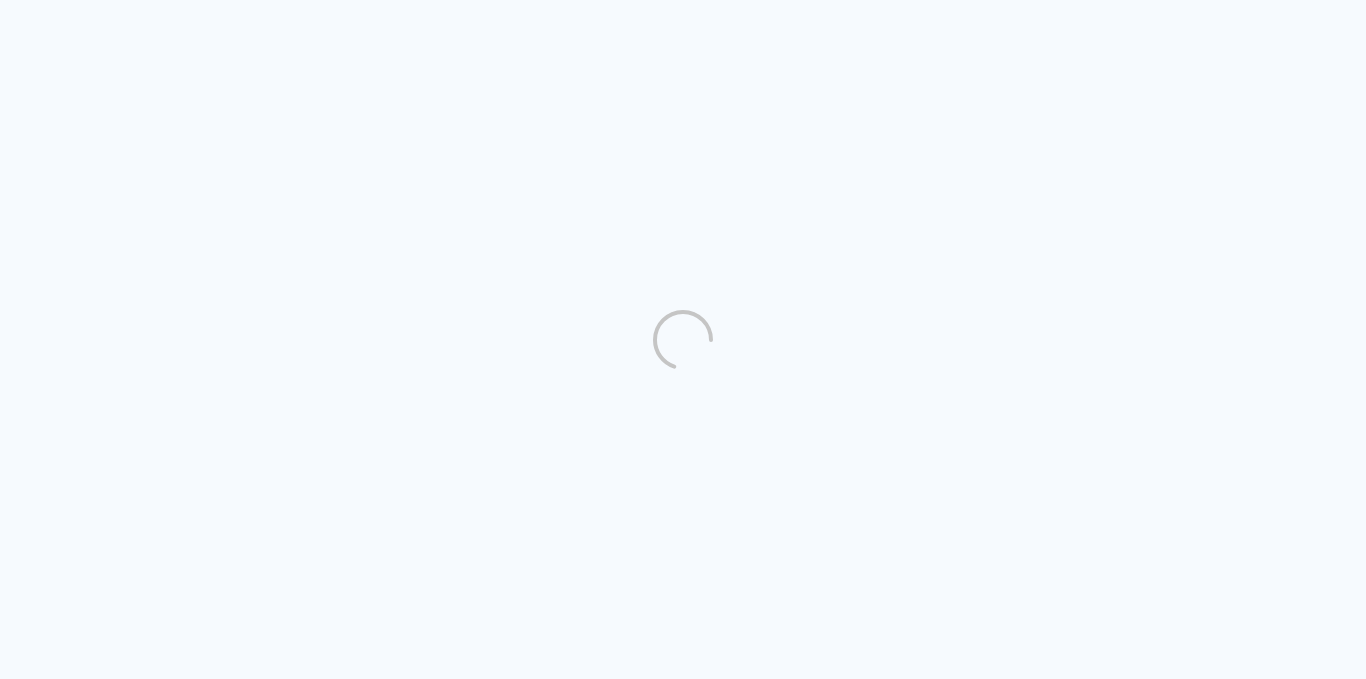 scroll, scrollTop: 0, scrollLeft: 0, axis: both 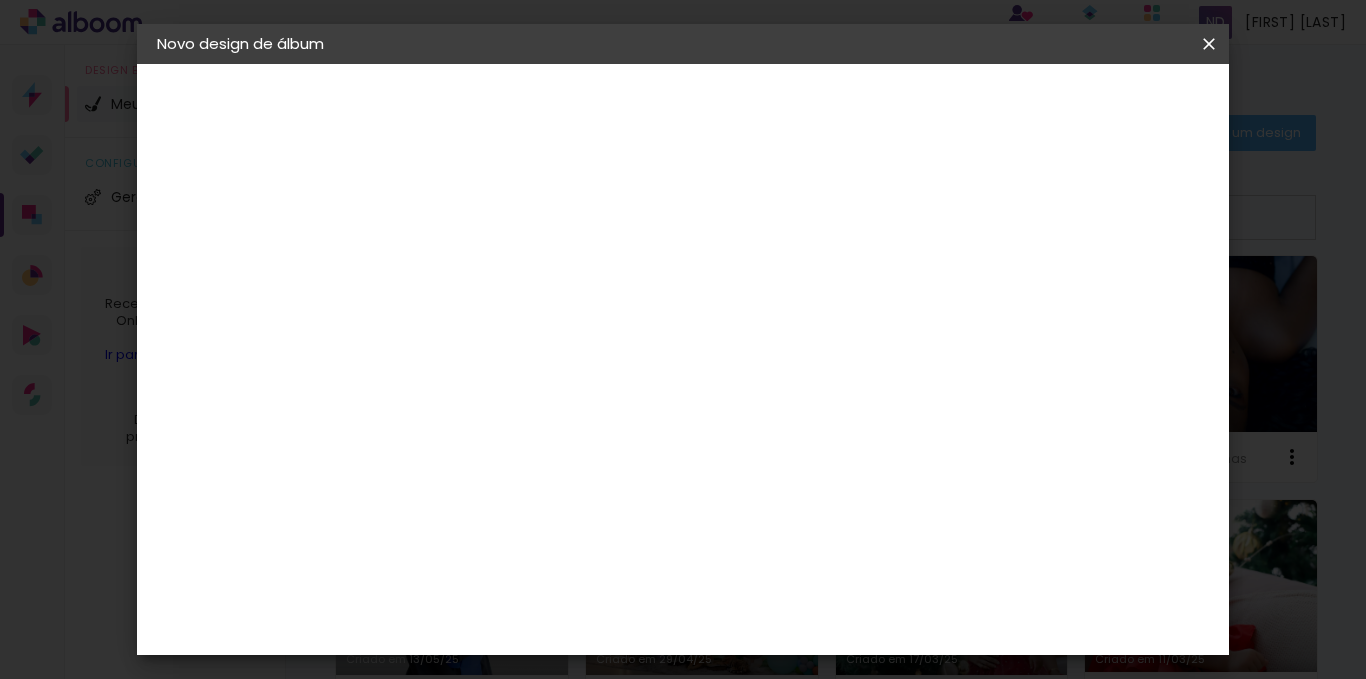 click on "30" at bounding box center (421, 393) 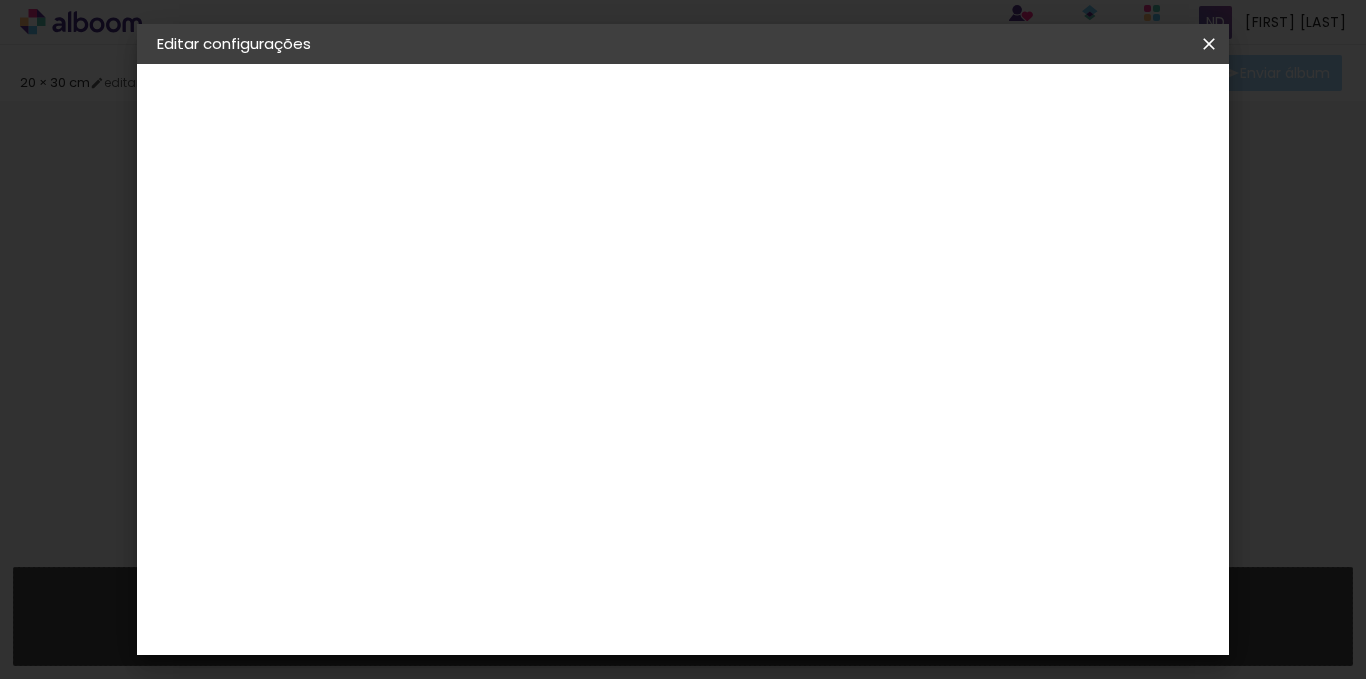 type on "20" 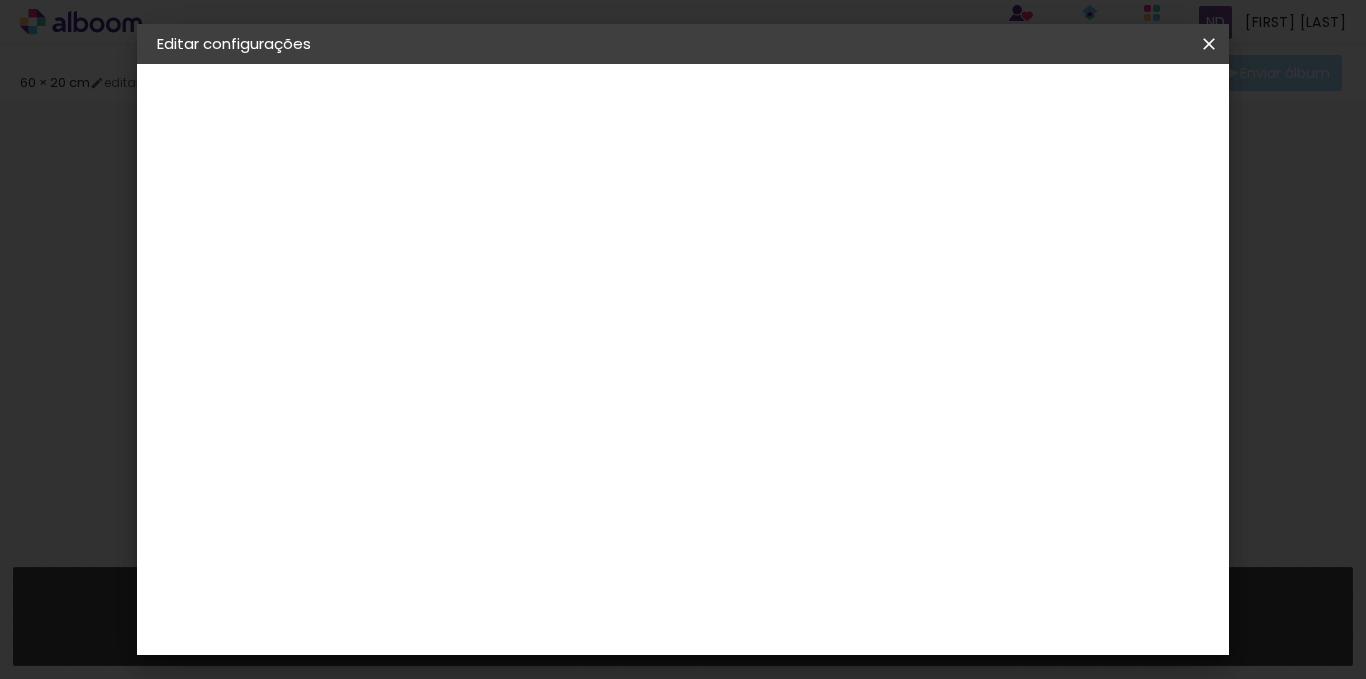 click on "Salvar configurações" at bounding box center (1010, 106) 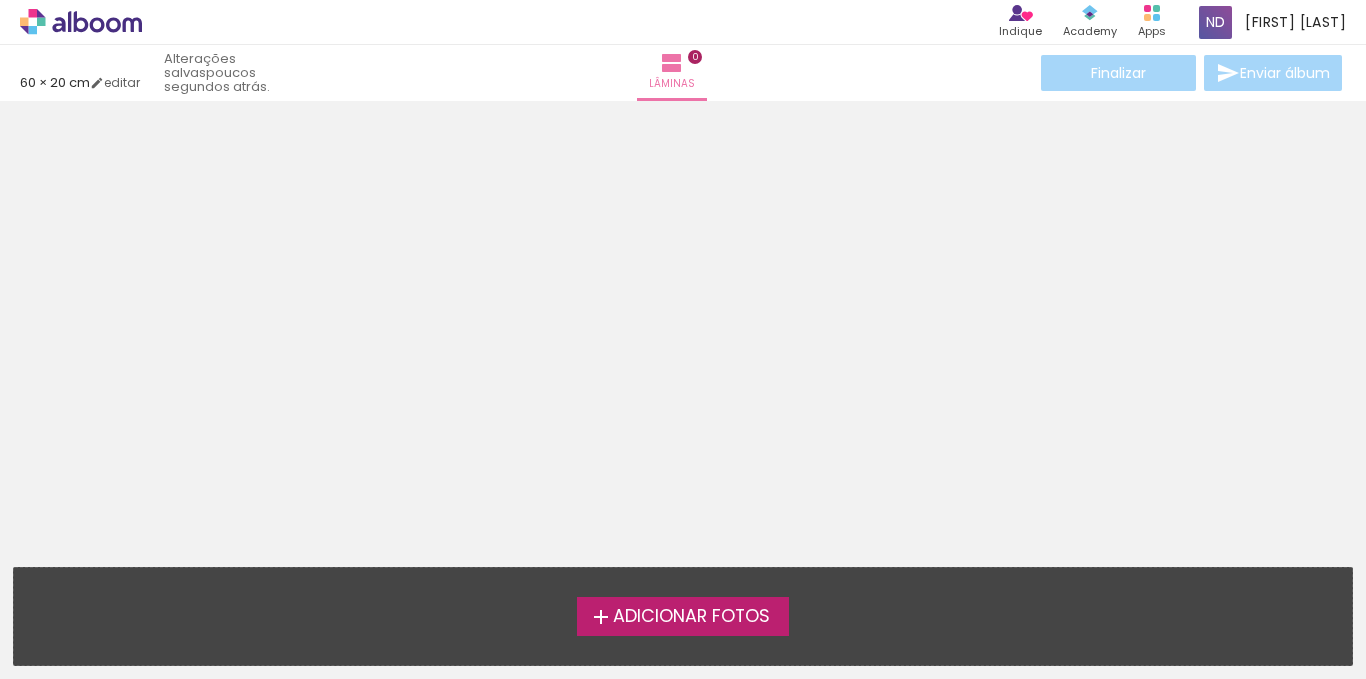 click on "Adicionar Fotos" at bounding box center (691, 617) 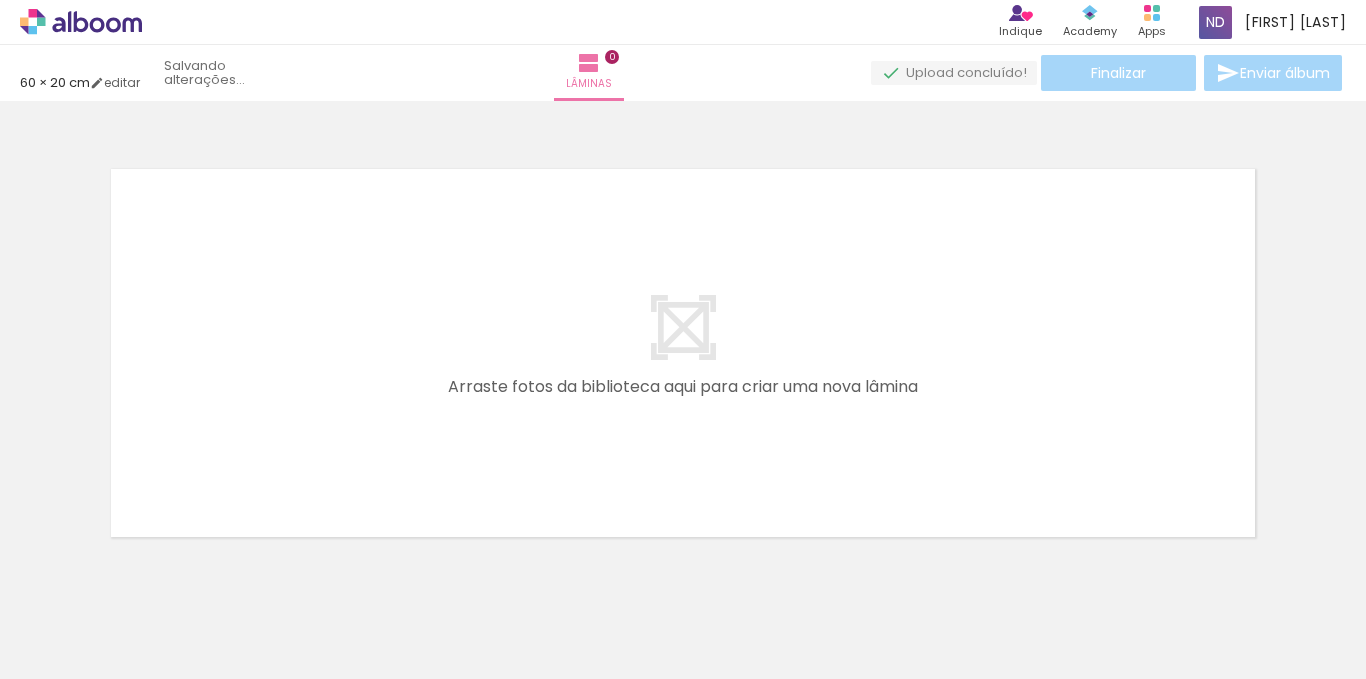 scroll, scrollTop: 26, scrollLeft: 0, axis: vertical 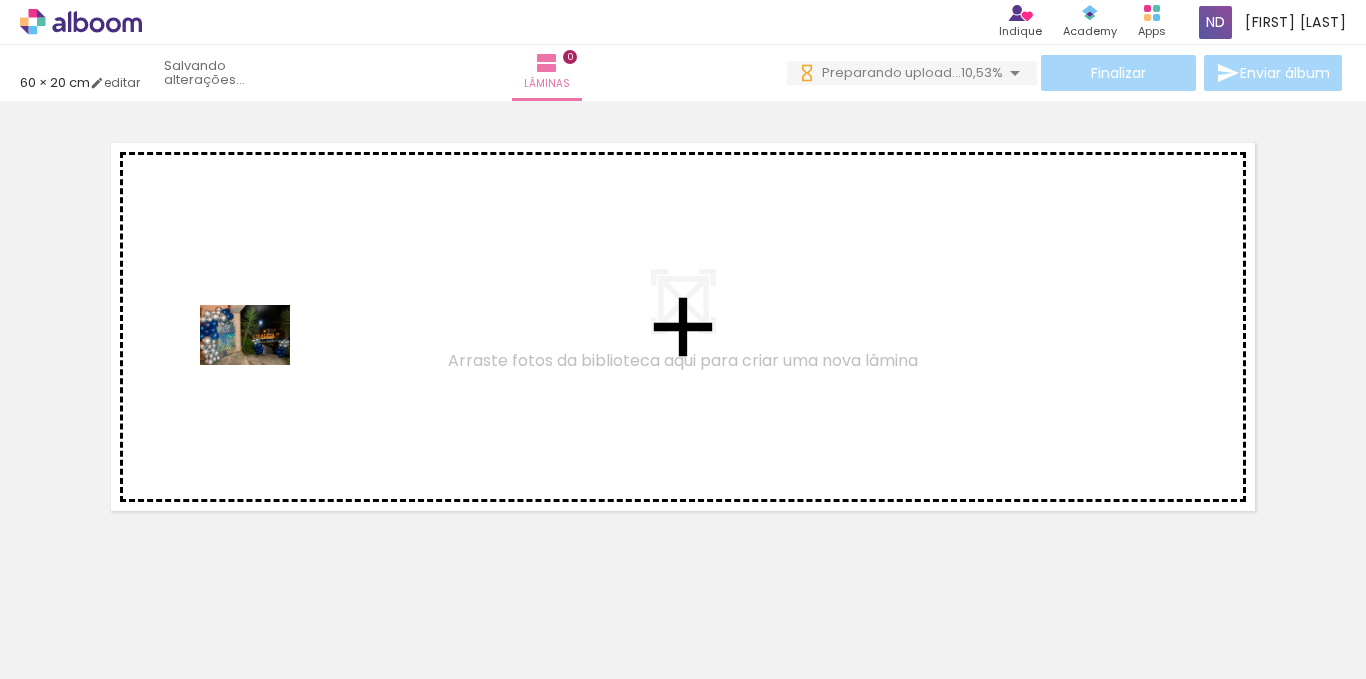 drag, startPoint x: 205, startPoint y: 617, endPoint x: 260, endPoint y: 365, distance: 257.93216 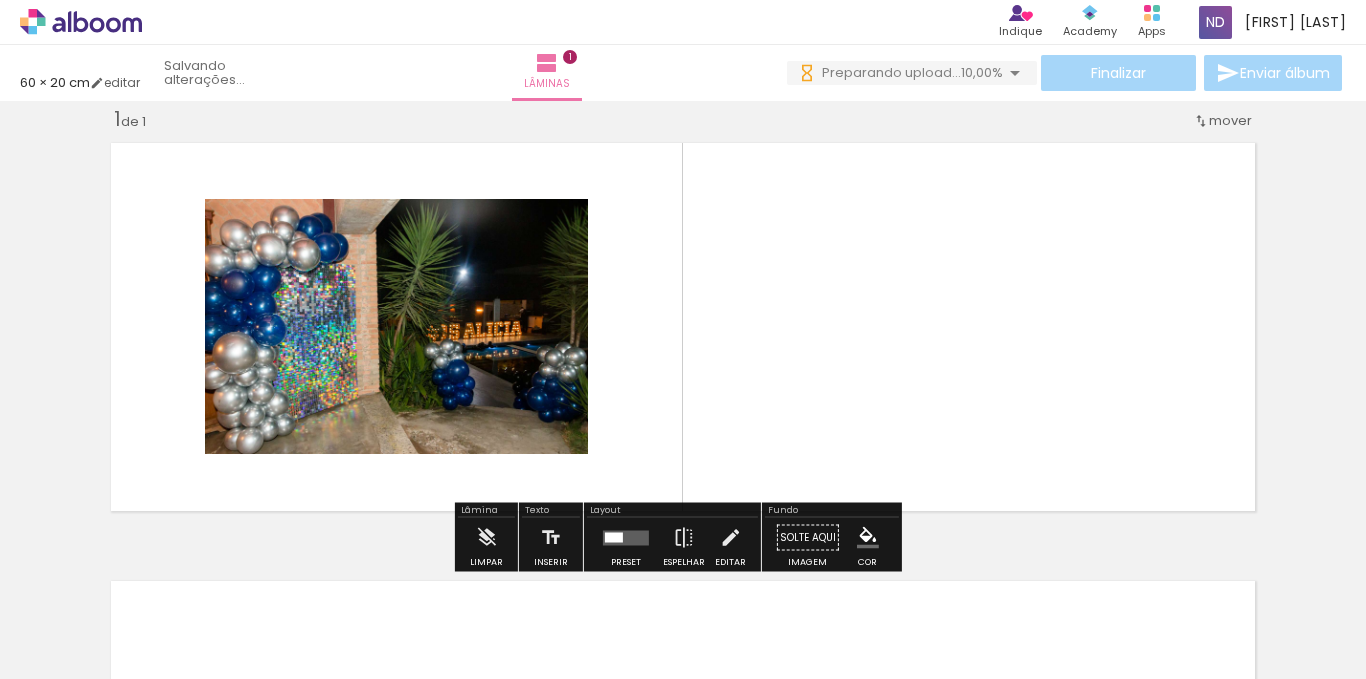 scroll, scrollTop: 26, scrollLeft: 0, axis: vertical 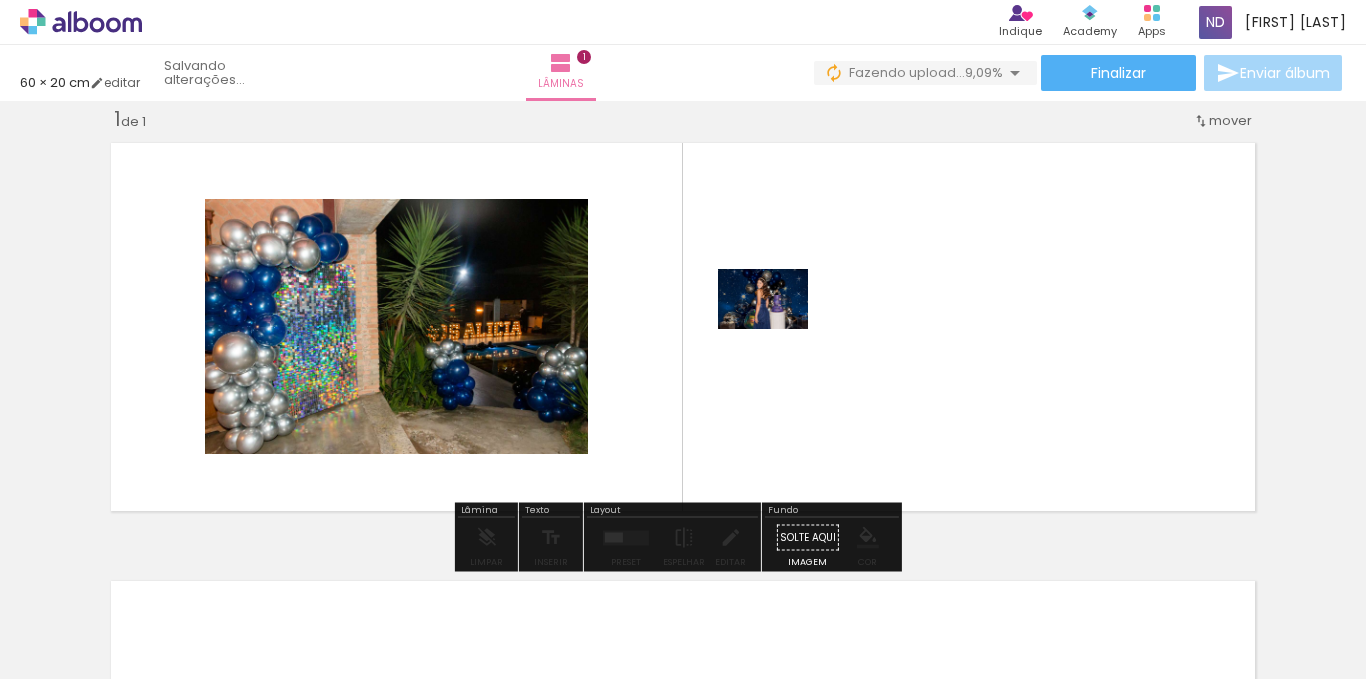 drag, startPoint x: 440, startPoint y: 627, endPoint x: 778, endPoint y: 329, distance: 450.6085 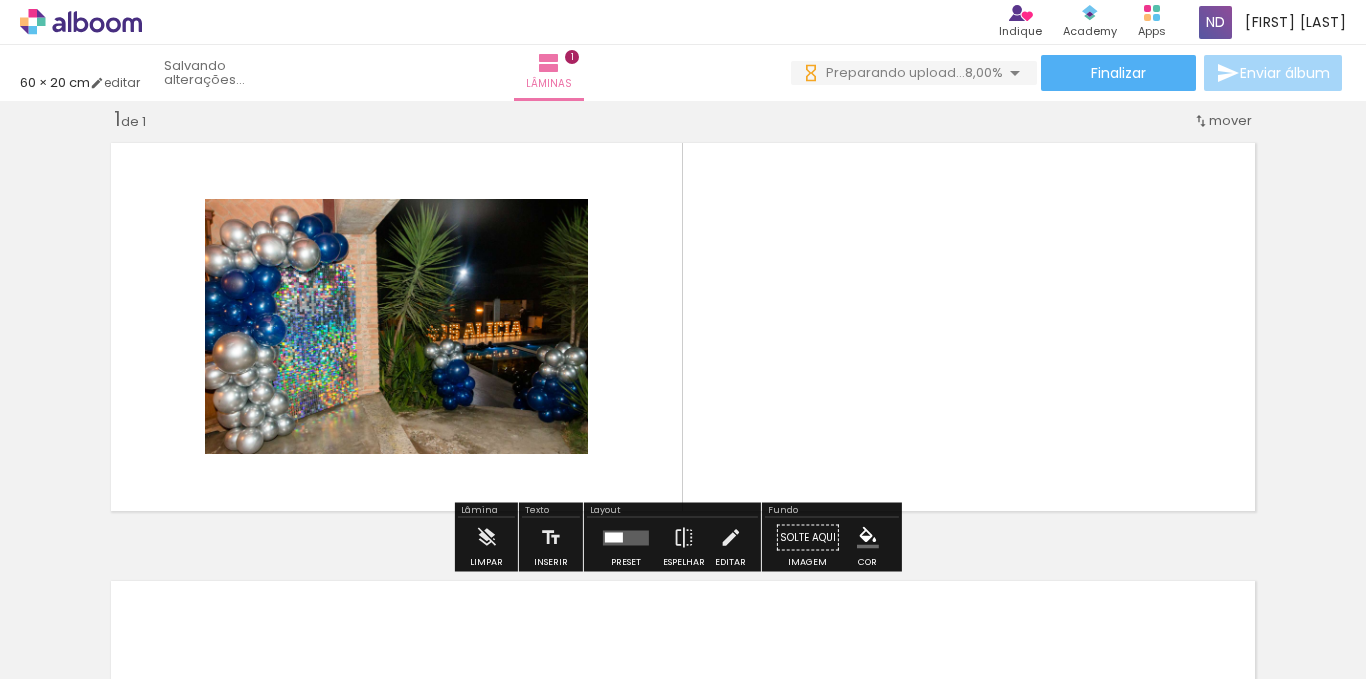 scroll, scrollTop: 0, scrollLeft: 0, axis: both 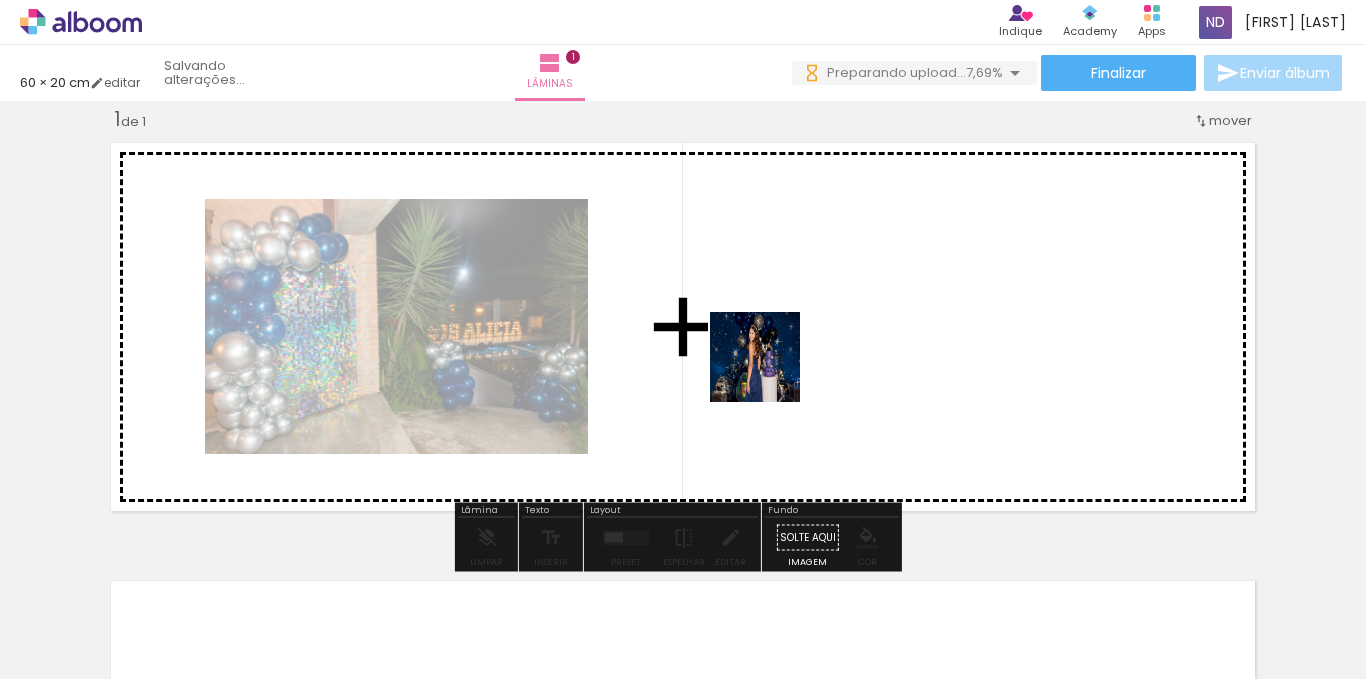 drag, startPoint x: 446, startPoint y: 637, endPoint x: 770, endPoint y: 372, distance: 418.5702 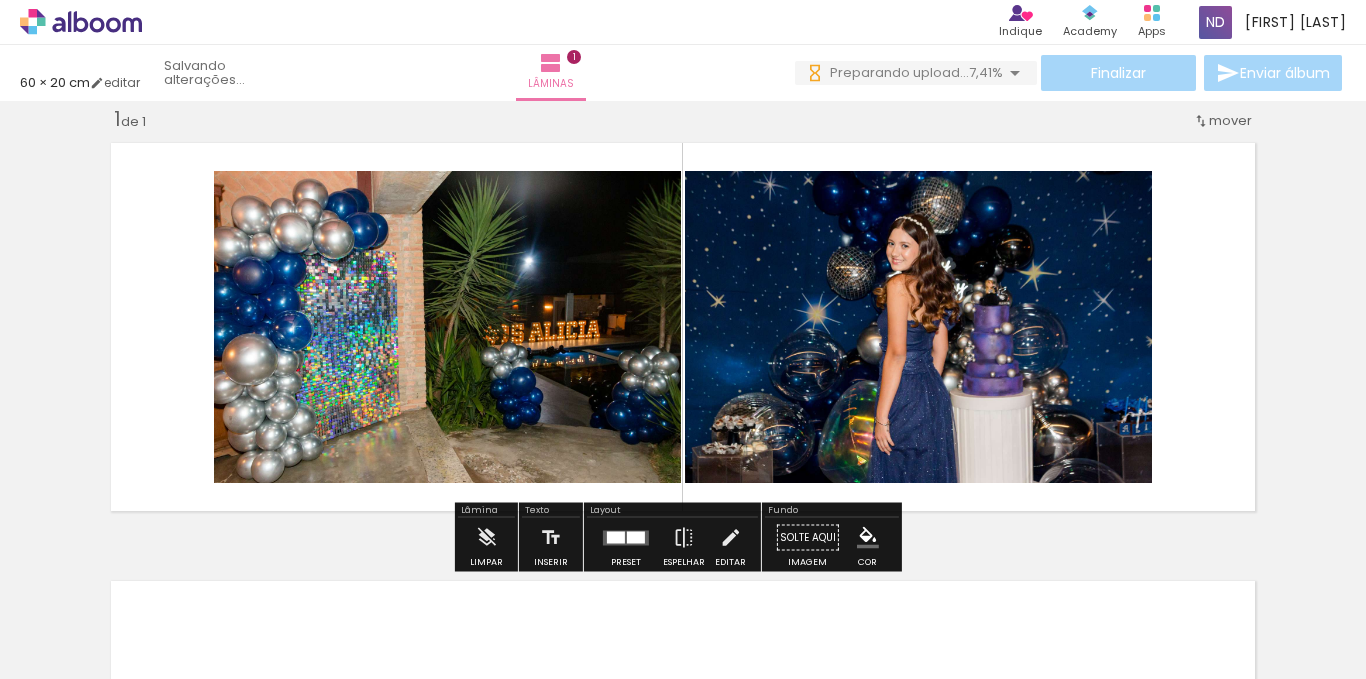 scroll, scrollTop: 0, scrollLeft: 0, axis: both 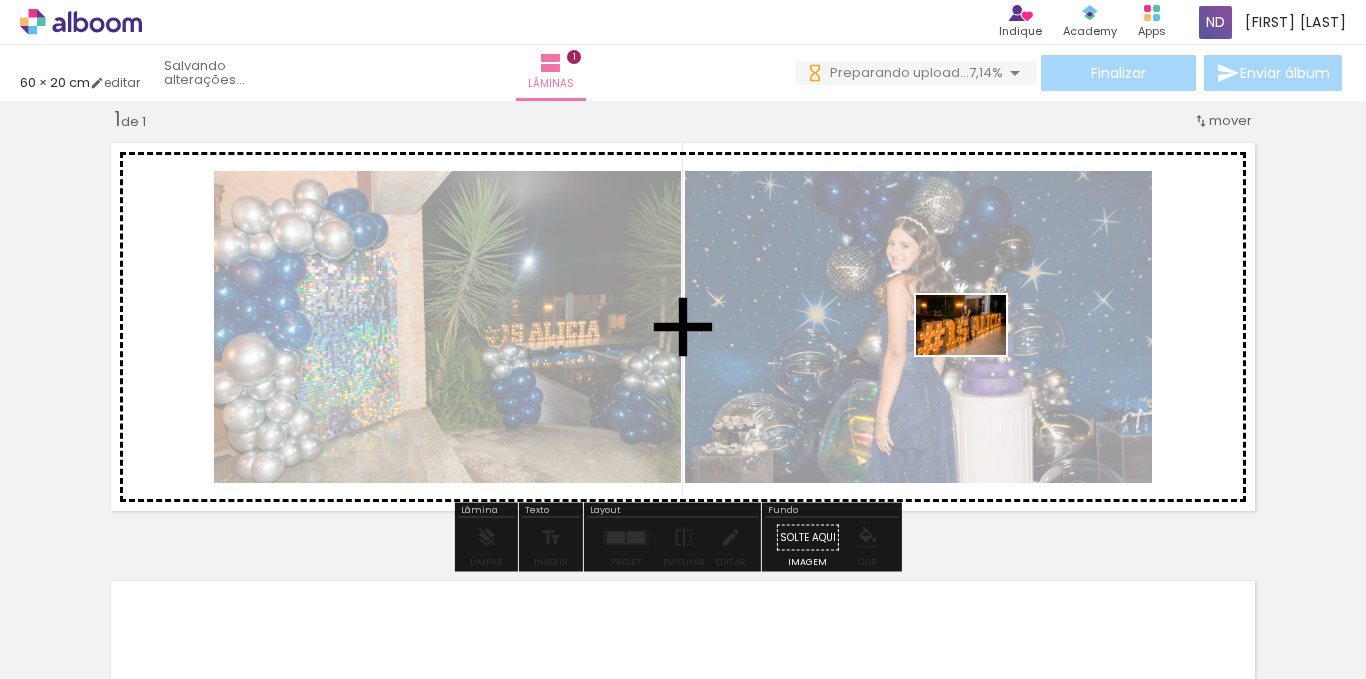 drag, startPoint x: 554, startPoint y: 624, endPoint x: 976, endPoint y: 355, distance: 500.4448 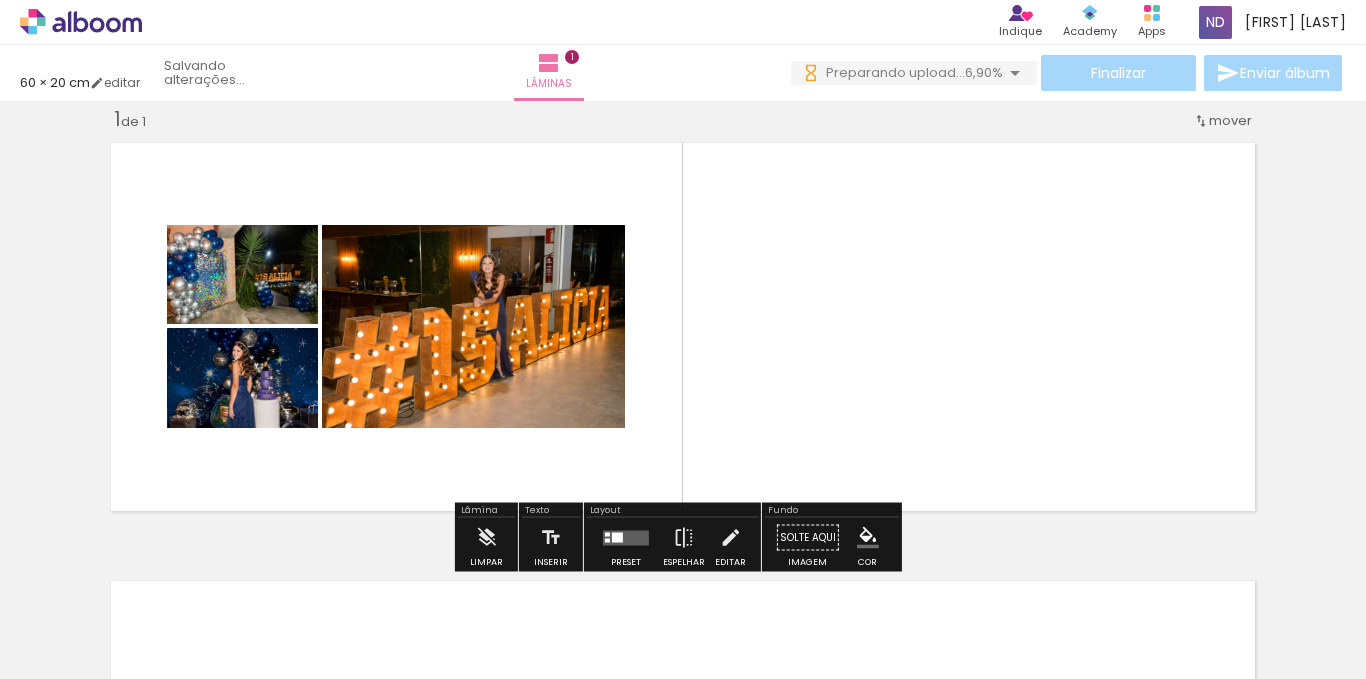 scroll, scrollTop: 0, scrollLeft: 0, axis: both 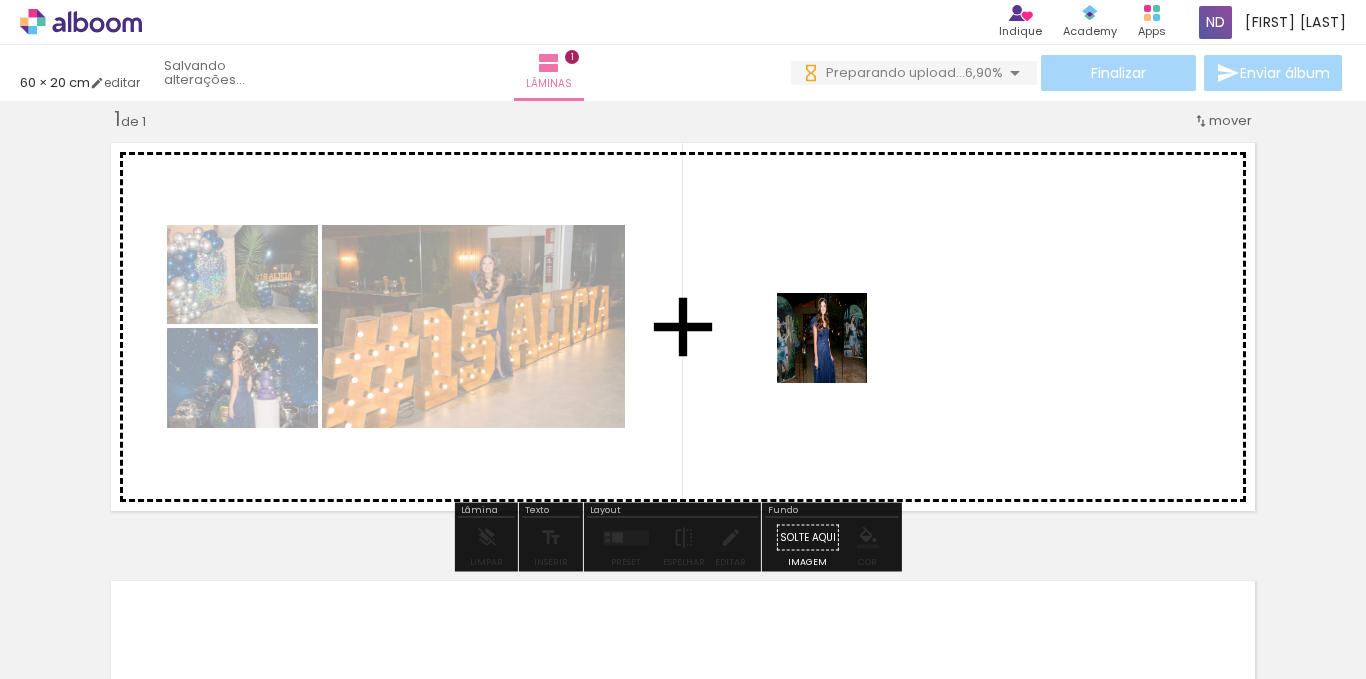 drag, startPoint x: 661, startPoint y: 624, endPoint x: 837, endPoint y: 353, distance: 323.1362 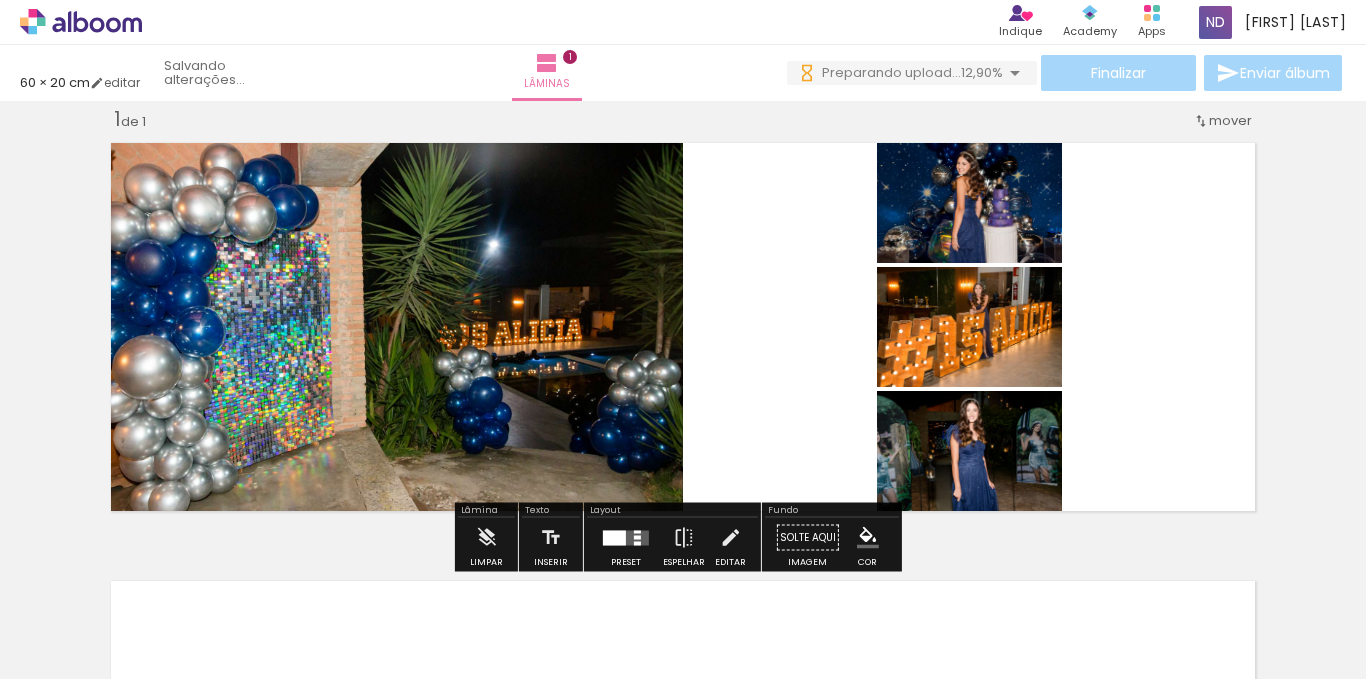 scroll, scrollTop: 0, scrollLeft: 0, axis: both 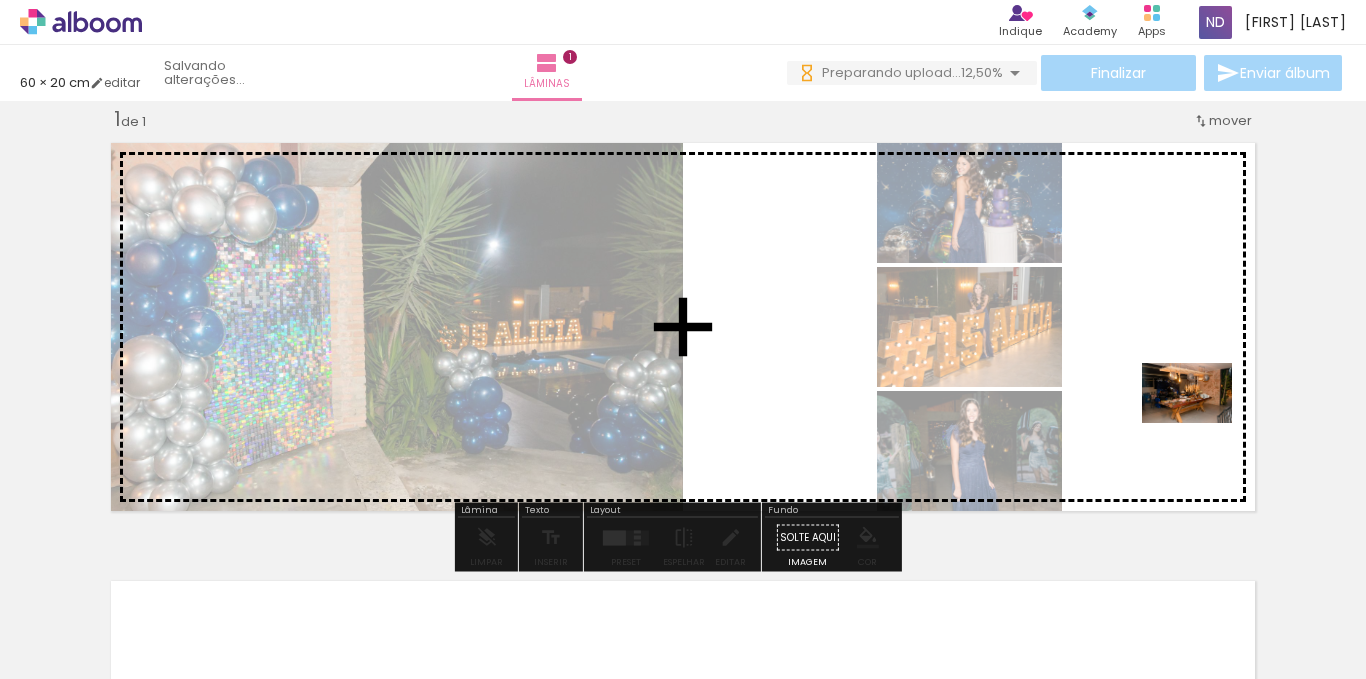 drag, startPoint x: 1234, startPoint y: 626, endPoint x: 1202, endPoint y: 423, distance: 205.50668 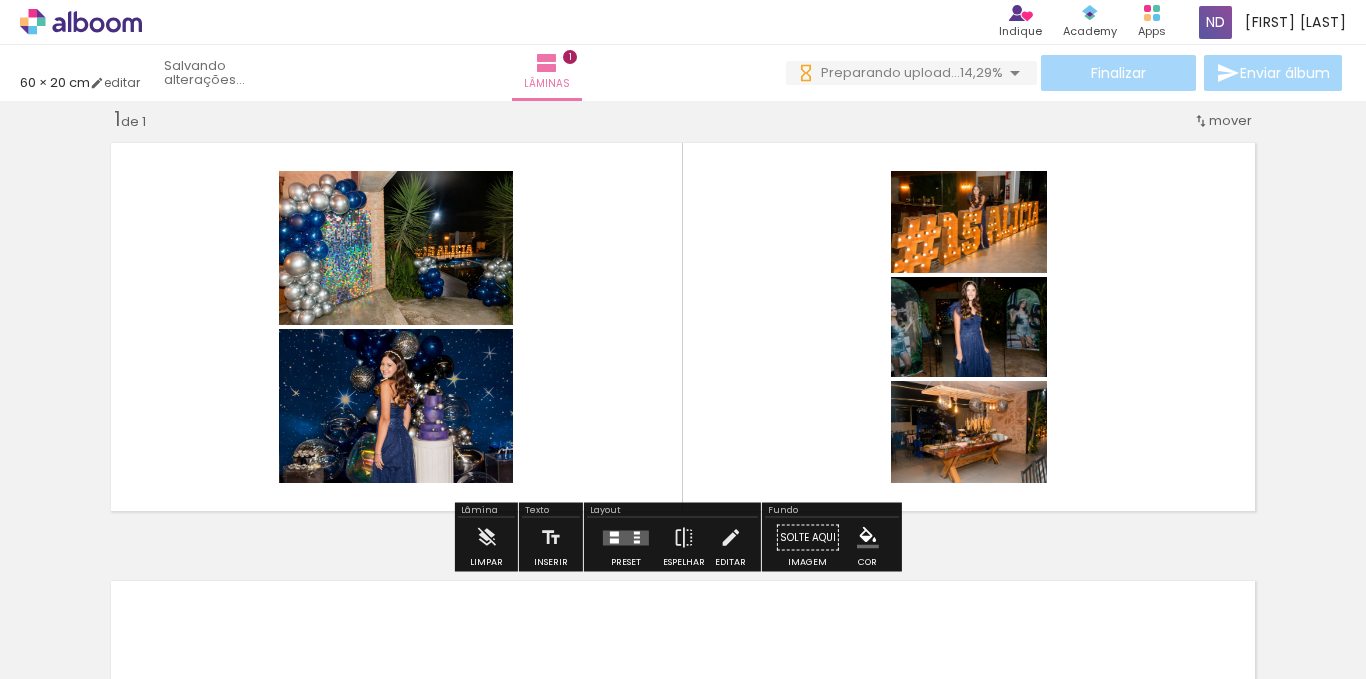 scroll, scrollTop: 0, scrollLeft: 0, axis: both 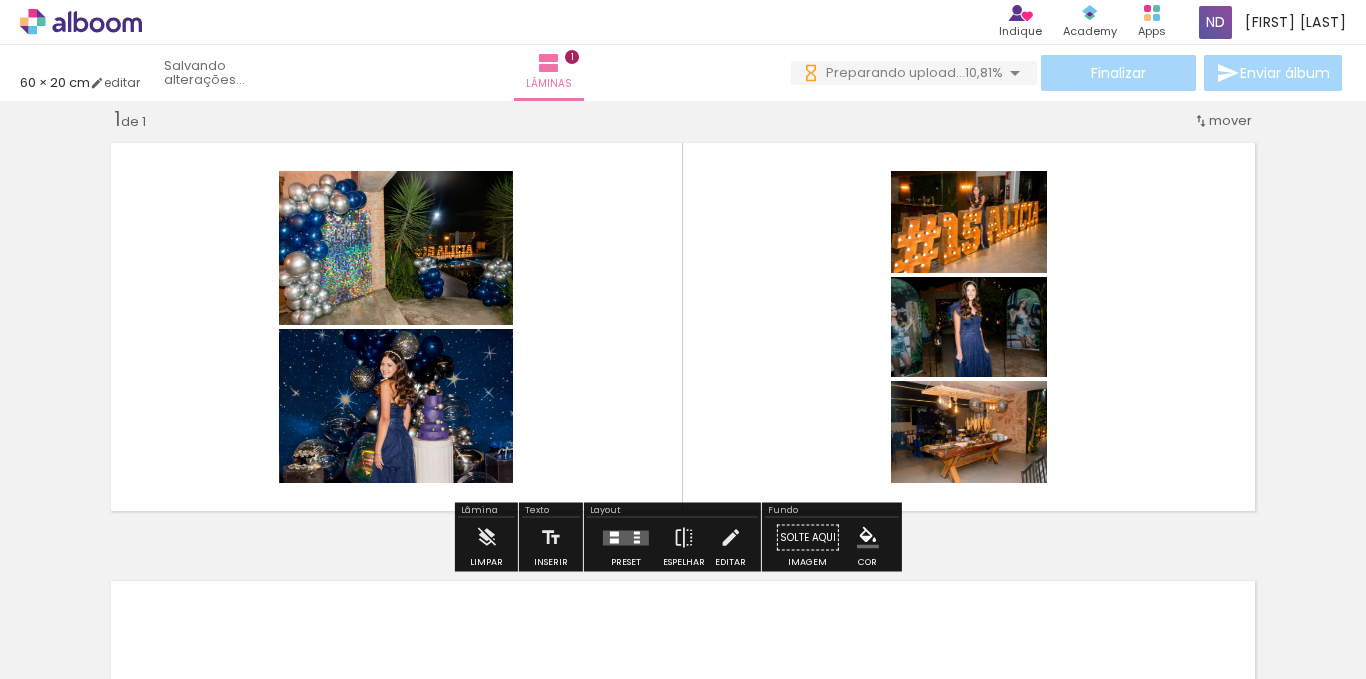 click at bounding box center (626, 538) 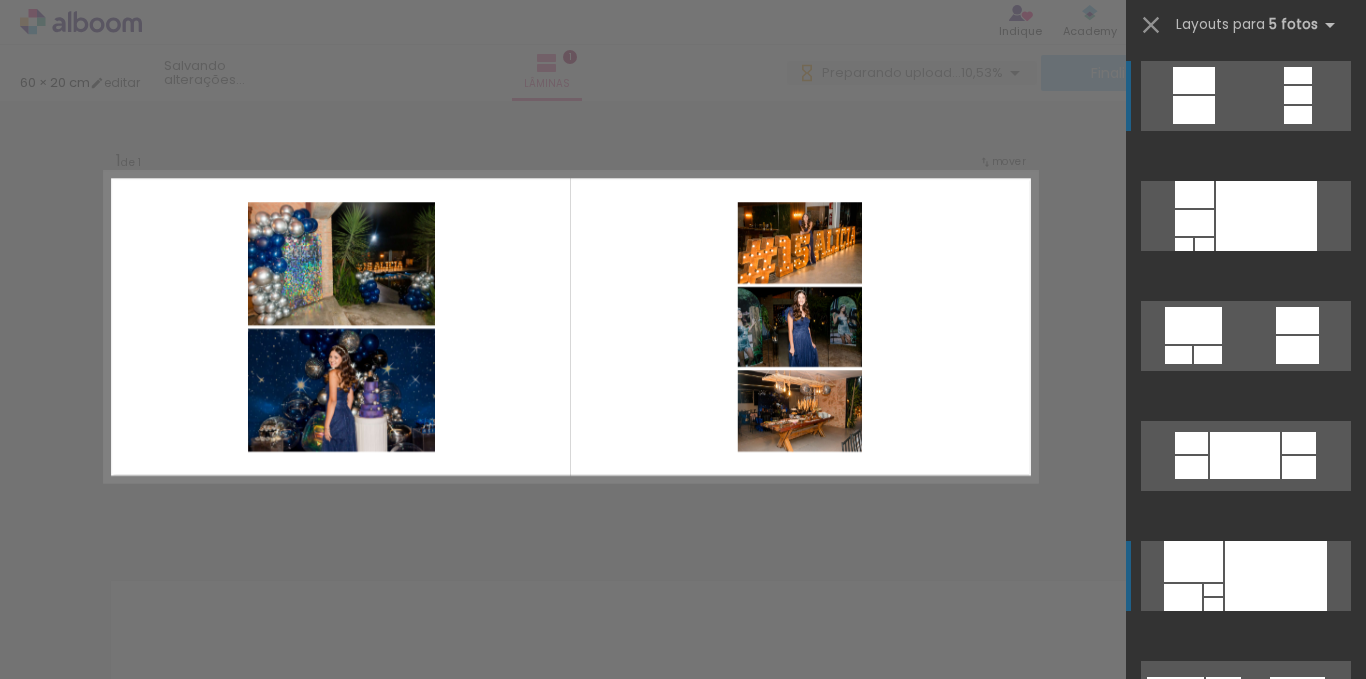 drag, startPoint x: 627, startPoint y: 529, endPoint x: 1202, endPoint y: 571, distance: 576.53186 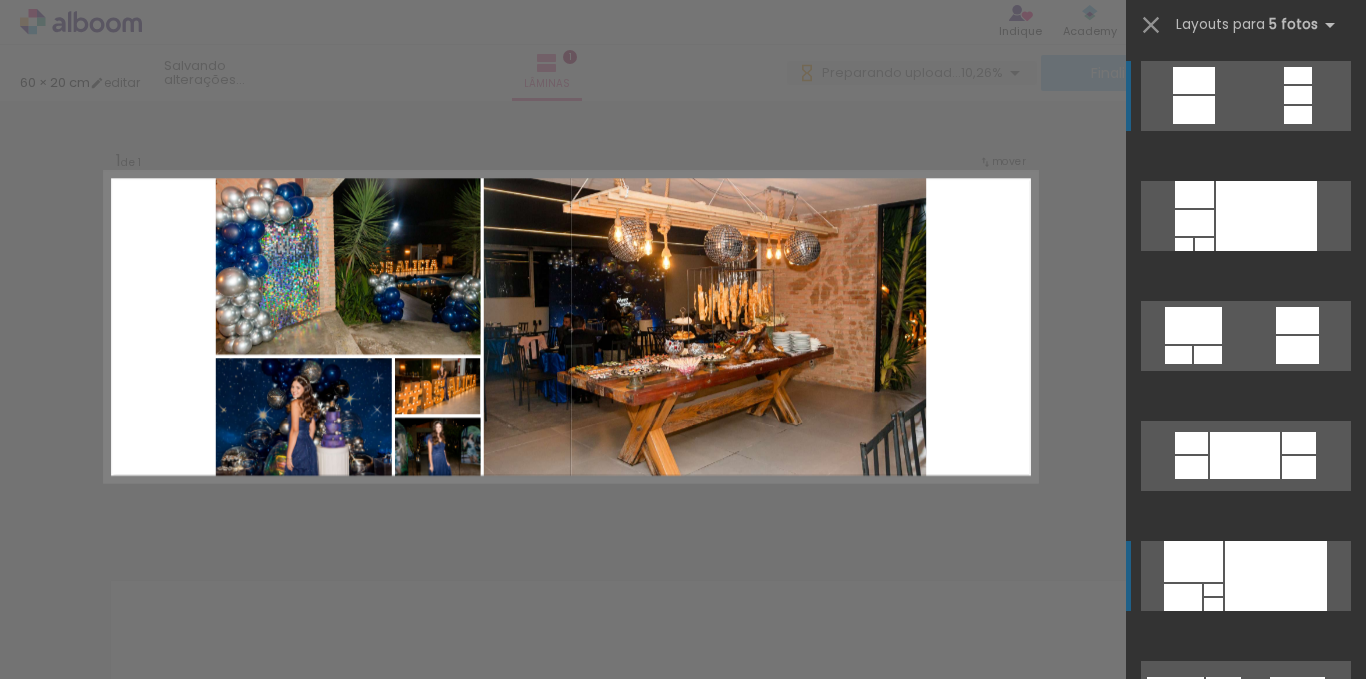 scroll, scrollTop: 0, scrollLeft: 0, axis: both 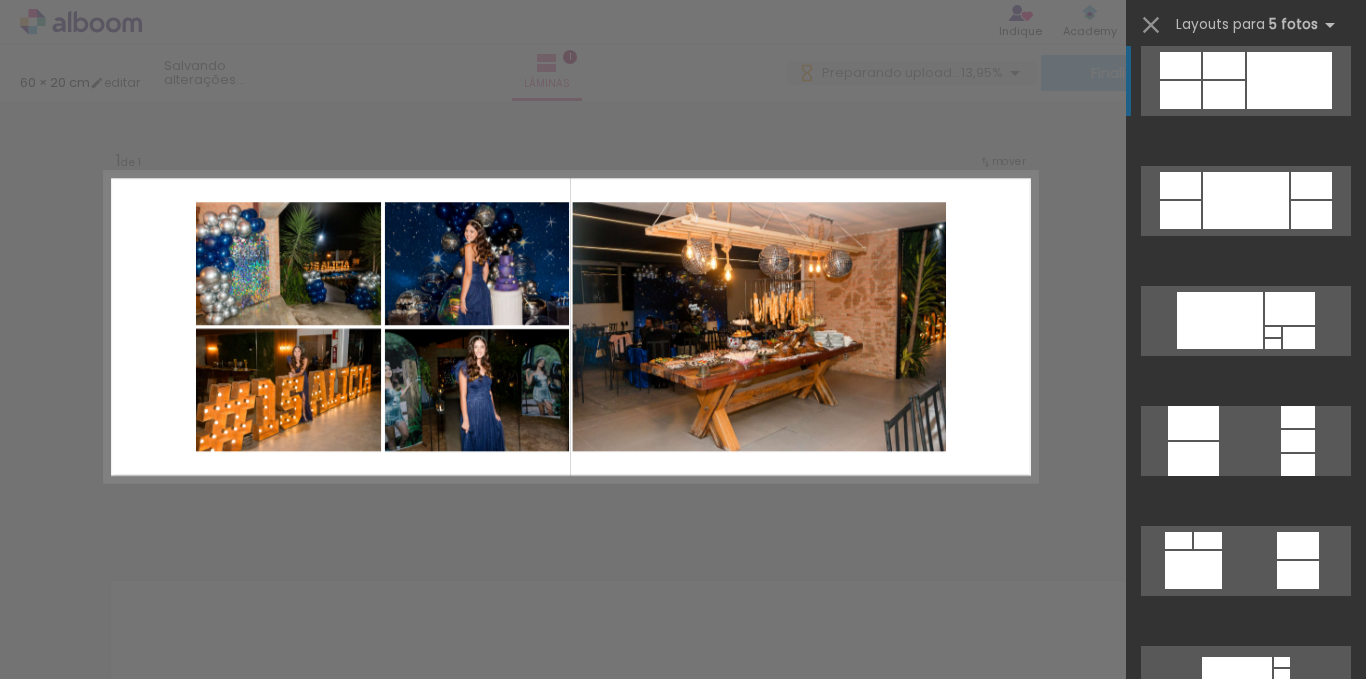 click at bounding box center [1298, -11220] 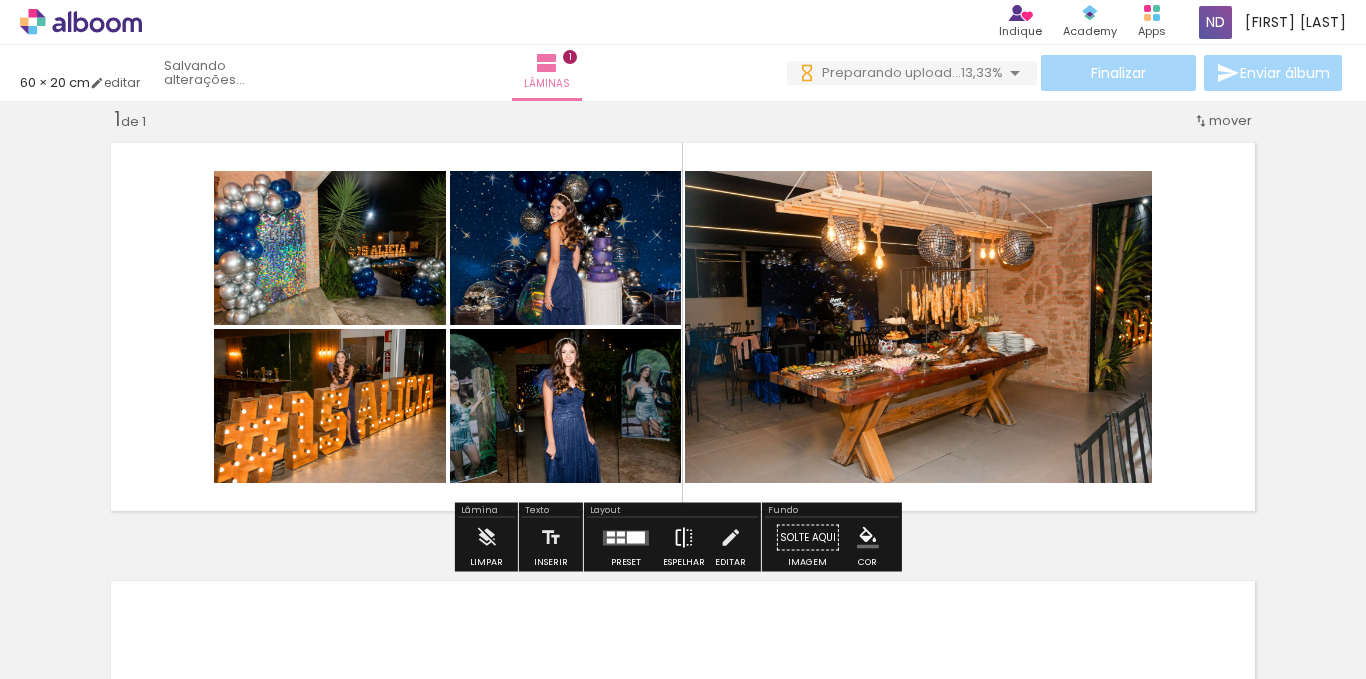 scroll, scrollTop: 0, scrollLeft: 0, axis: both 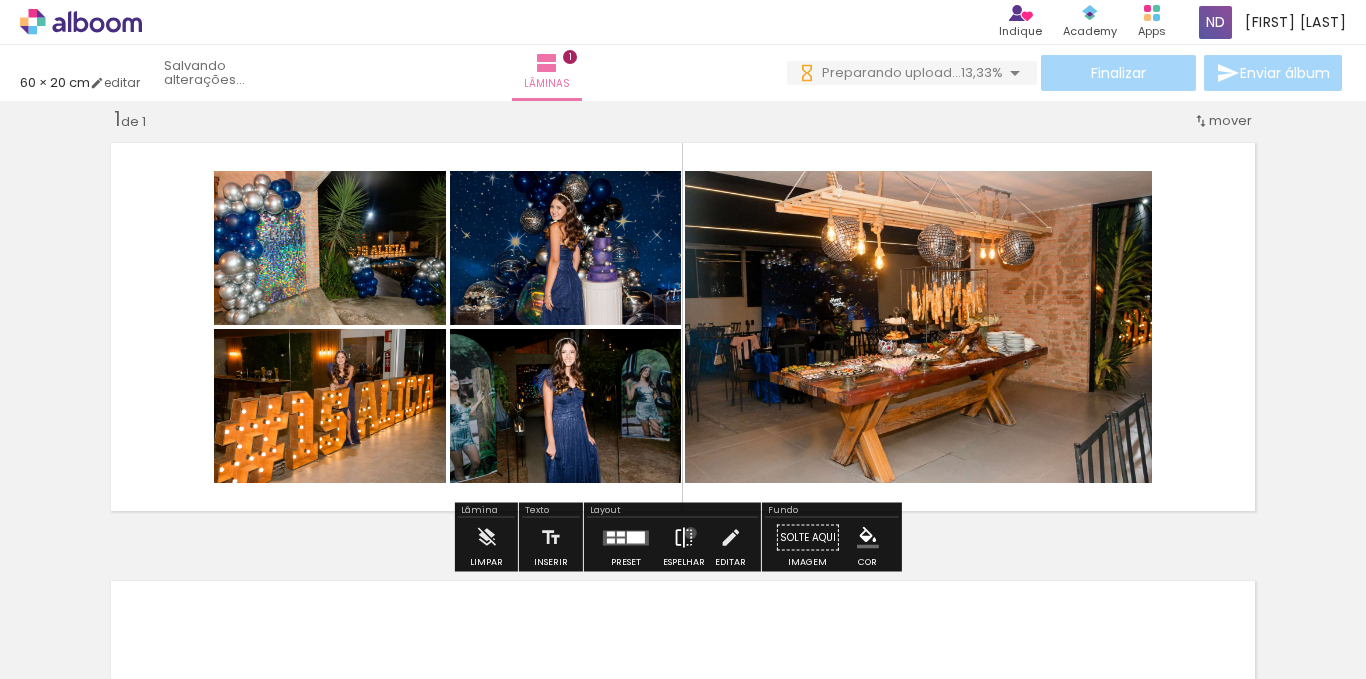 click at bounding box center (684, 538) 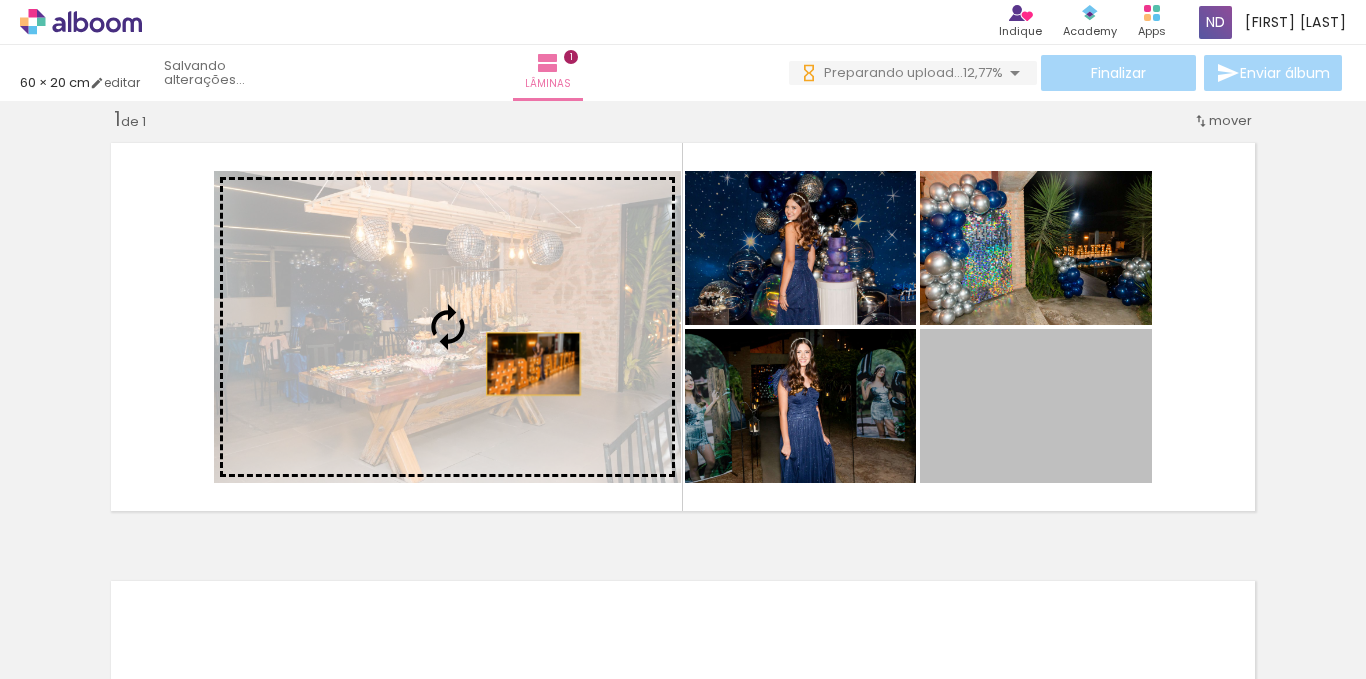 scroll, scrollTop: 0, scrollLeft: 0, axis: both 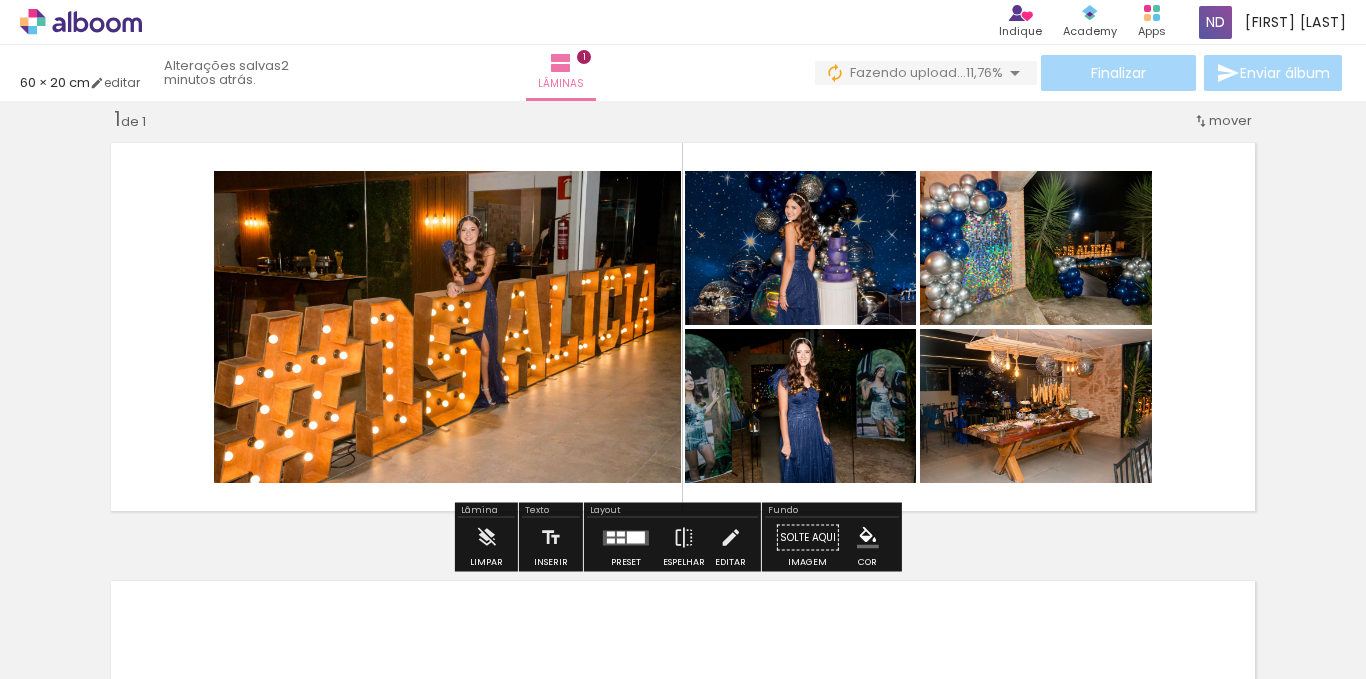 drag, startPoint x: 1213, startPoint y: 507, endPoint x: 293, endPoint y: 189, distance: 973.40845 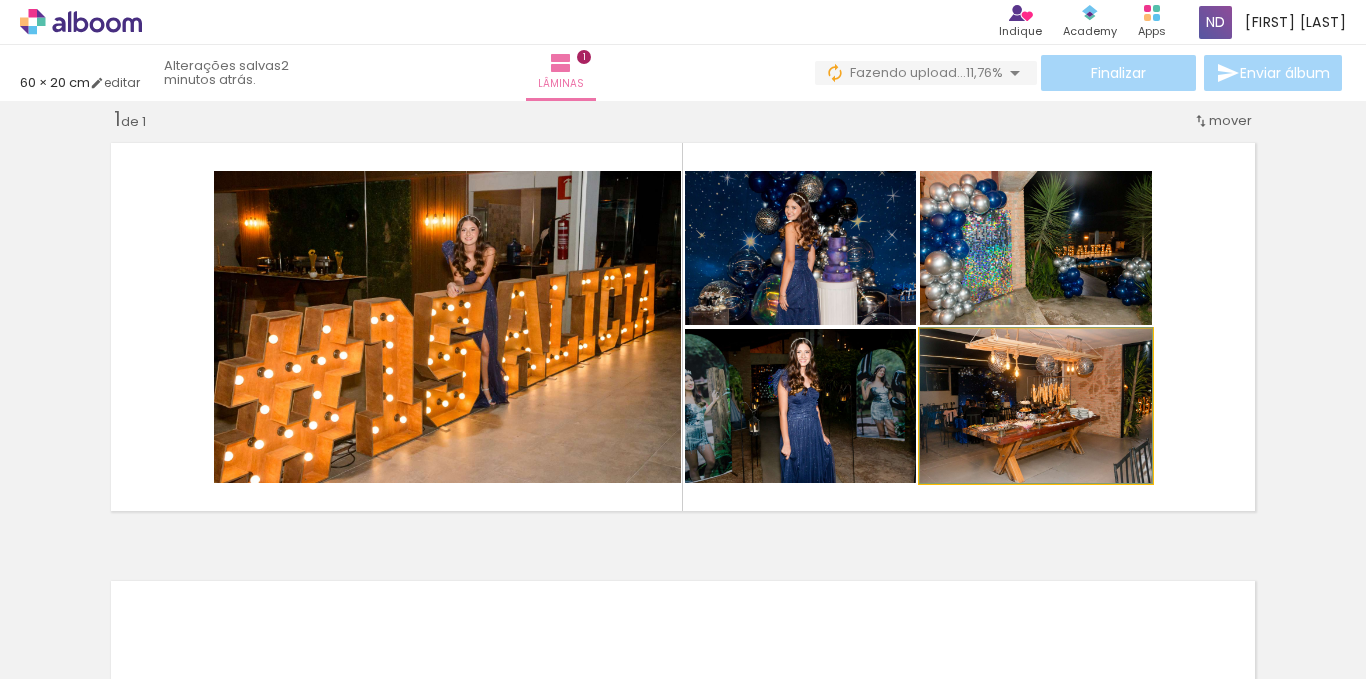 click 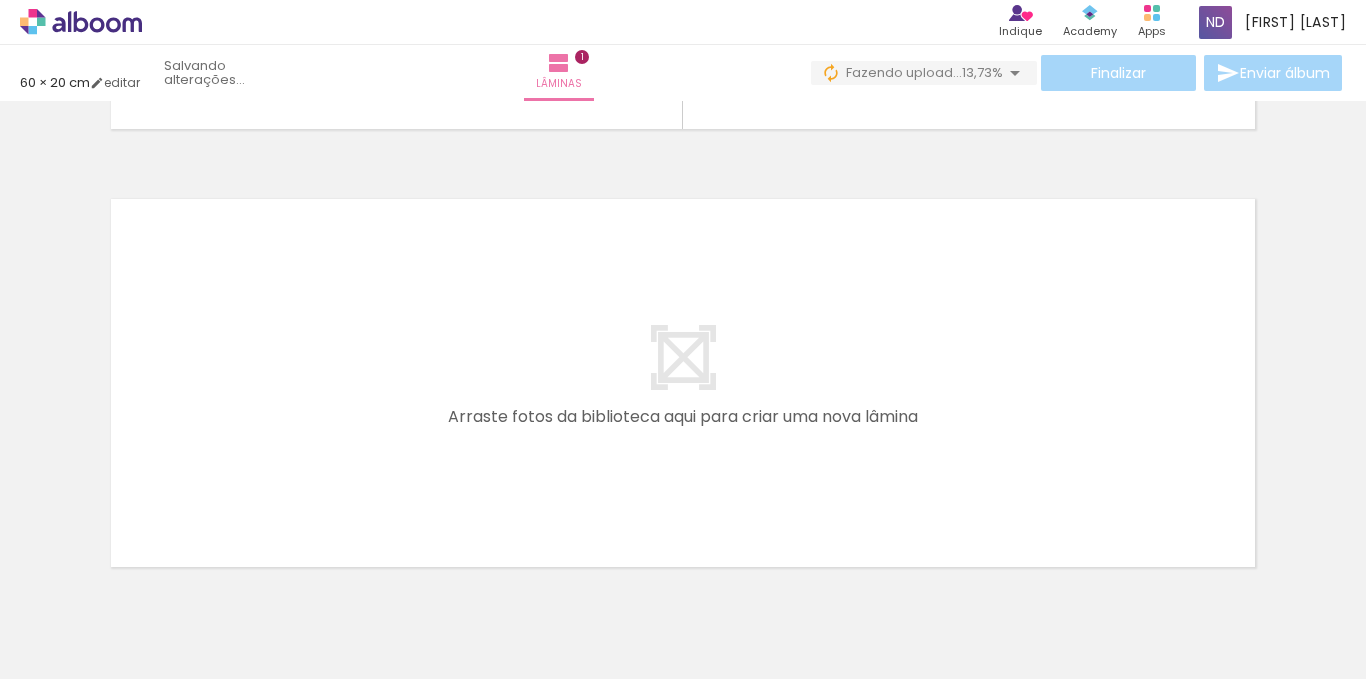 scroll, scrollTop: 436, scrollLeft: 0, axis: vertical 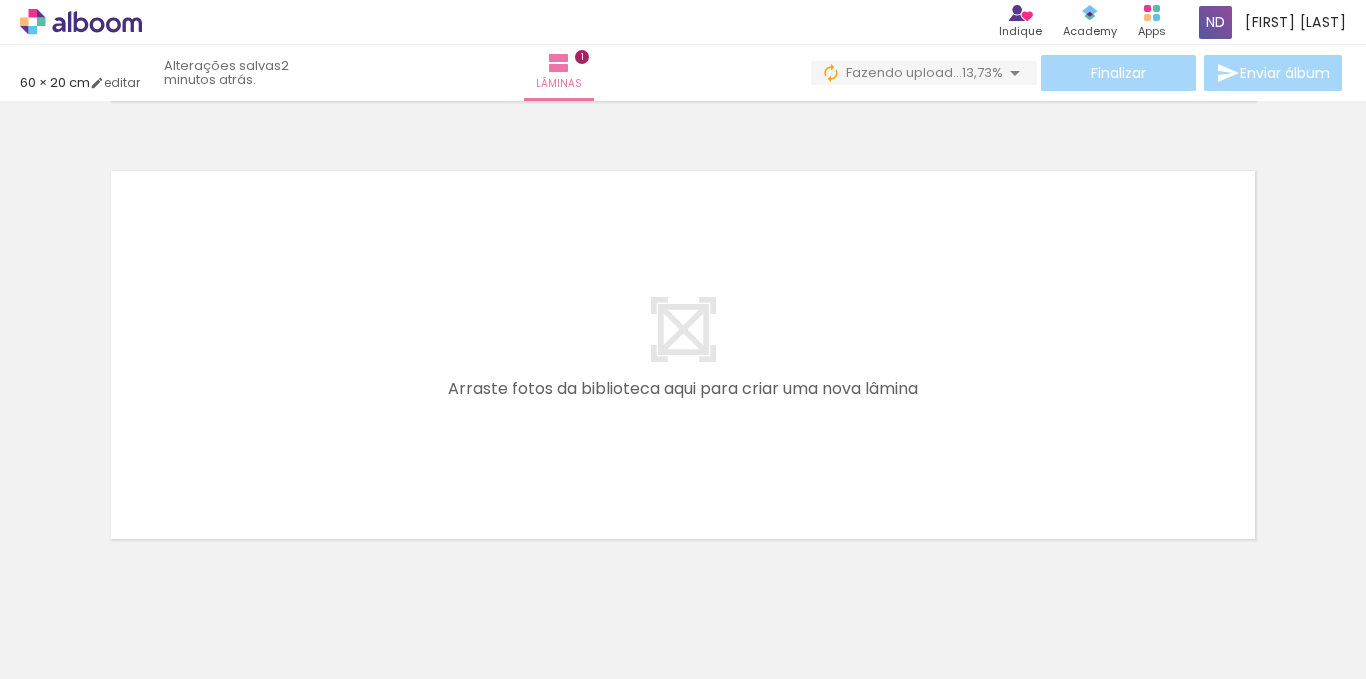 click at bounding box center (1320, 611) 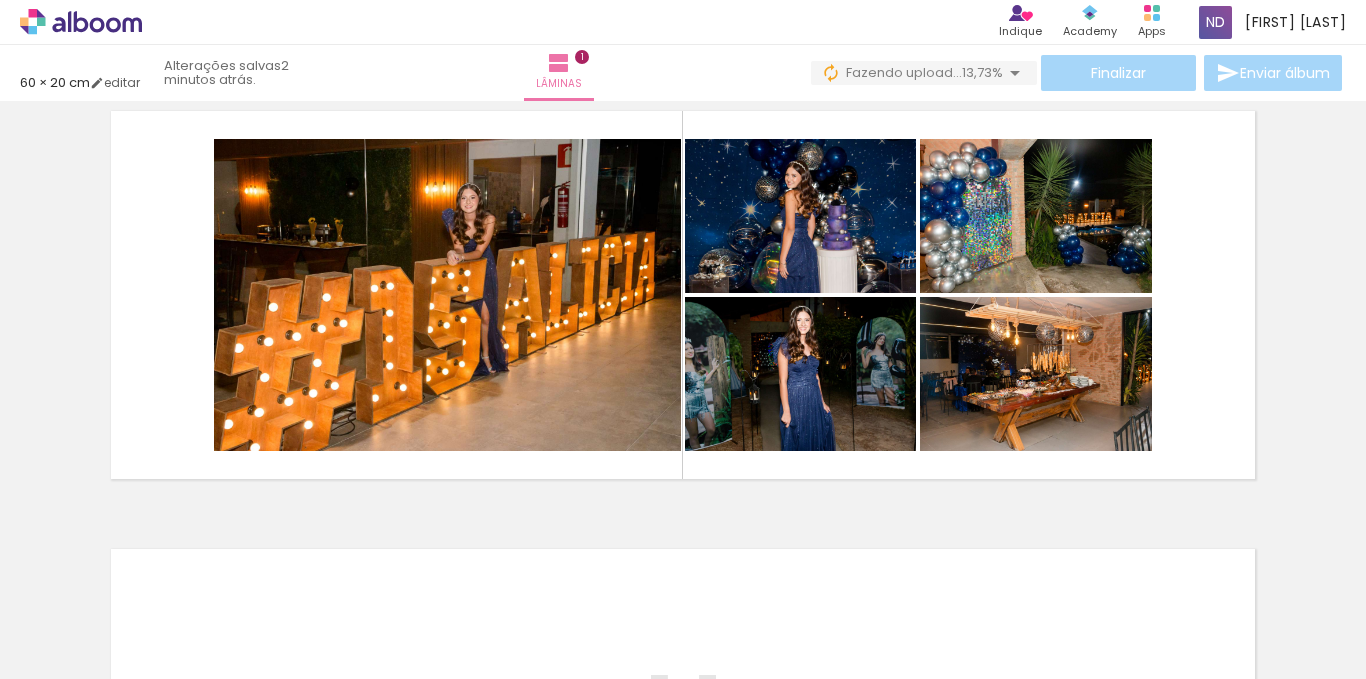 scroll, scrollTop: 26, scrollLeft: 0, axis: vertical 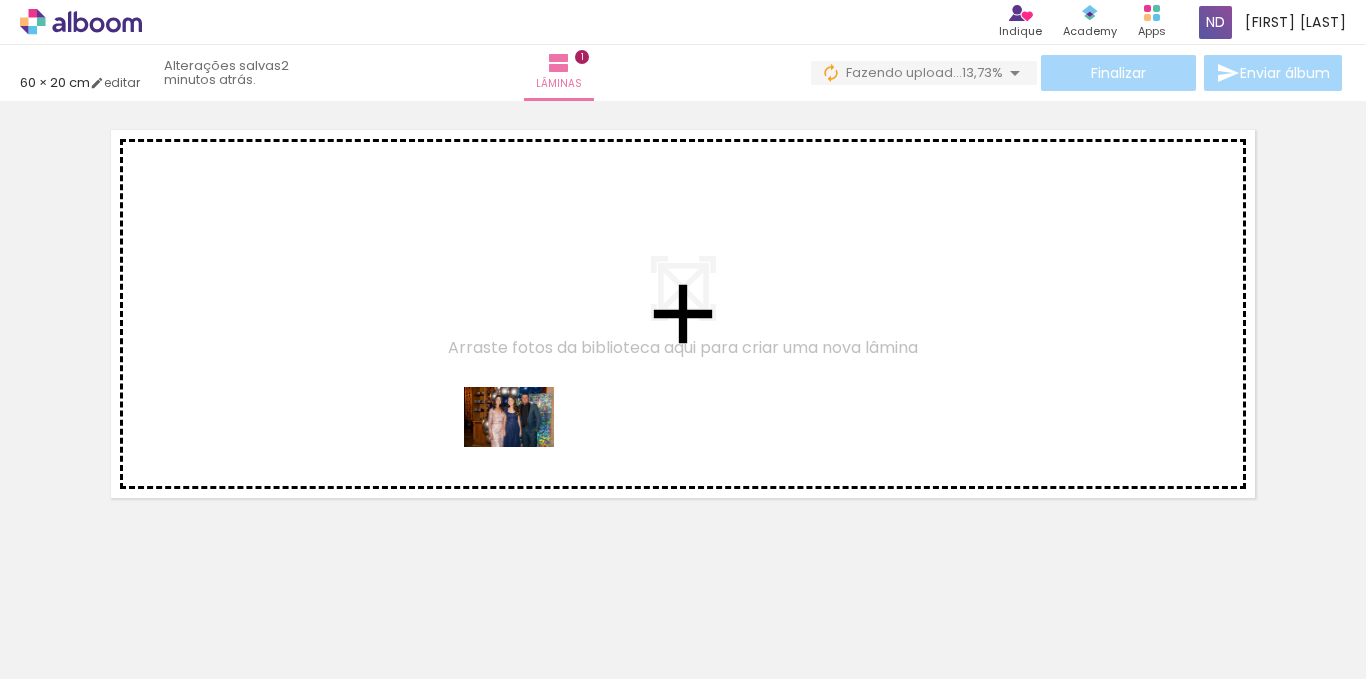 drag, startPoint x: 780, startPoint y: 623, endPoint x: 524, endPoint y: 447, distance: 310.66382 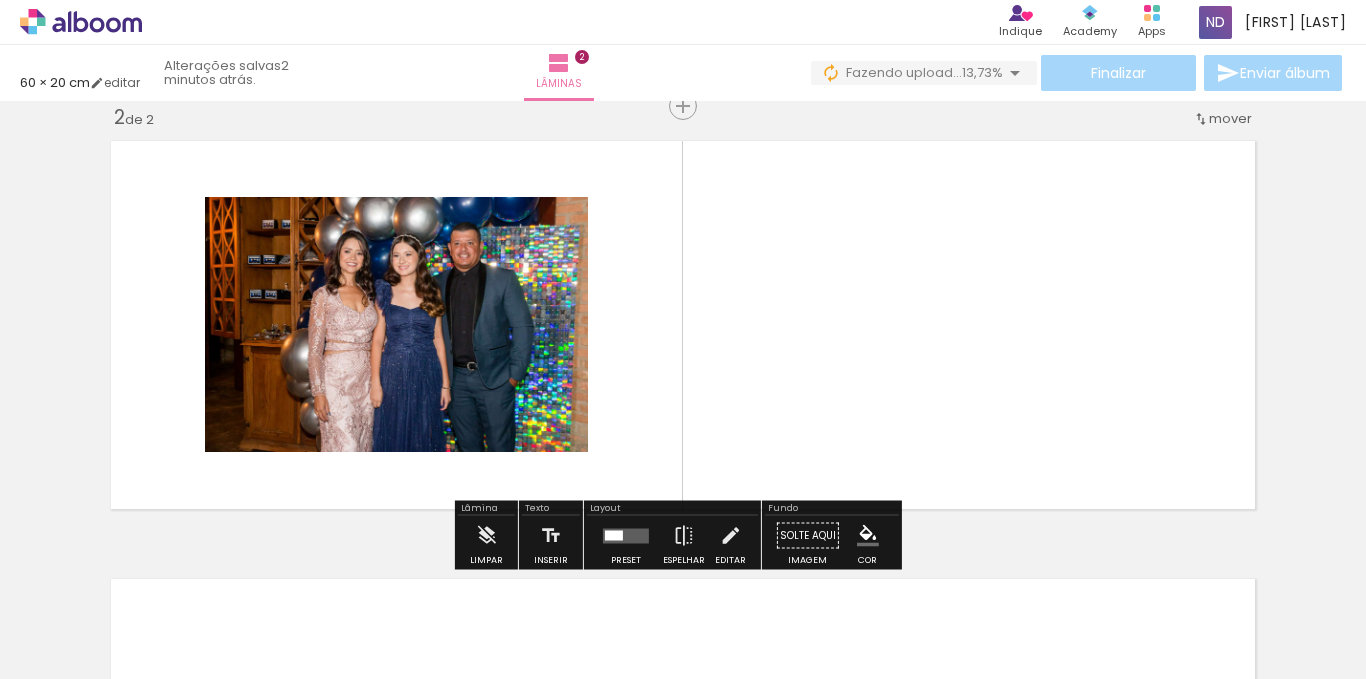 scroll, scrollTop: 464, scrollLeft: 0, axis: vertical 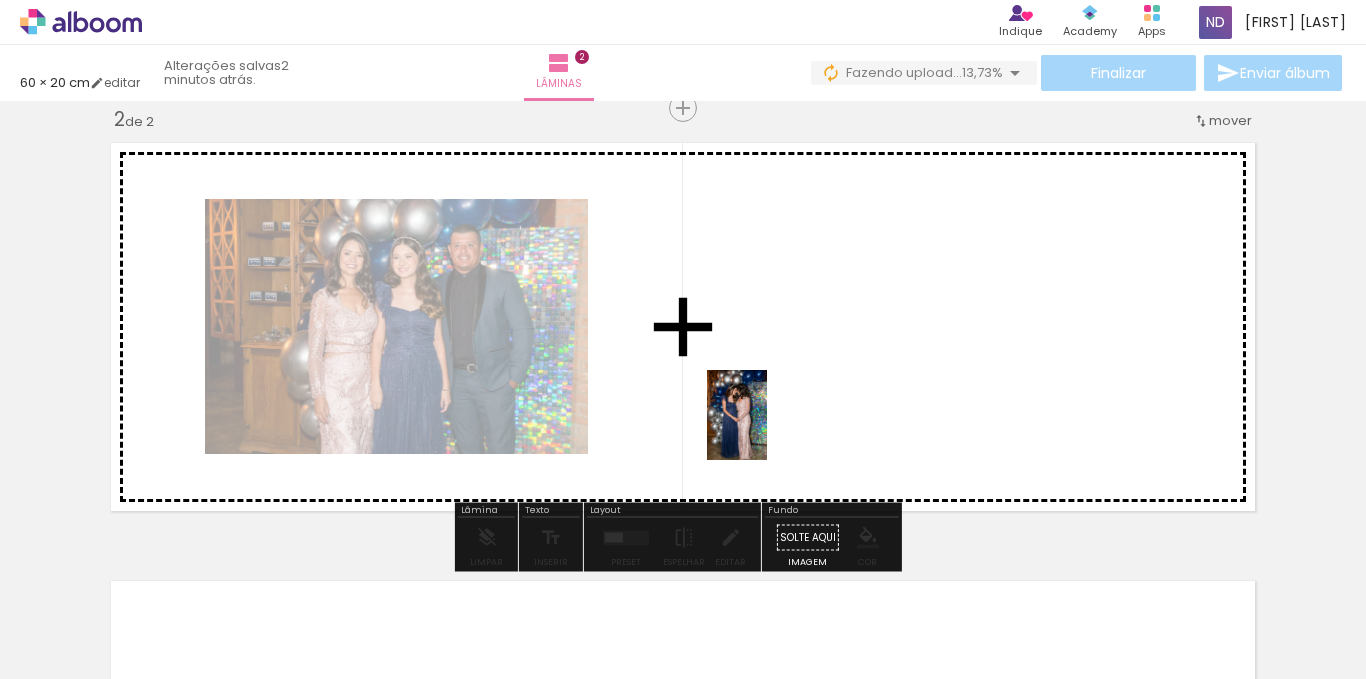 drag, startPoint x: 877, startPoint y: 622, endPoint x: 767, endPoint y: 430, distance: 221.2781 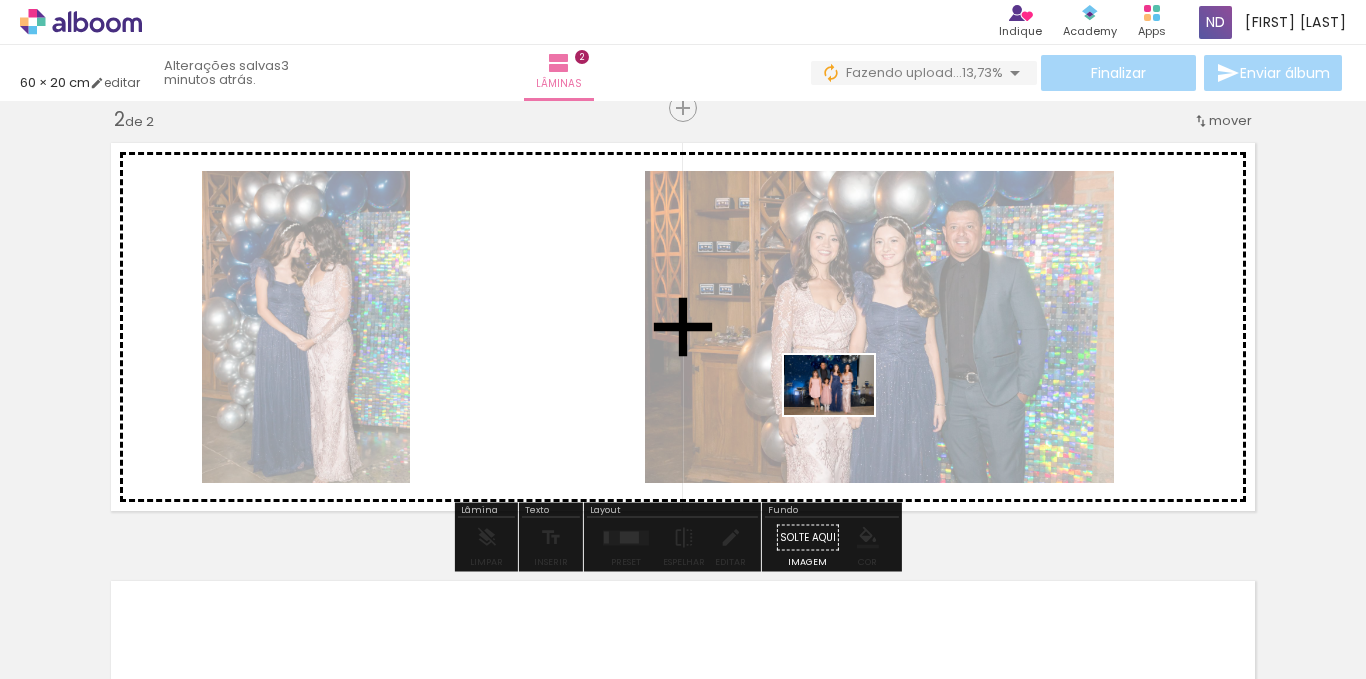 drag, startPoint x: 997, startPoint y: 619, endPoint x: 840, endPoint y: 412, distance: 259.80377 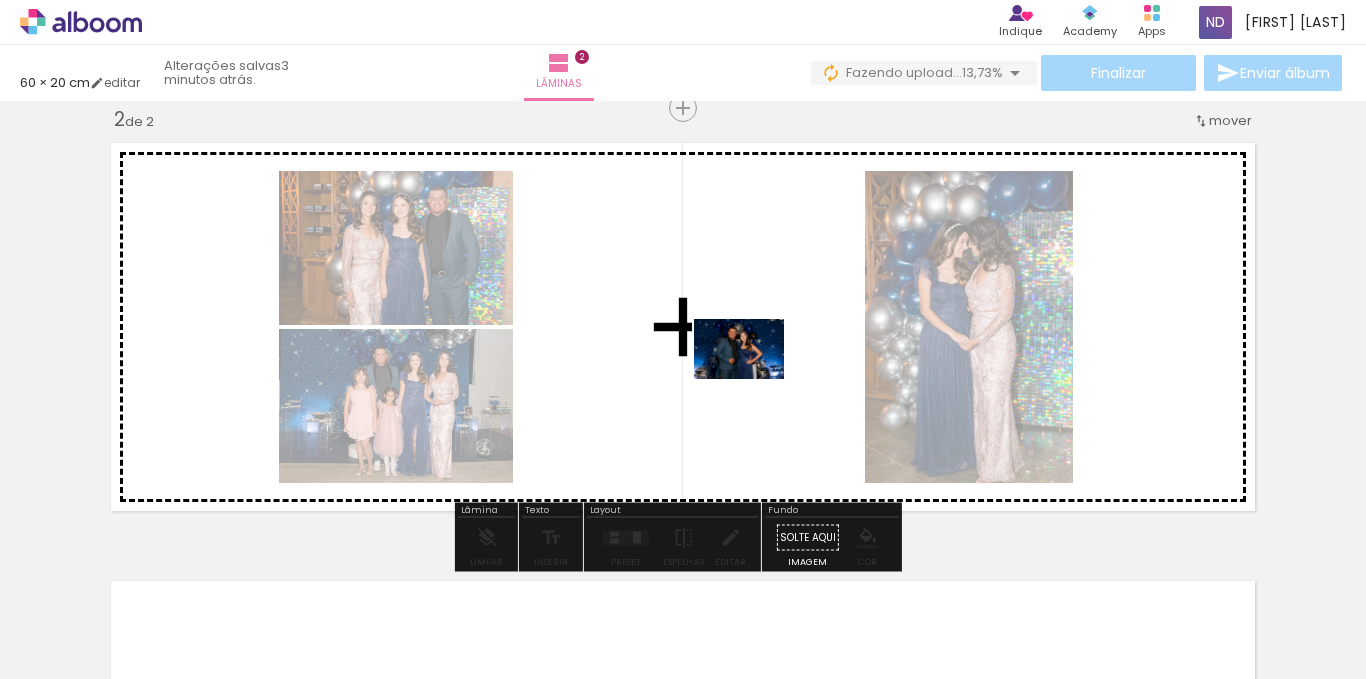 drag, startPoint x: 1098, startPoint y: 614, endPoint x: 753, endPoint y: 379, distance: 417.43262 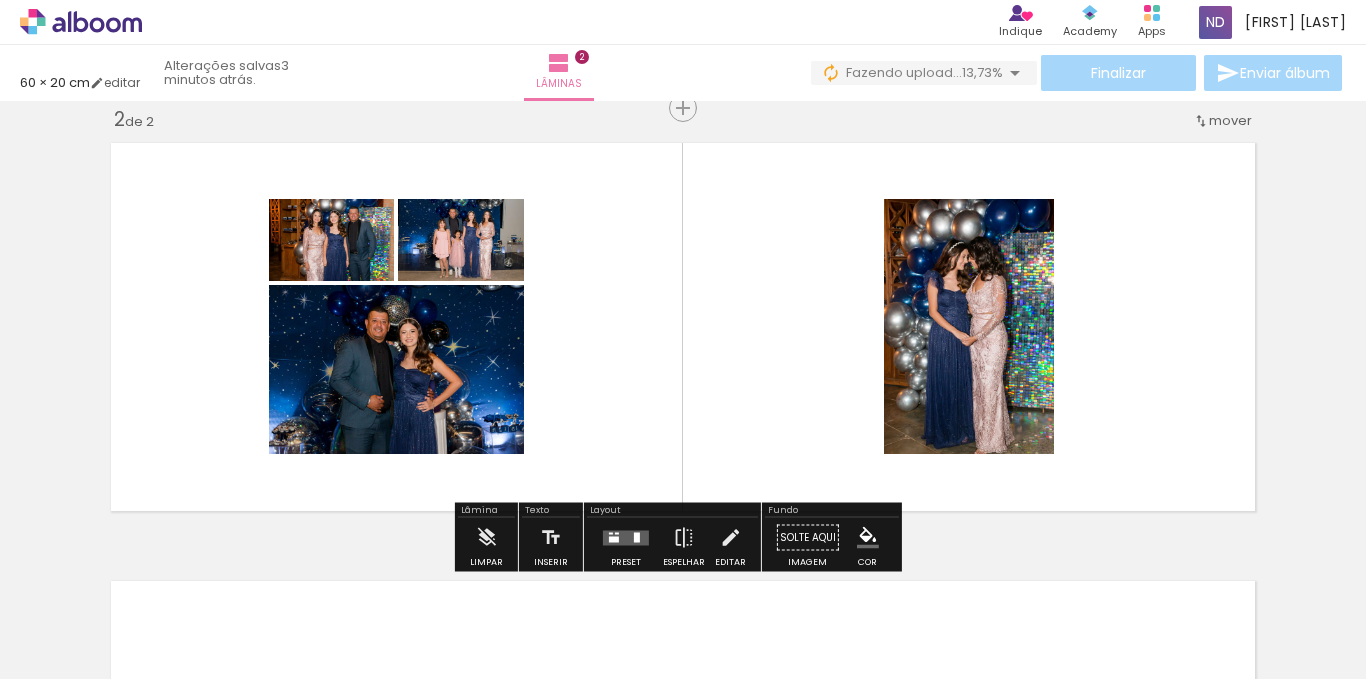 scroll, scrollTop: 596, scrollLeft: 0, axis: vertical 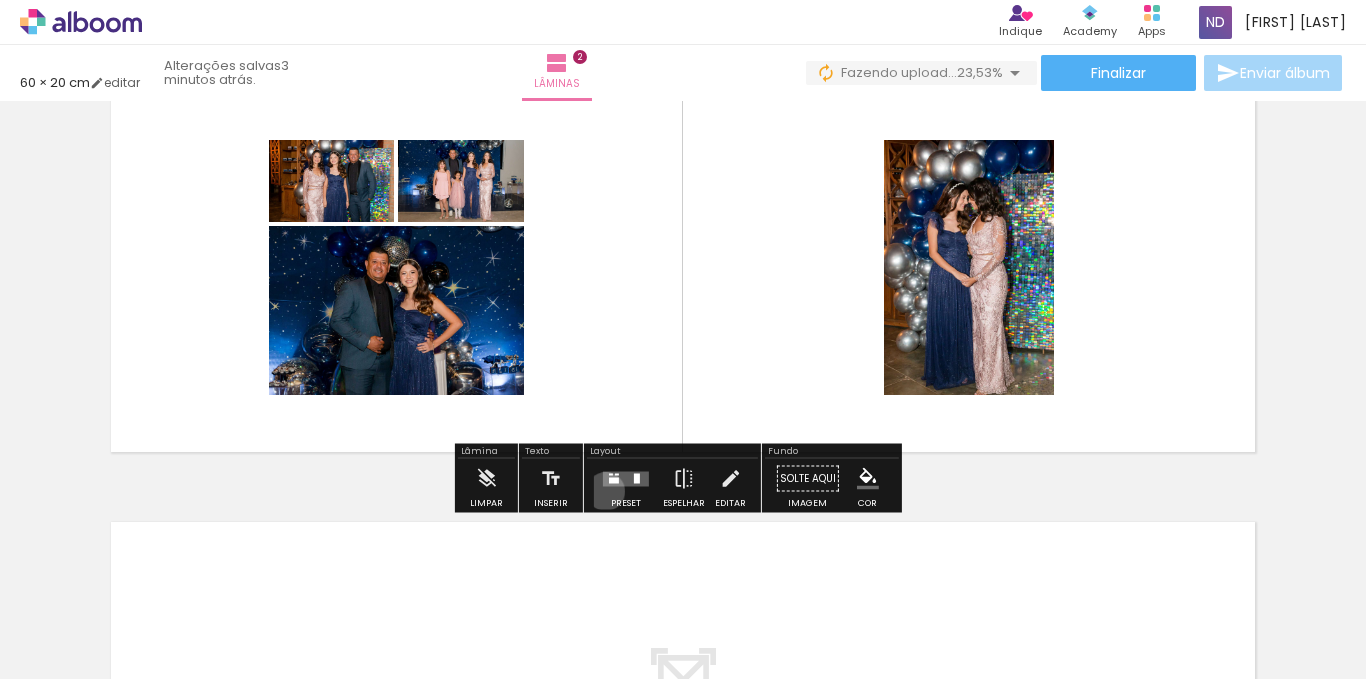 click at bounding box center (626, 479) 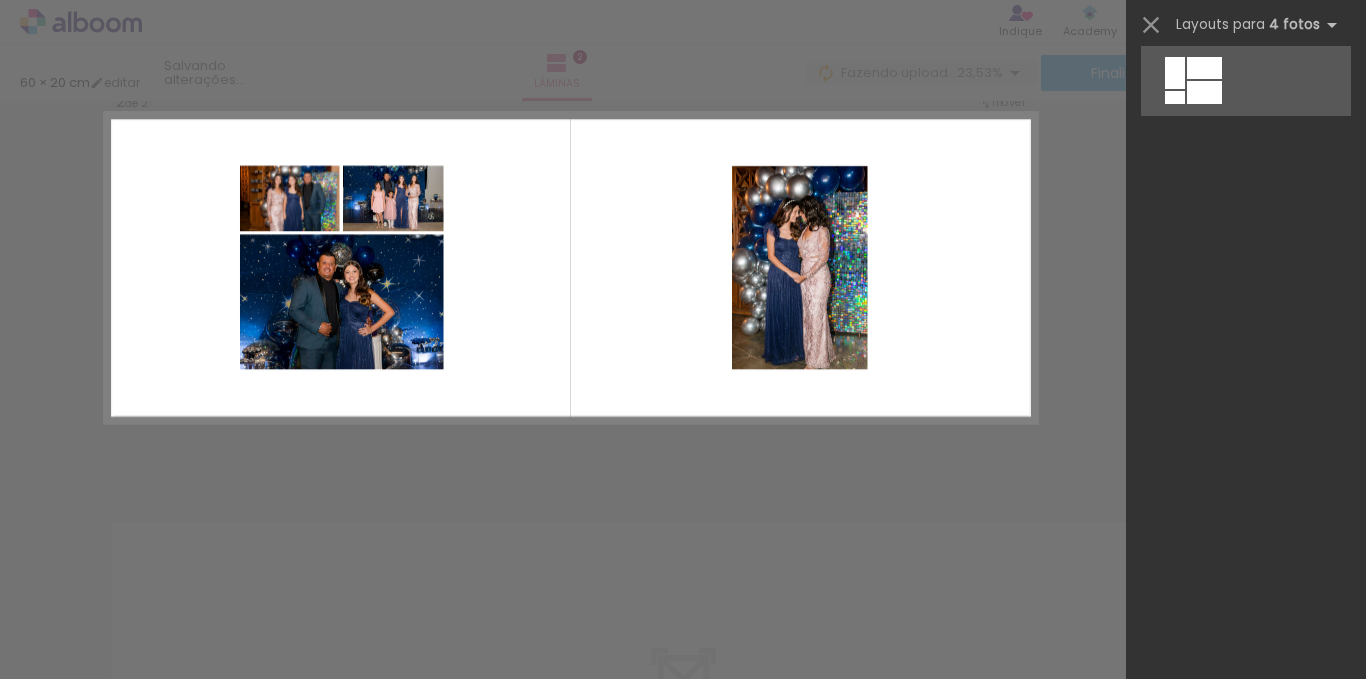 scroll, scrollTop: 0, scrollLeft: 0, axis: both 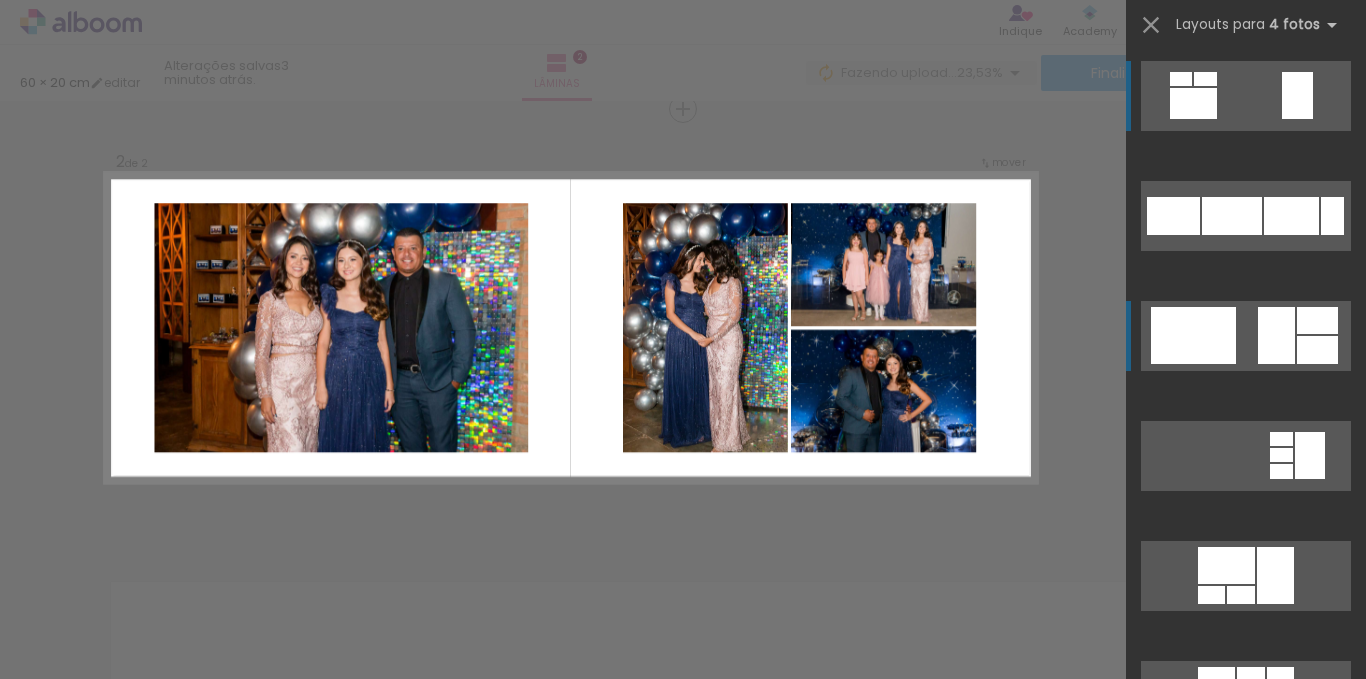 click at bounding box center (1246, 216) 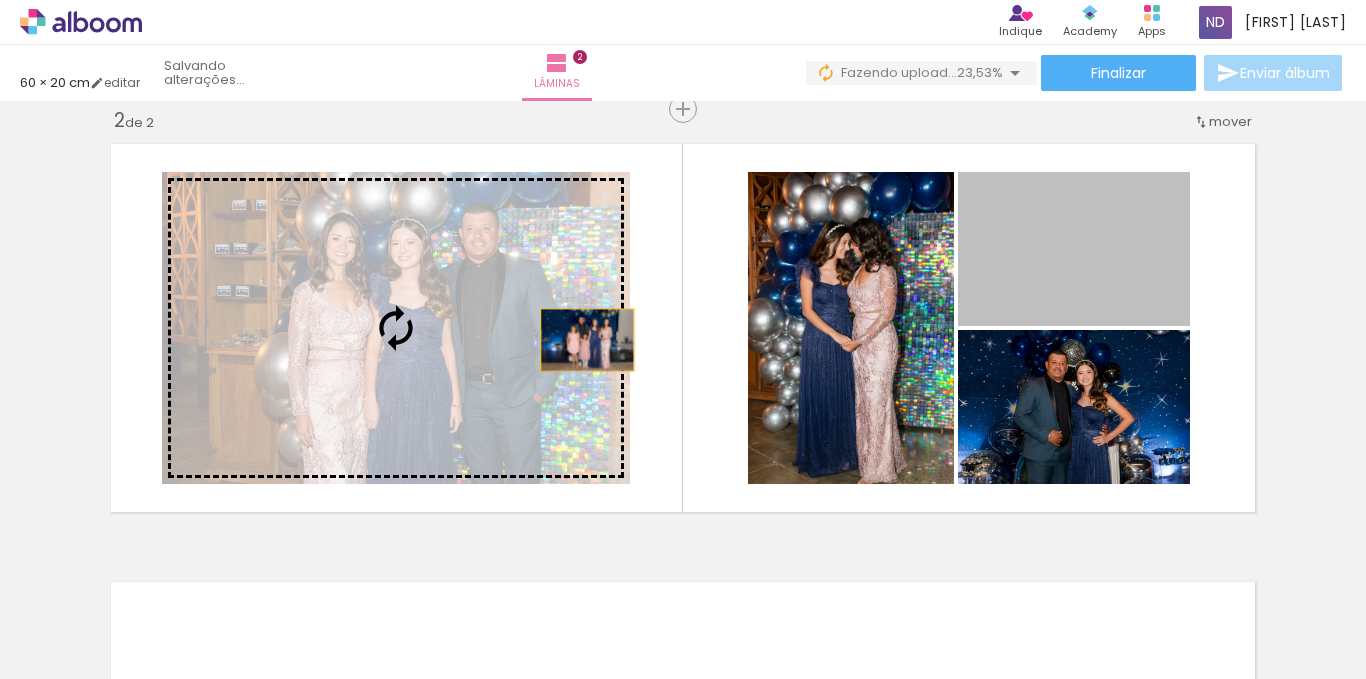 drag, startPoint x: 1115, startPoint y: 243, endPoint x: 580, endPoint y: 340, distance: 543.72235 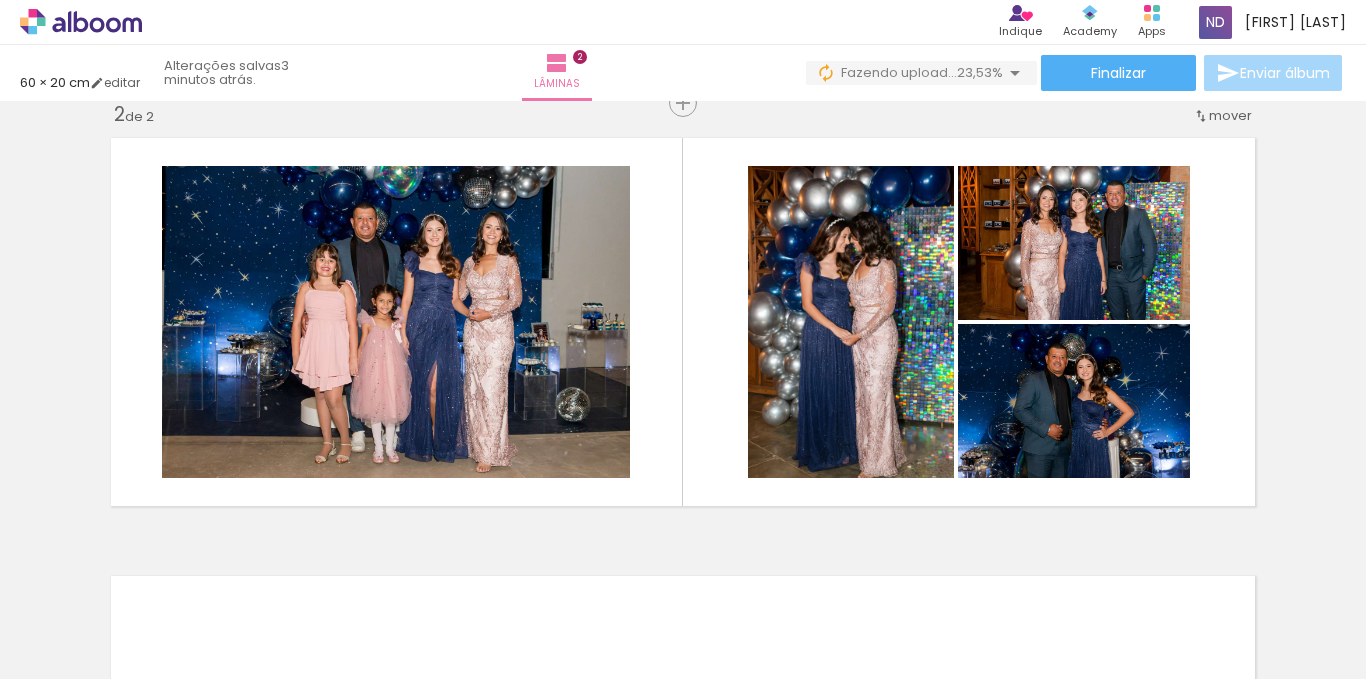 scroll, scrollTop: 516, scrollLeft: 0, axis: vertical 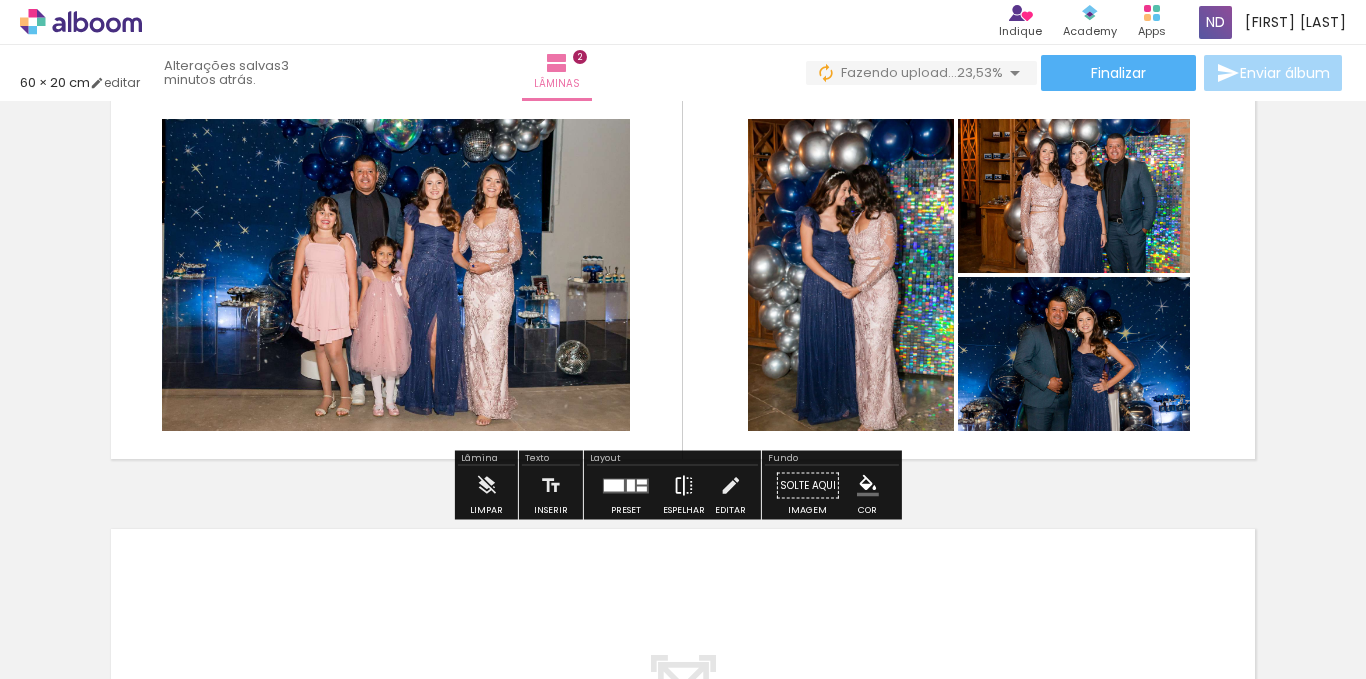 click at bounding box center (684, 486) 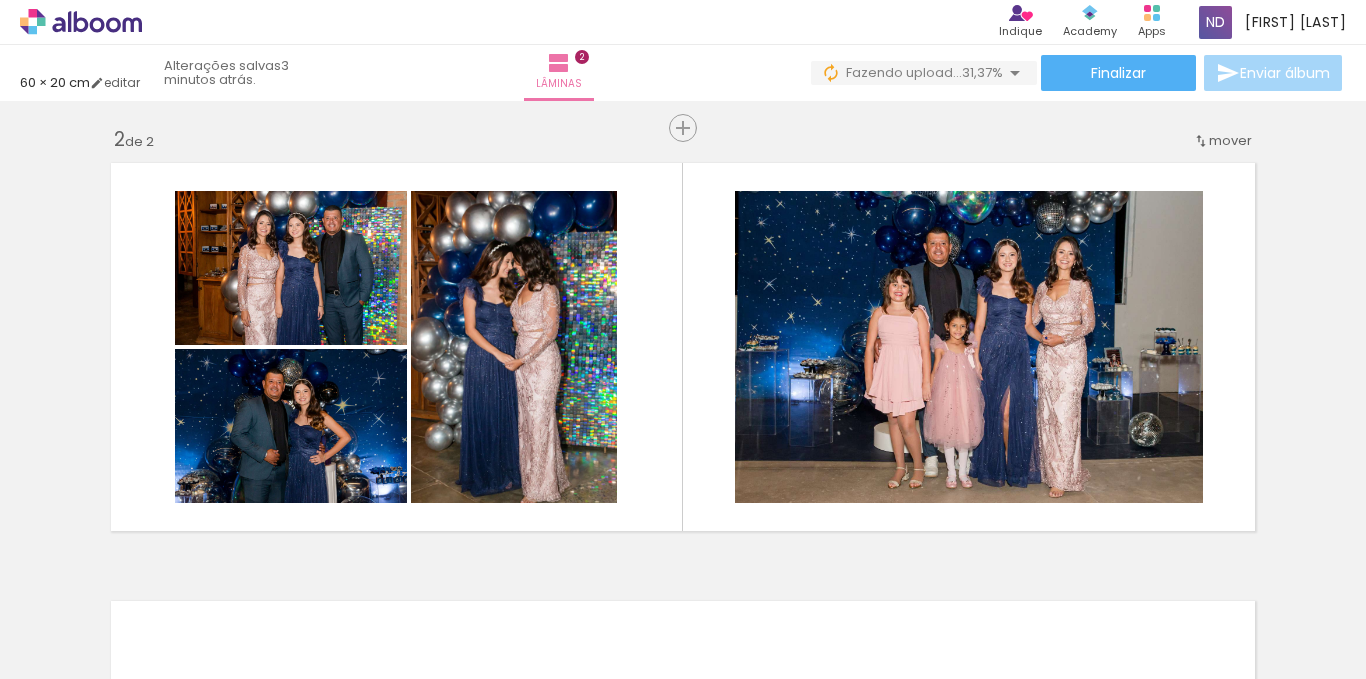scroll, scrollTop: 458, scrollLeft: 0, axis: vertical 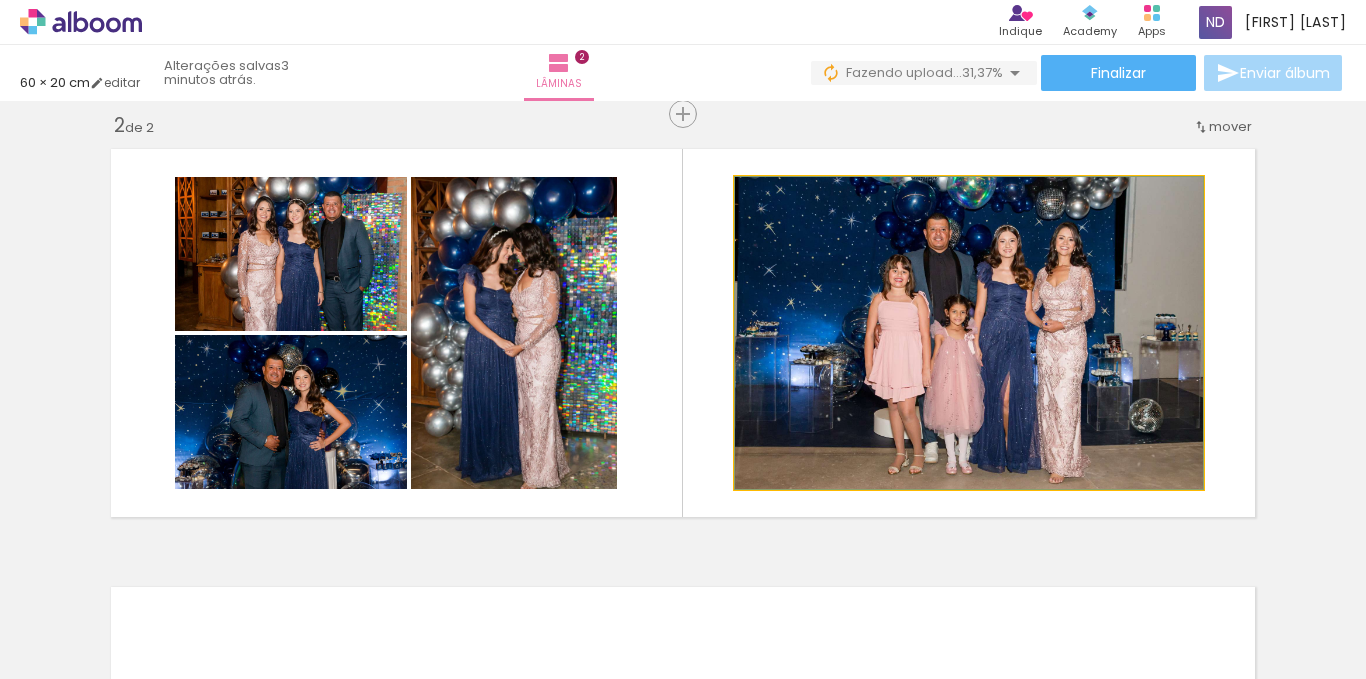 click 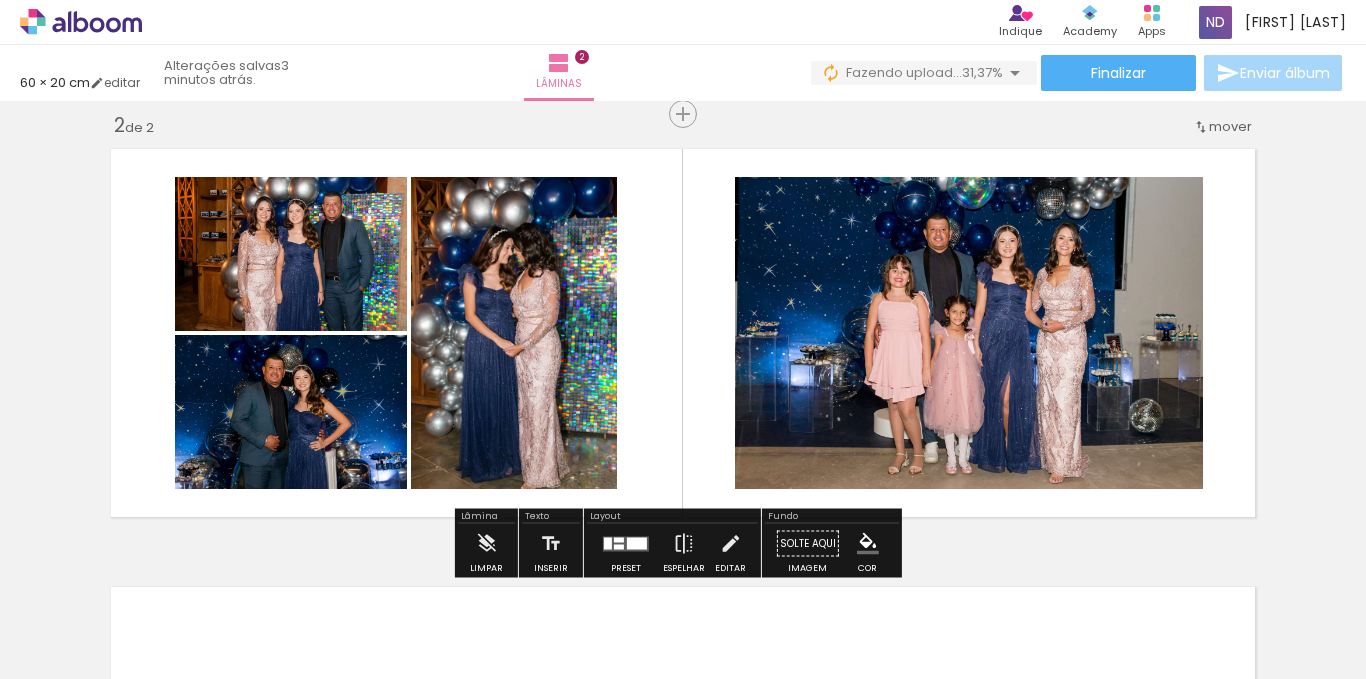 click 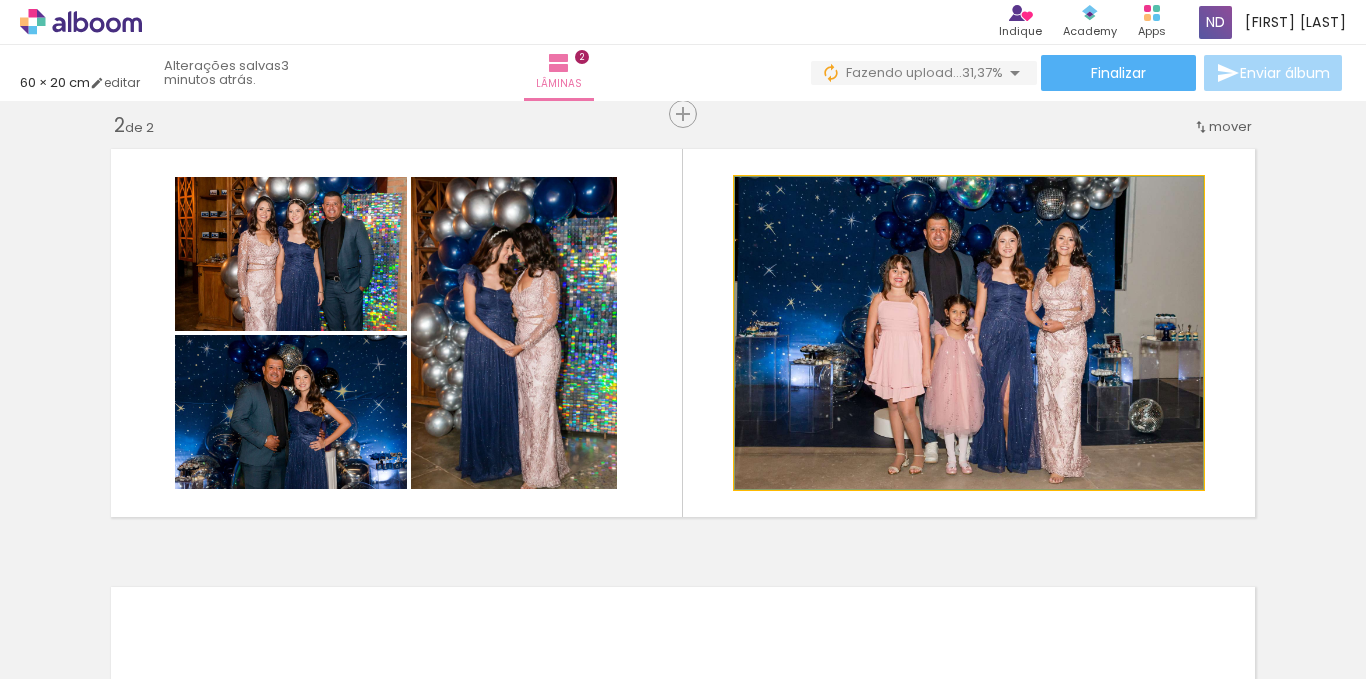 click 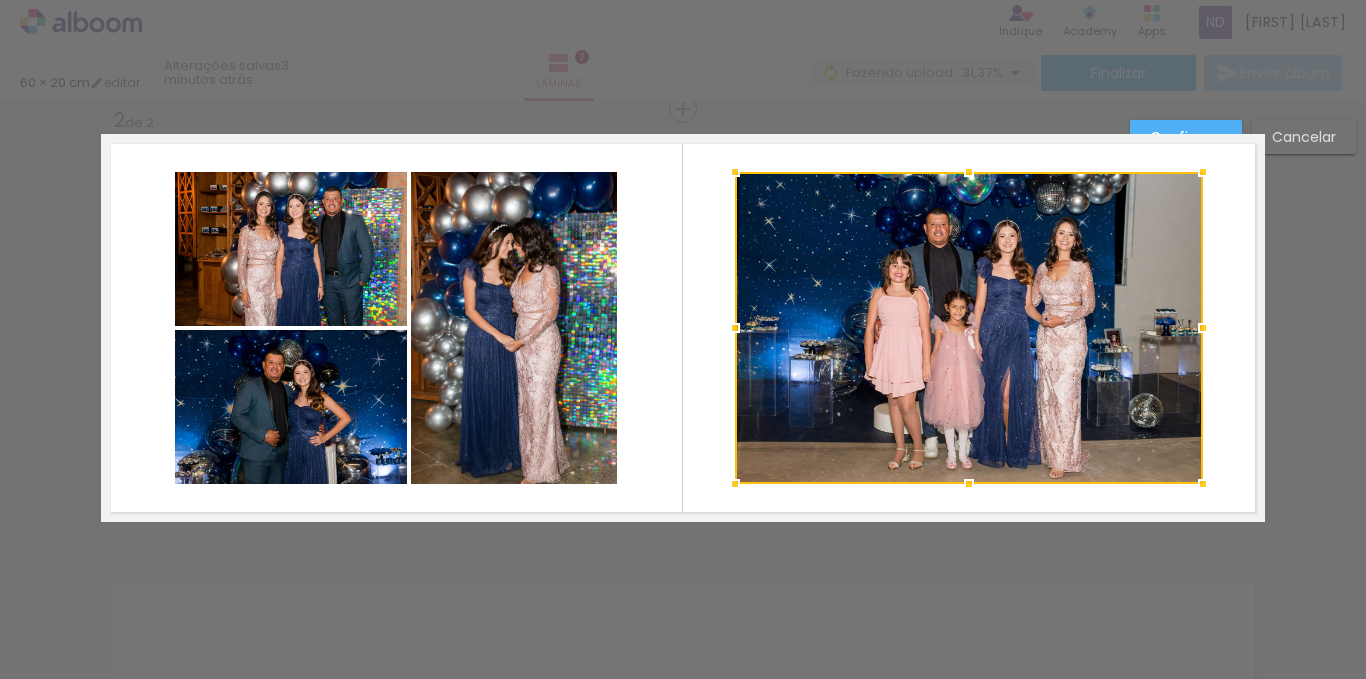 scroll, scrollTop: 464, scrollLeft: 0, axis: vertical 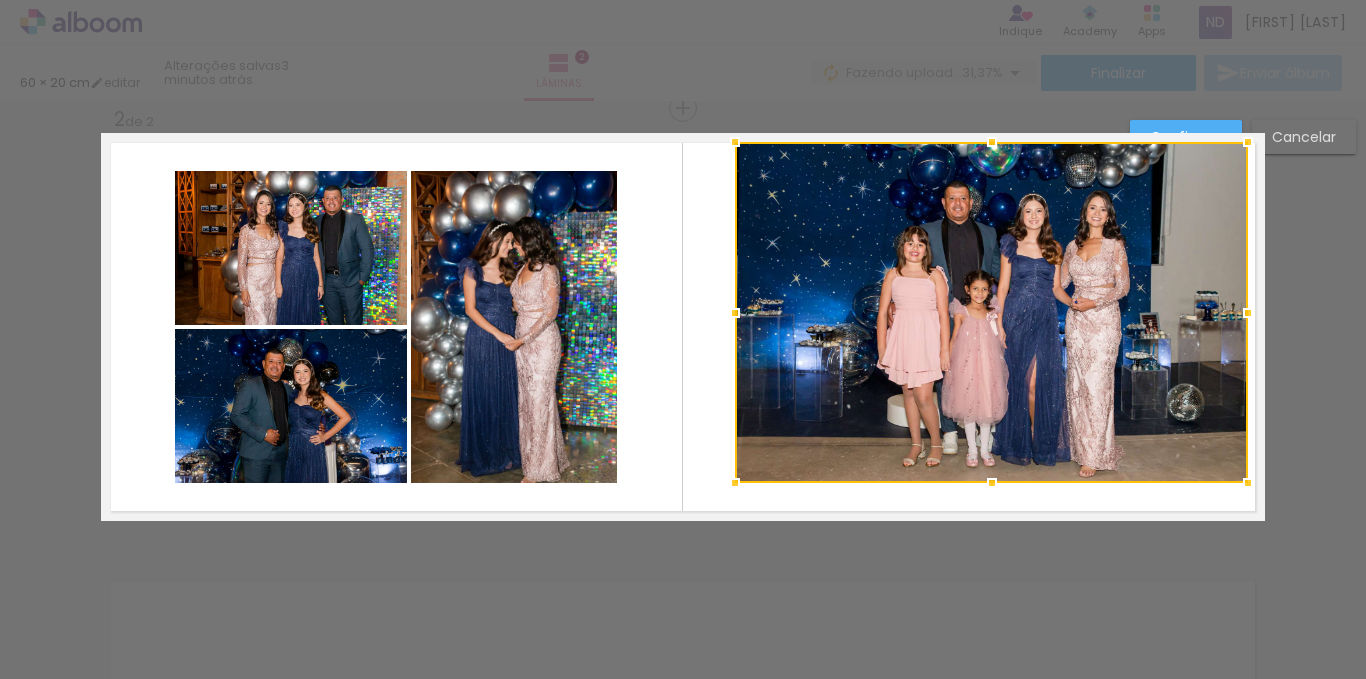 drag, startPoint x: 1193, startPoint y: 168, endPoint x: 1238, endPoint y: 149, distance: 48.8467 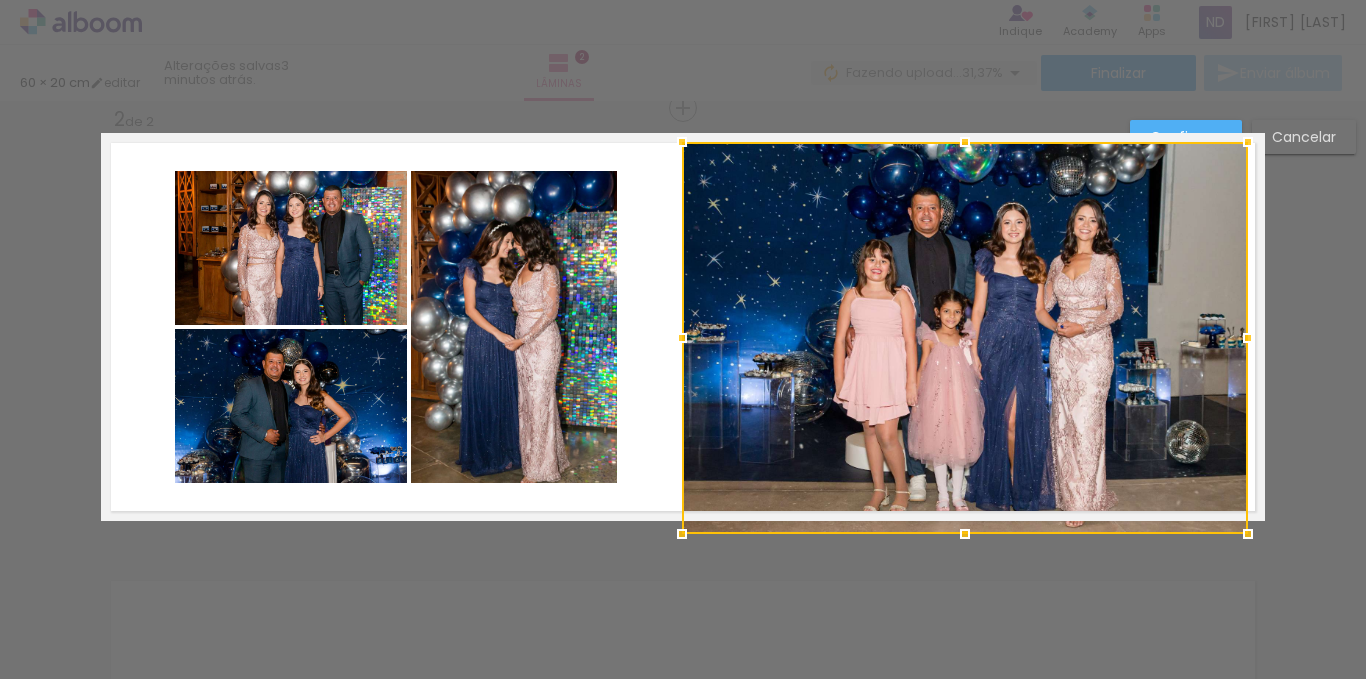 drag, startPoint x: 733, startPoint y: 480, endPoint x: 680, endPoint y: 519, distance: 65.802734 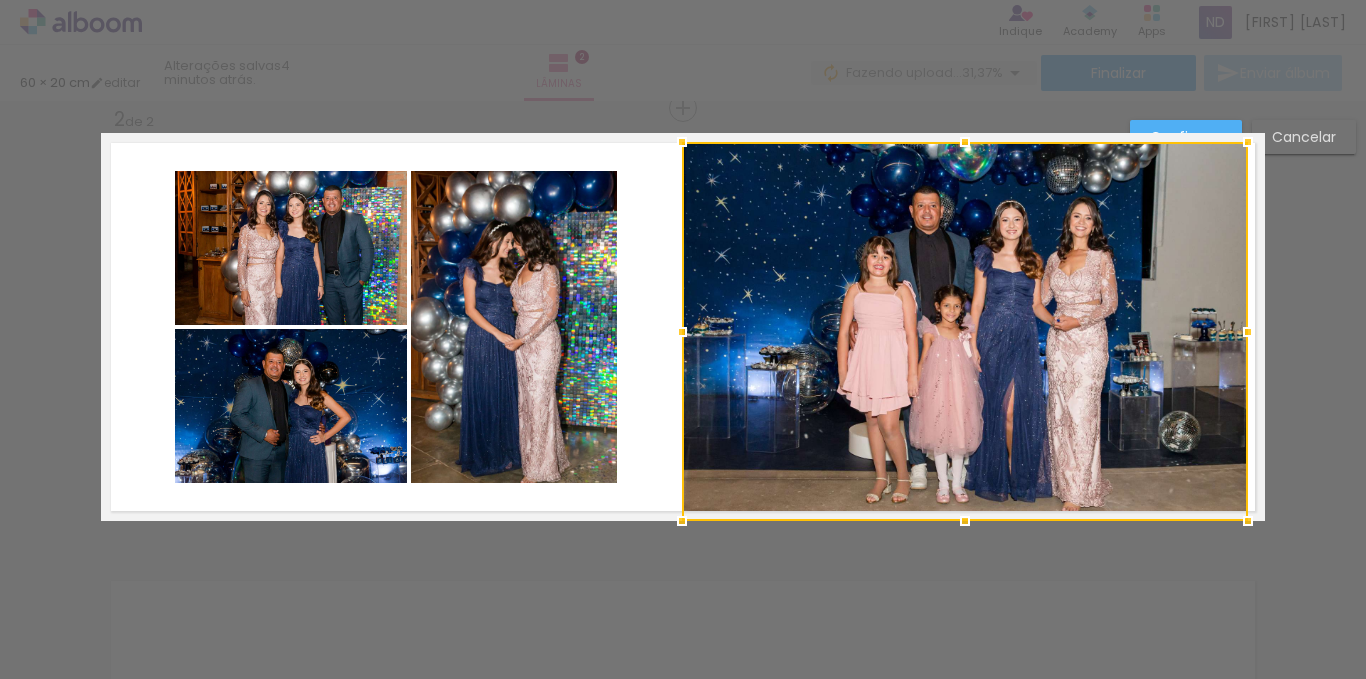 click on "Confirmar Cancelar" at bounding box center (683, 318) 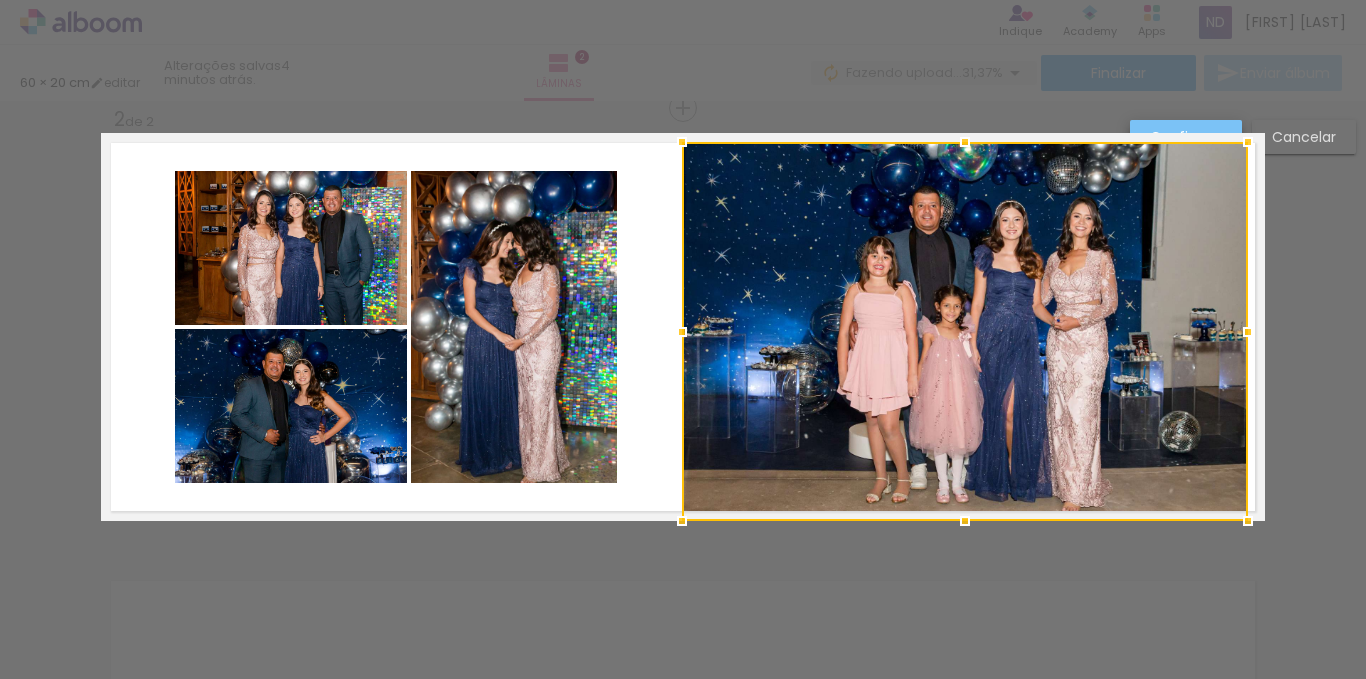 click on "Confirmar" at bounding box center [1186, 137] 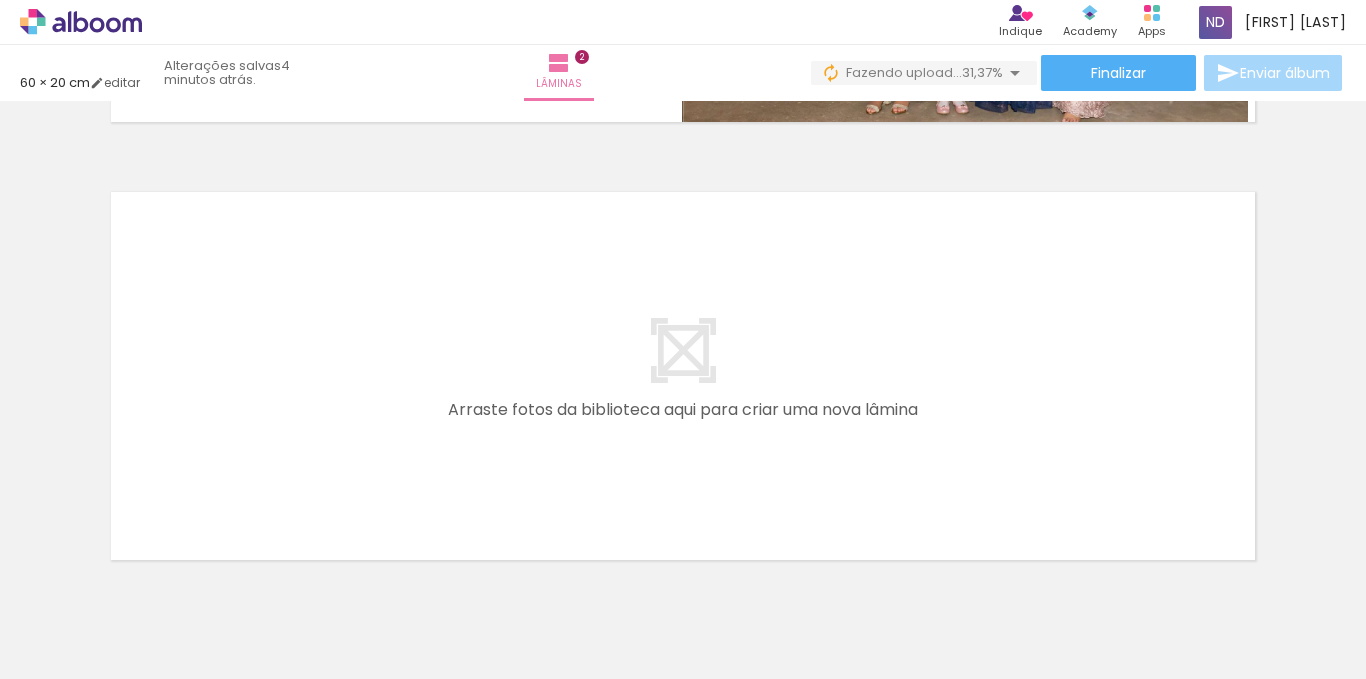 scroll, scrollTop: 859, scrollLeft: 0, axis: vertical 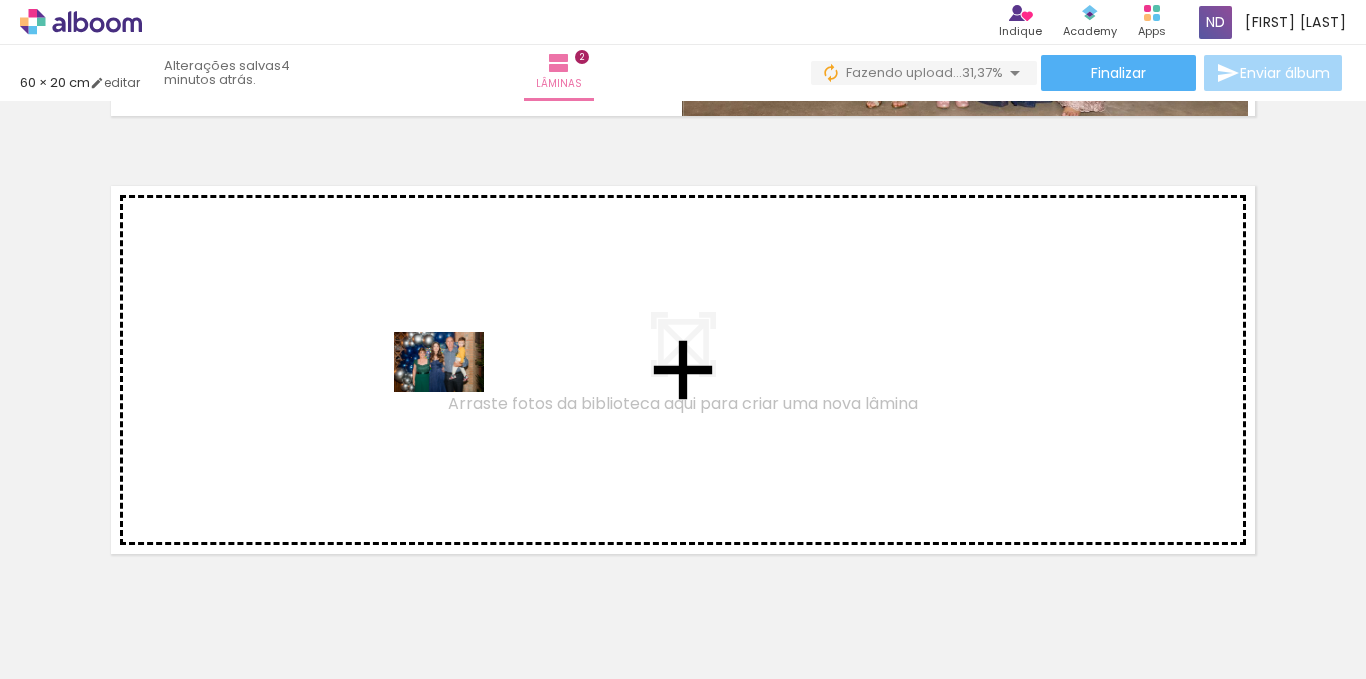 drag, startPoint x: 731, startPoint y: 633, endPoint x: 454, endPoint y: 392, distance: 367.16483 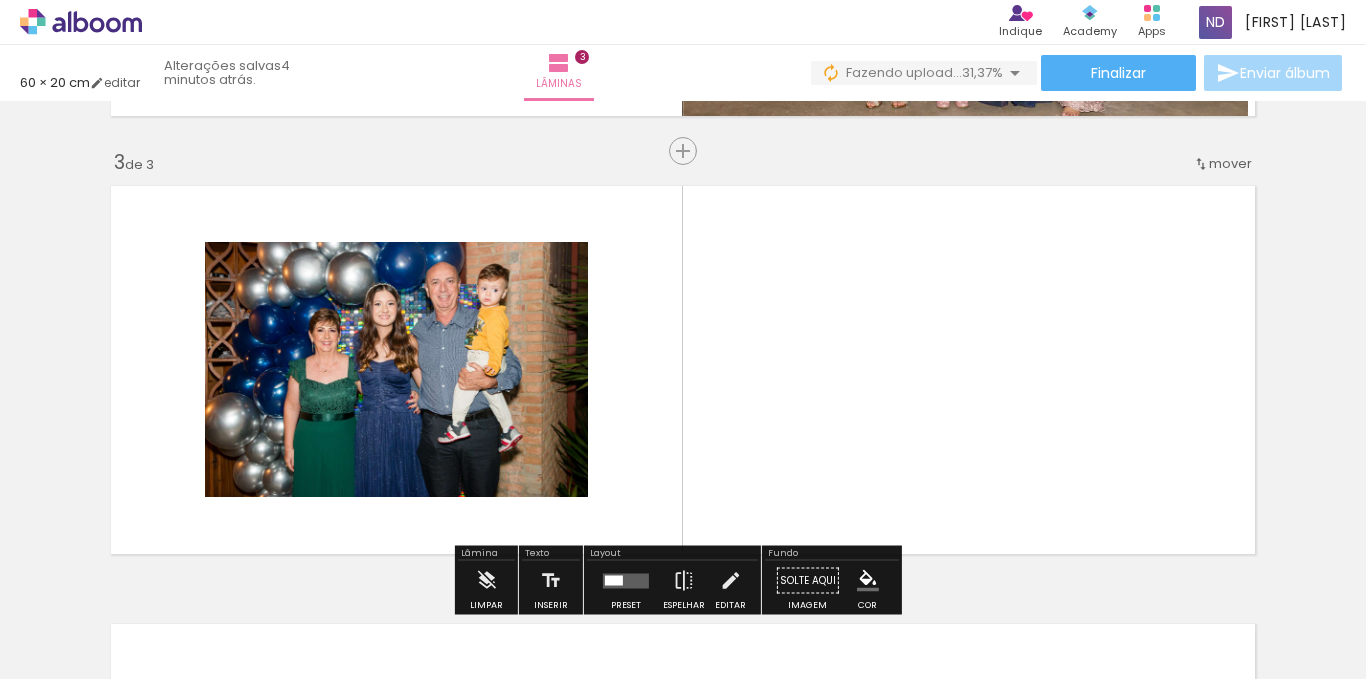 scroll, scrollTop: 902, scrollLeft: 0, axis: vertical 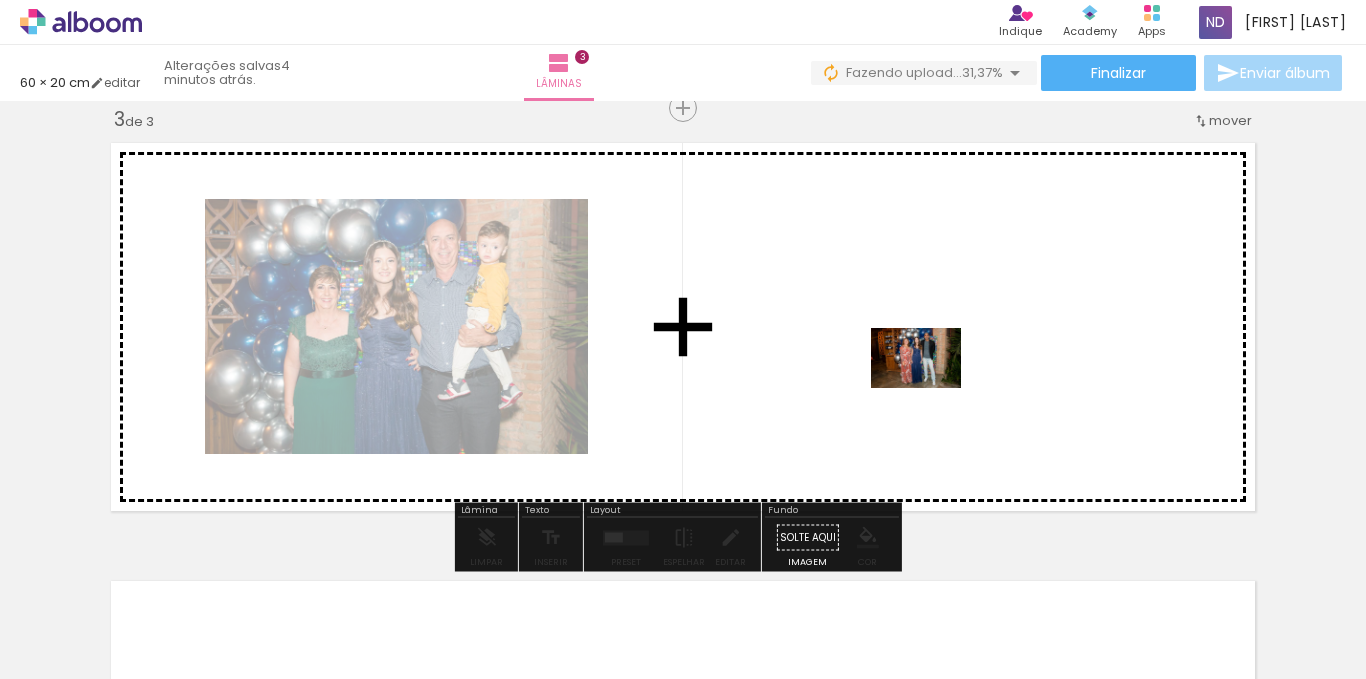 drag, startPoint x: 830, startPoint y: 614, endPoint x: 931, endPoint y: 388, distance: 247.54192 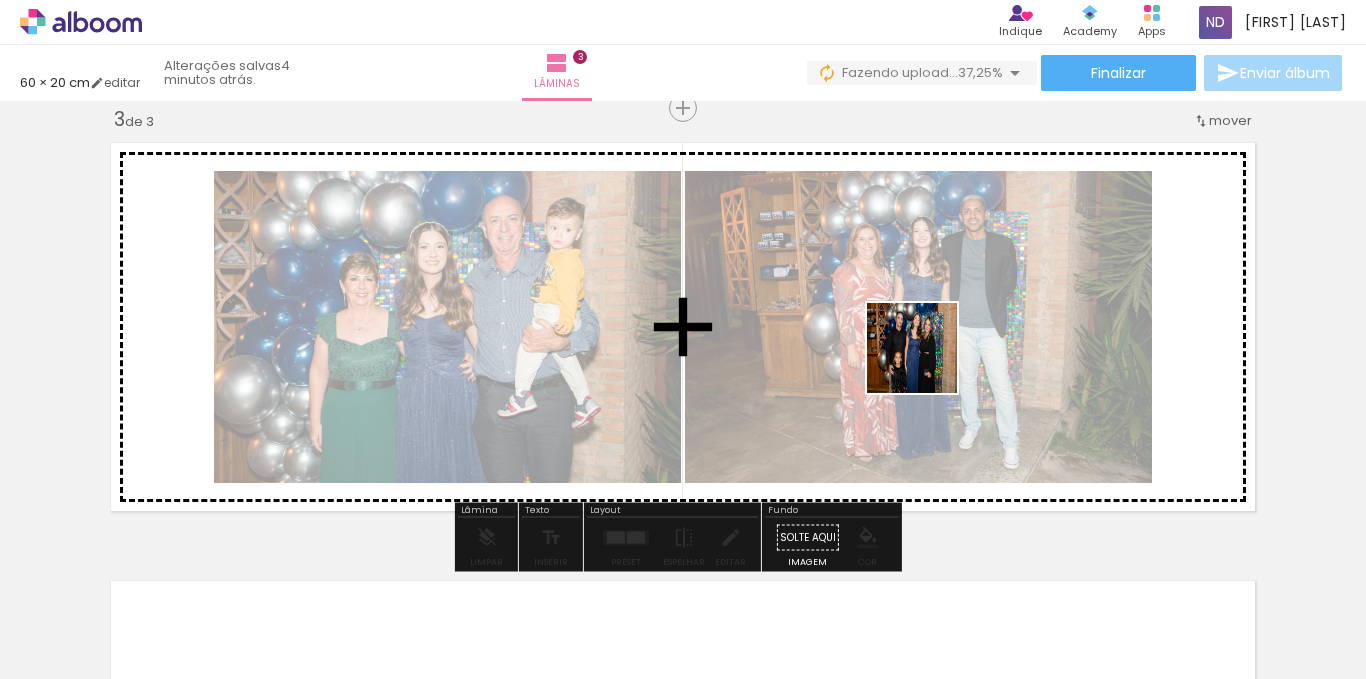 drag, startPoint x: 948, startPoint y: 607, endPoint x: 927, endPoint y: 363, distance: 244.90202 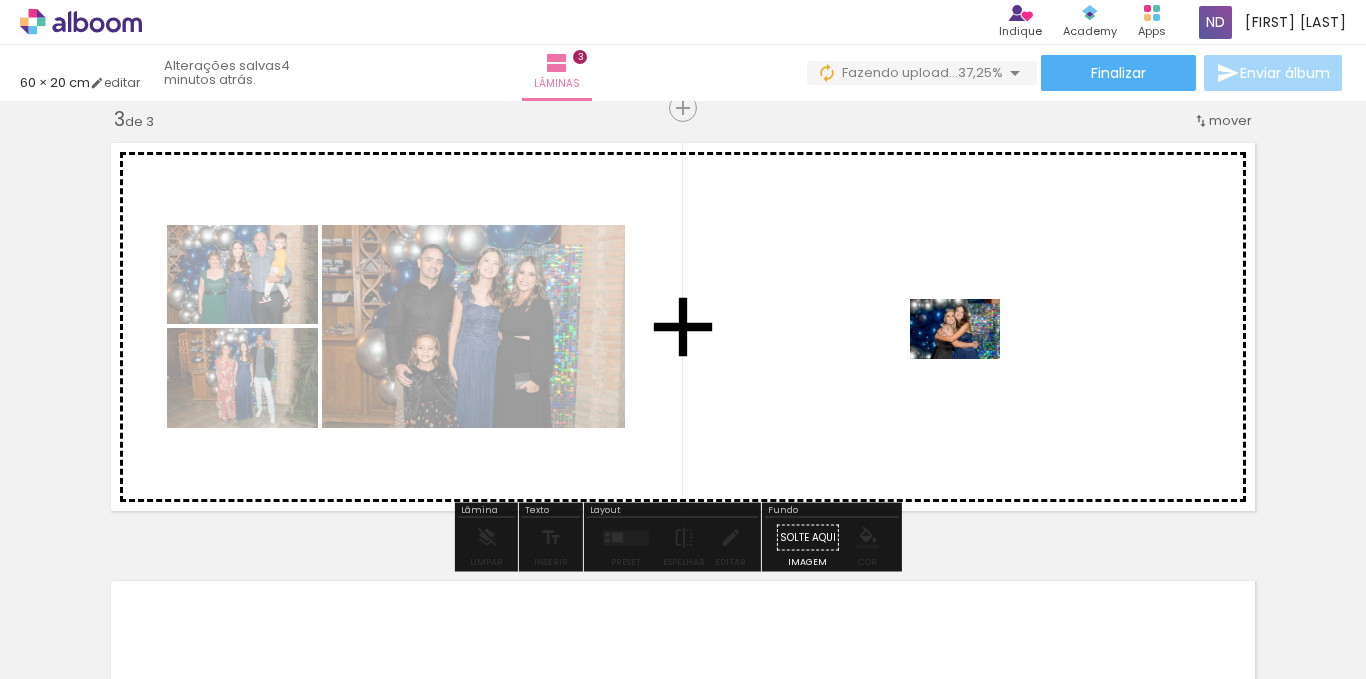 drag, startPoint x: 1050, startPoint y: 616, endPoint x: 970, endPoint y: 359, distance: 269.1635 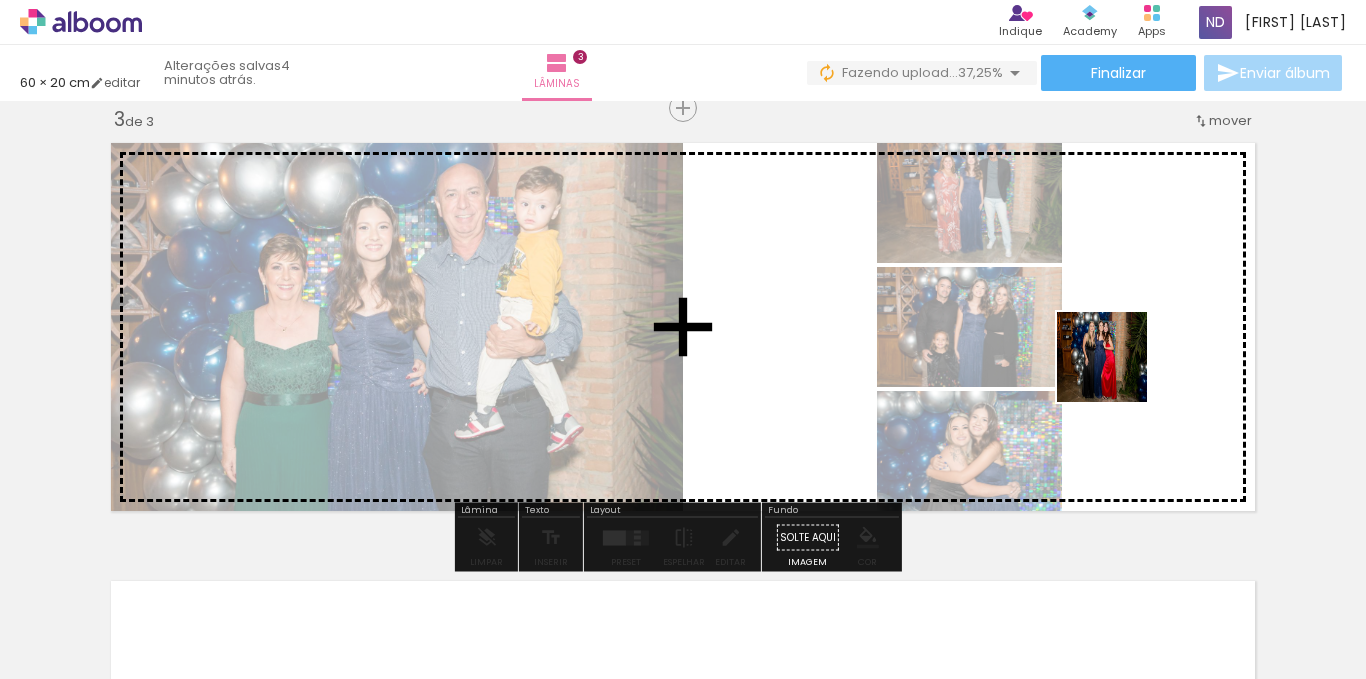 drag, startPoint x: 1160, startPoint y: 635, endPoint x: 1117, endPoint y: 360, distance: 278.34152 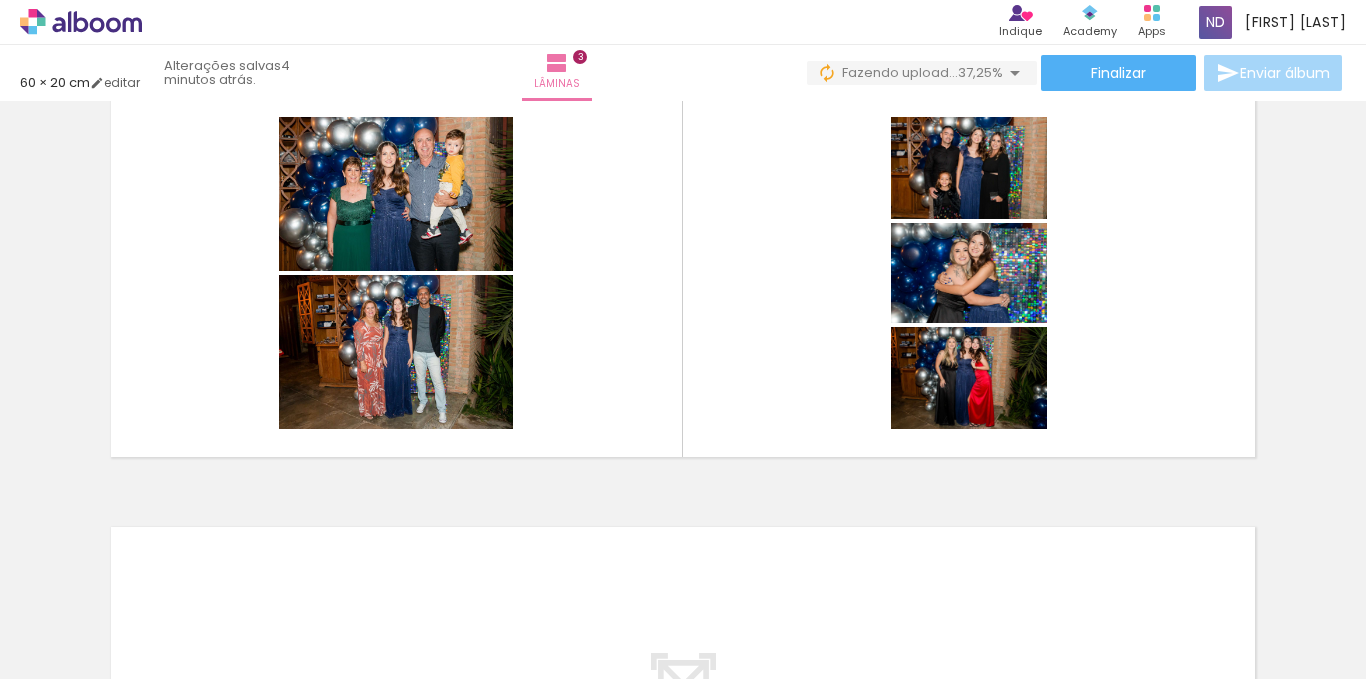 scroll, scrollTop: 927, scrollLeft: 0, axis: vertical 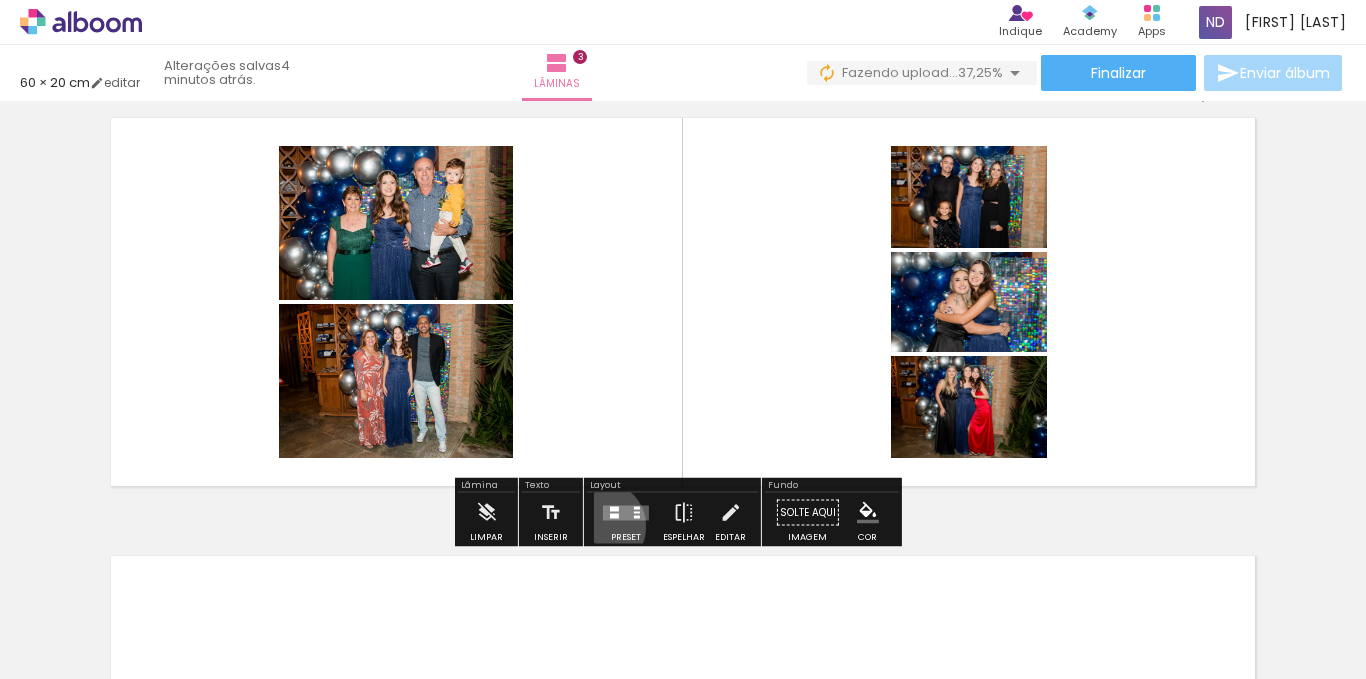 click at bounding box center [626, 513] 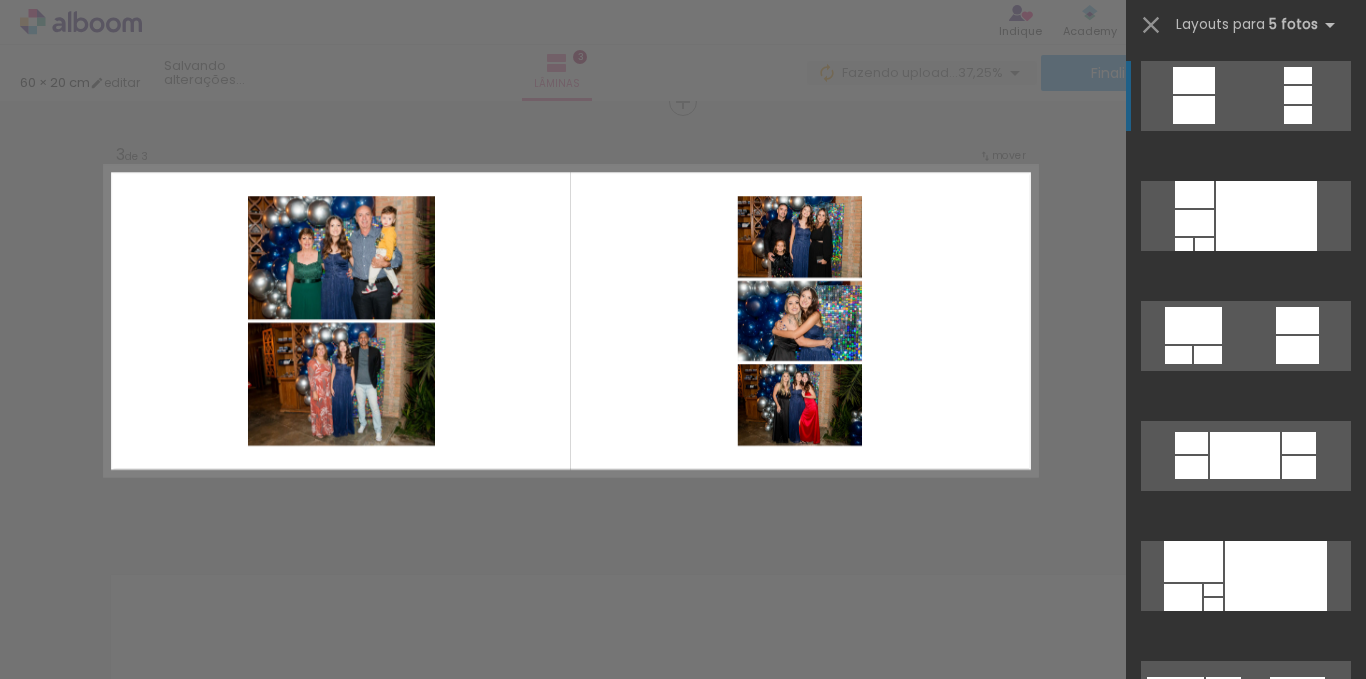 scroll, scrollTop: 902, scrollLeft: 0, axis: vertical 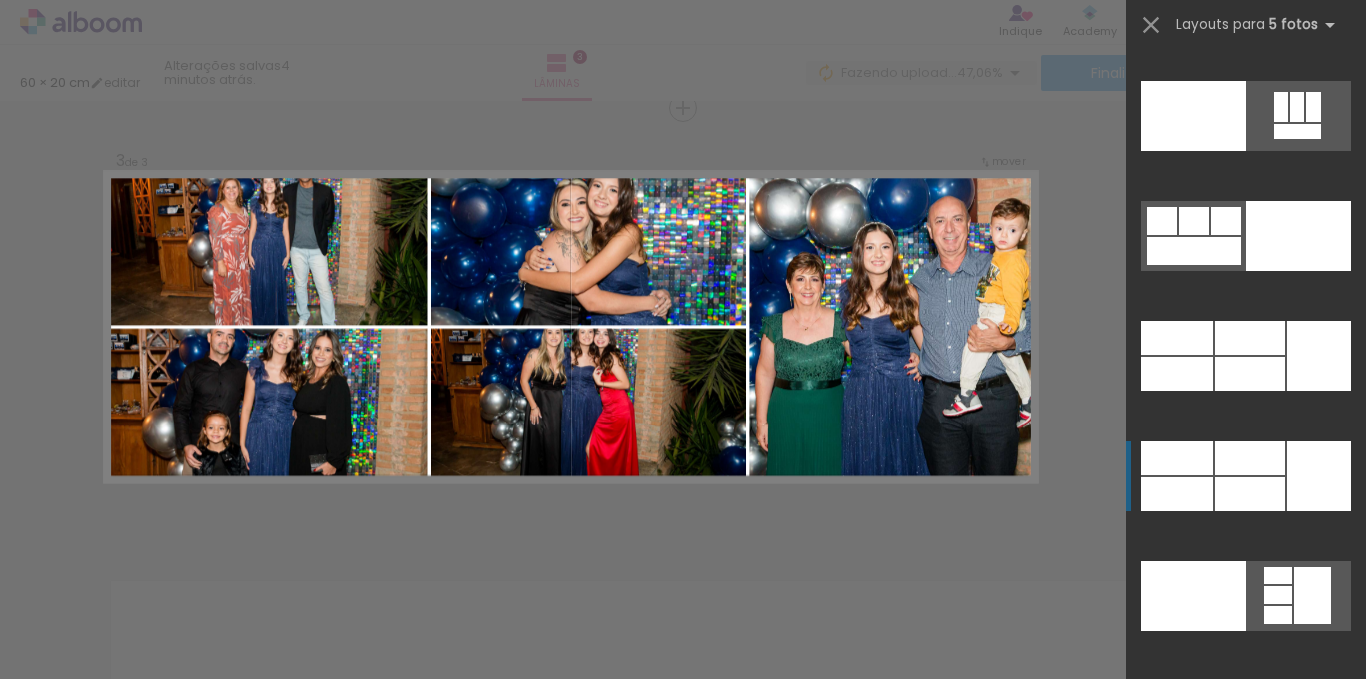 click at bounding box center [1298, 236] 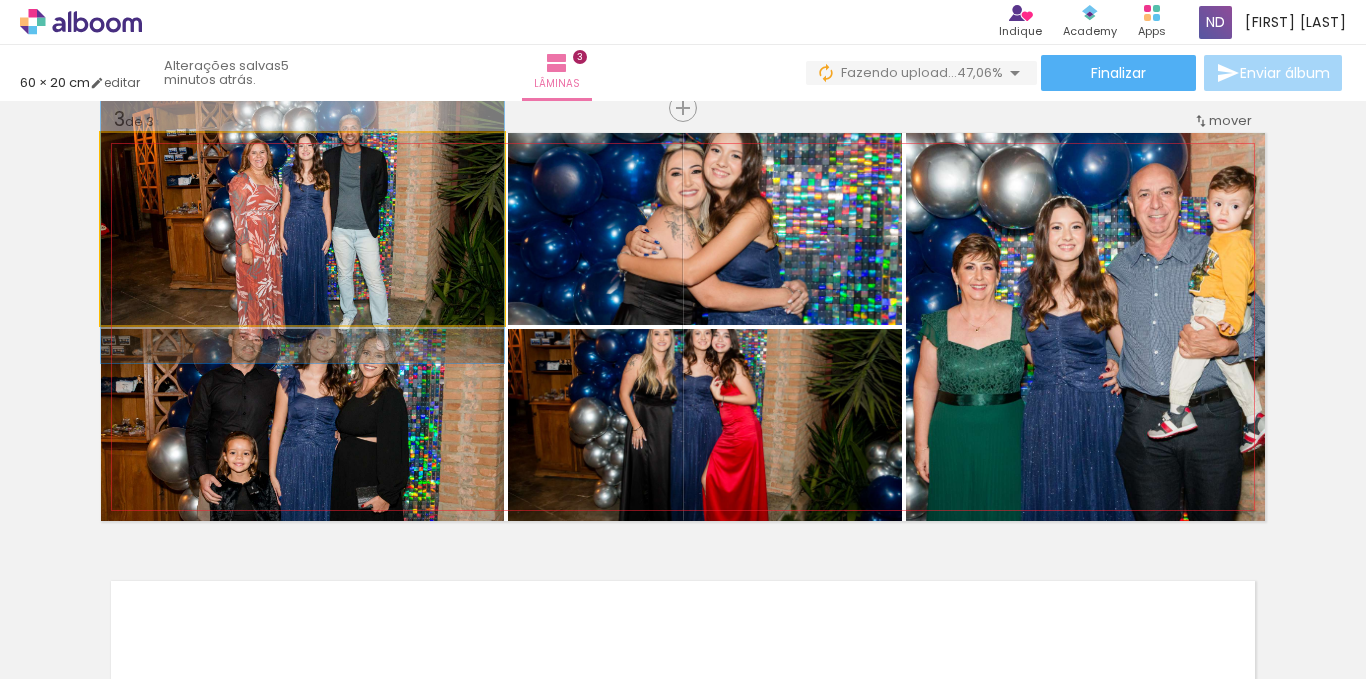 click 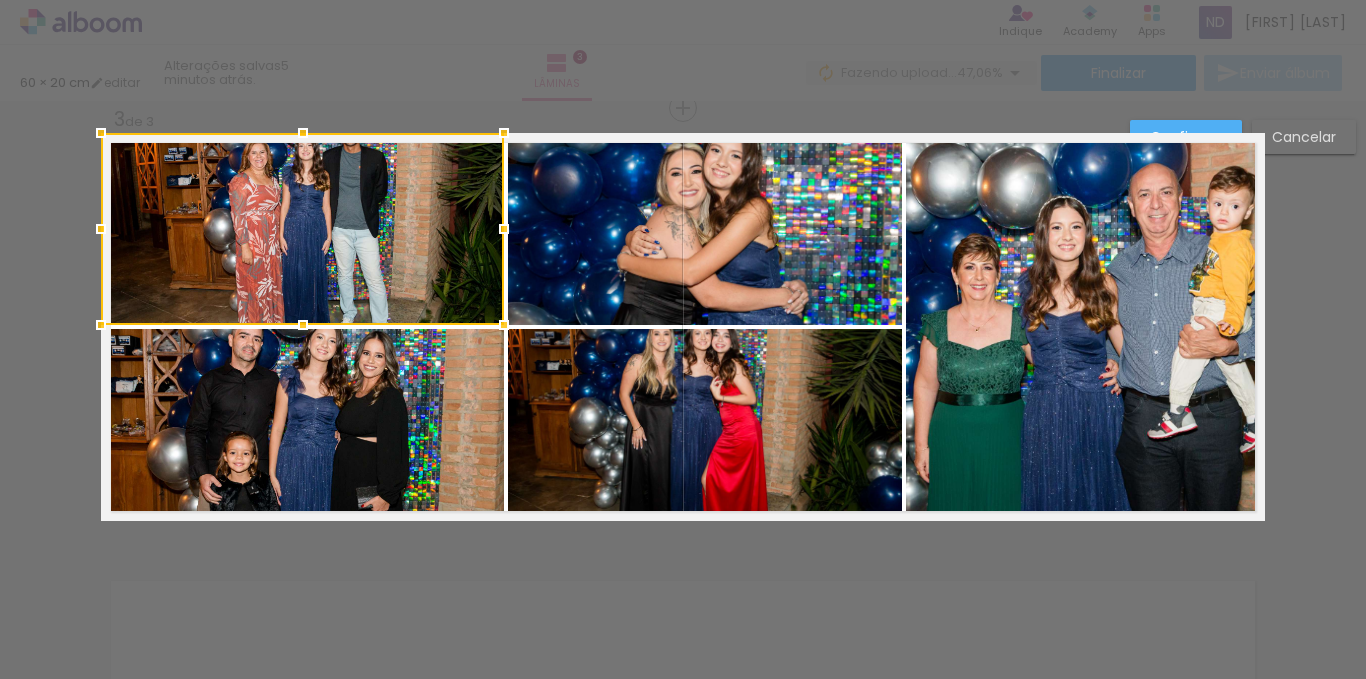 click at bounding box center [302, 229] 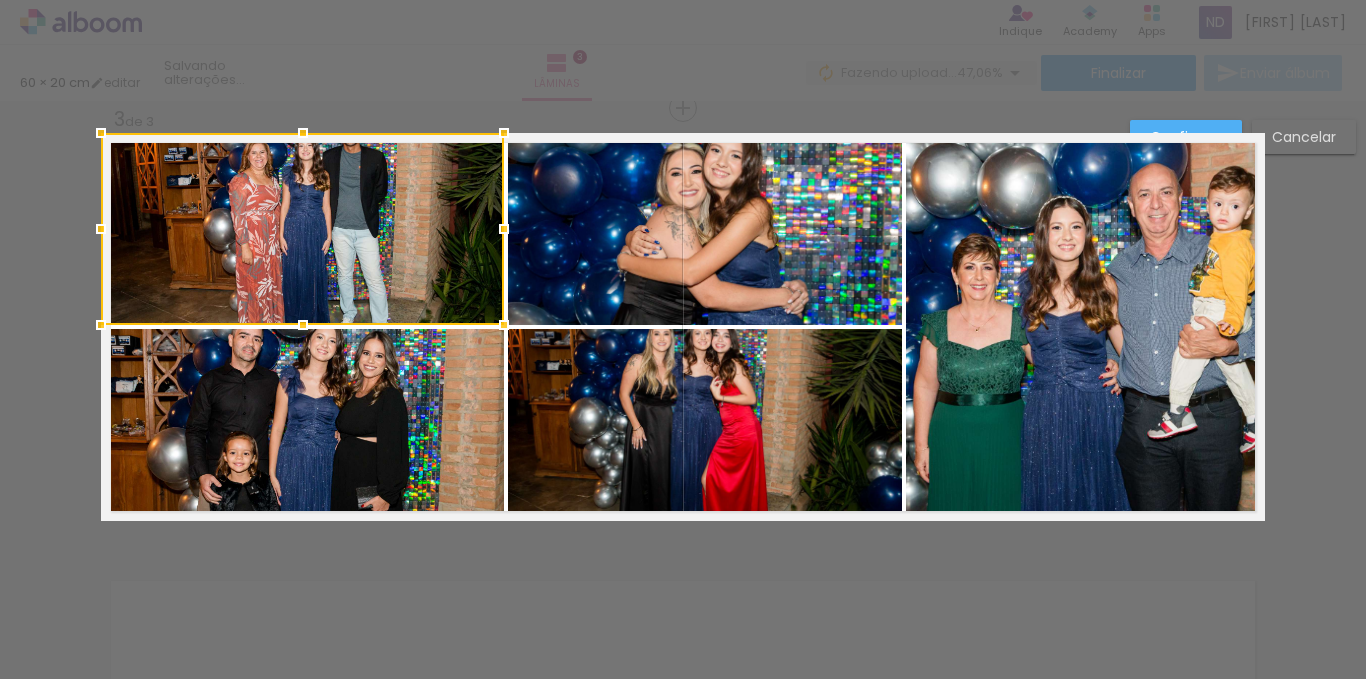 click at bounding box center [302, 229] 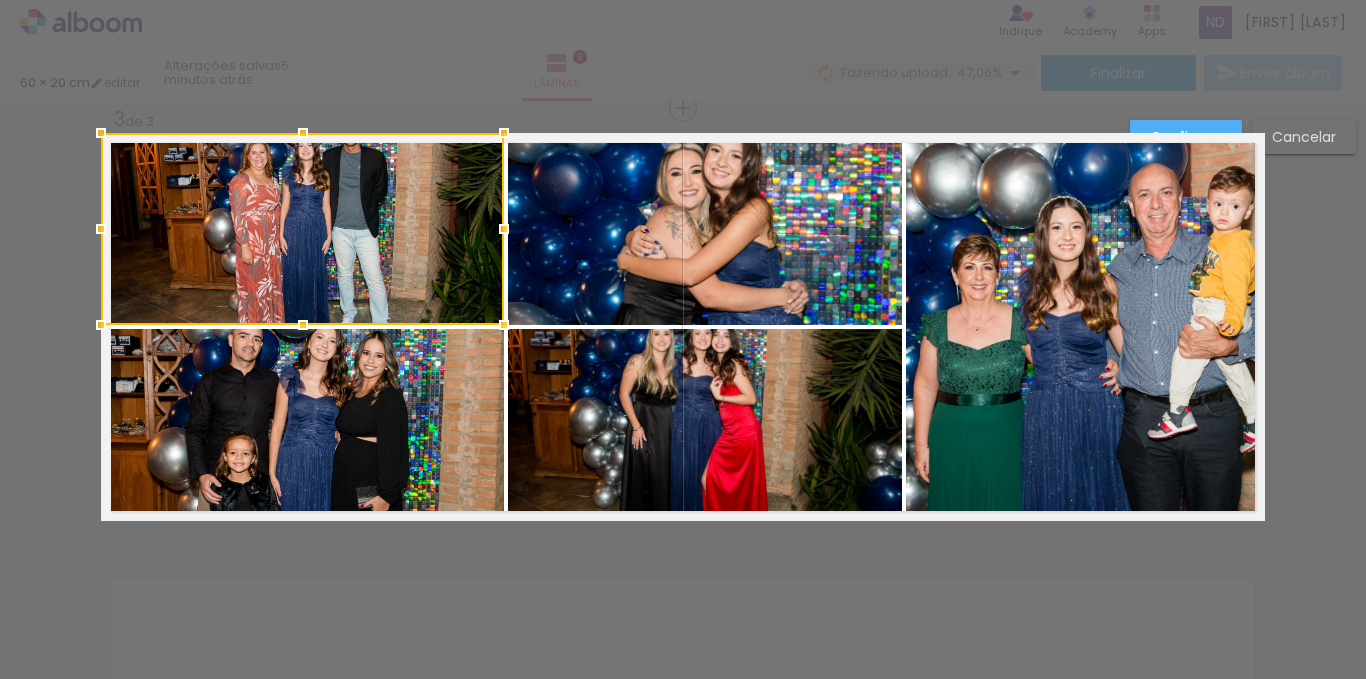 click at bounding box center [302, 229] 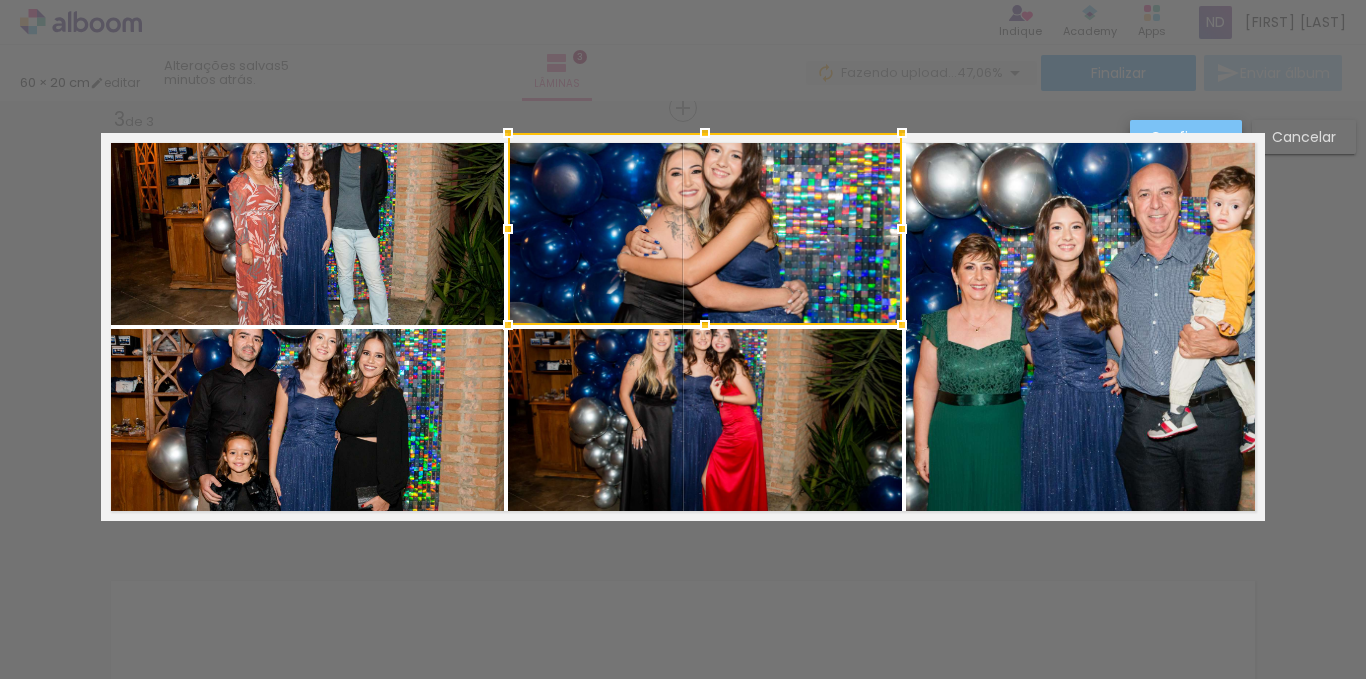 click on "Confirmar" at bounding box center (0, 0) 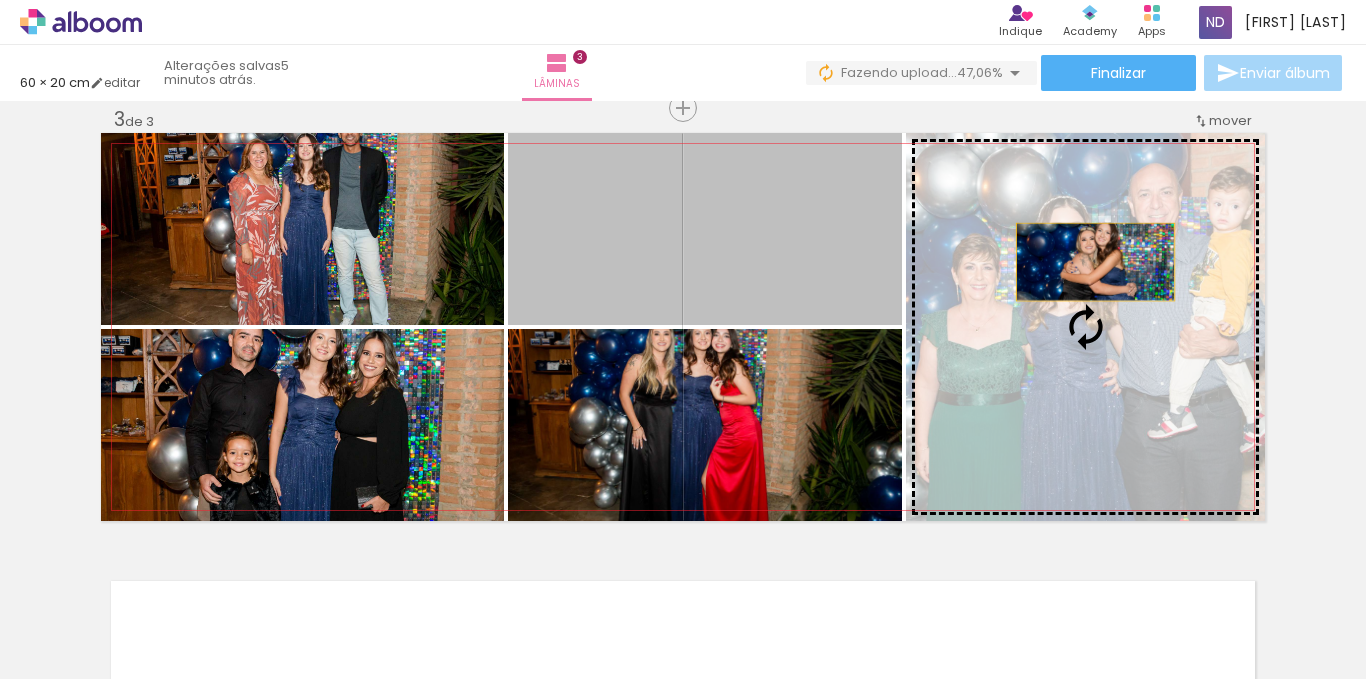 drag, startPoint x: 765, startPoint y: 213, endPoint x: 1088, endPoint y: 261, distance: 326.5471 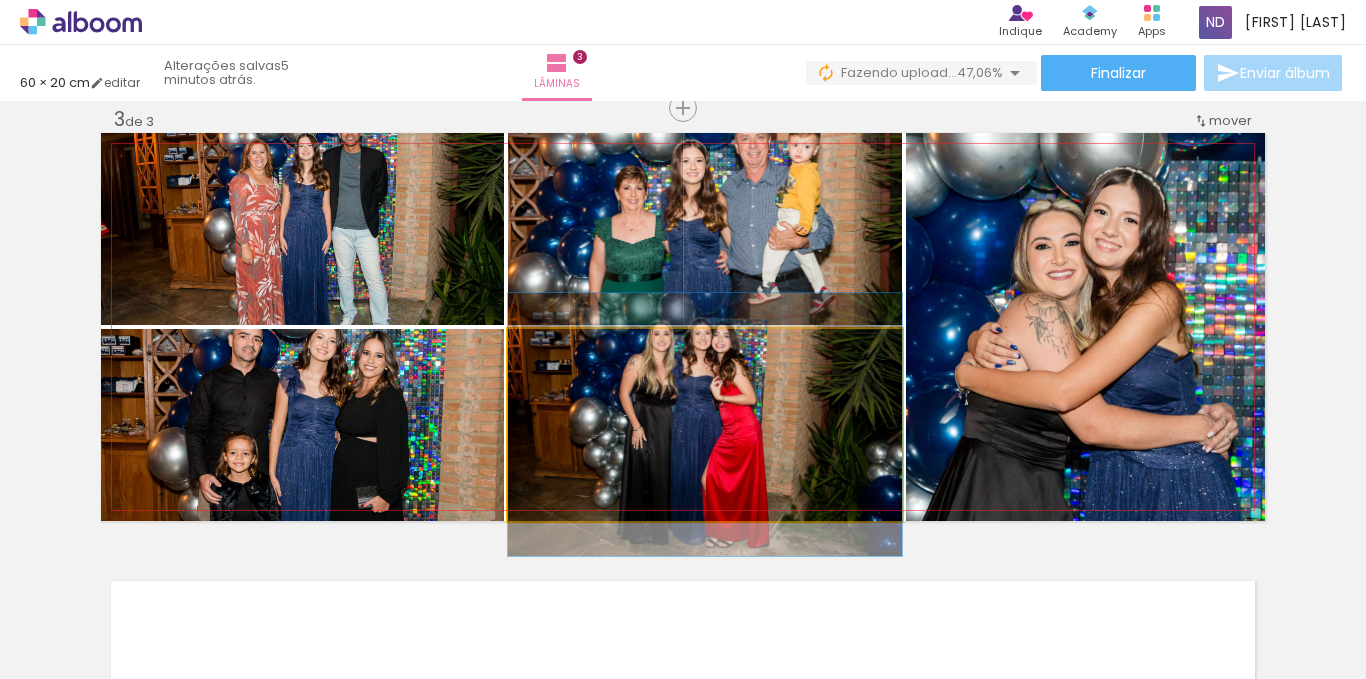 click 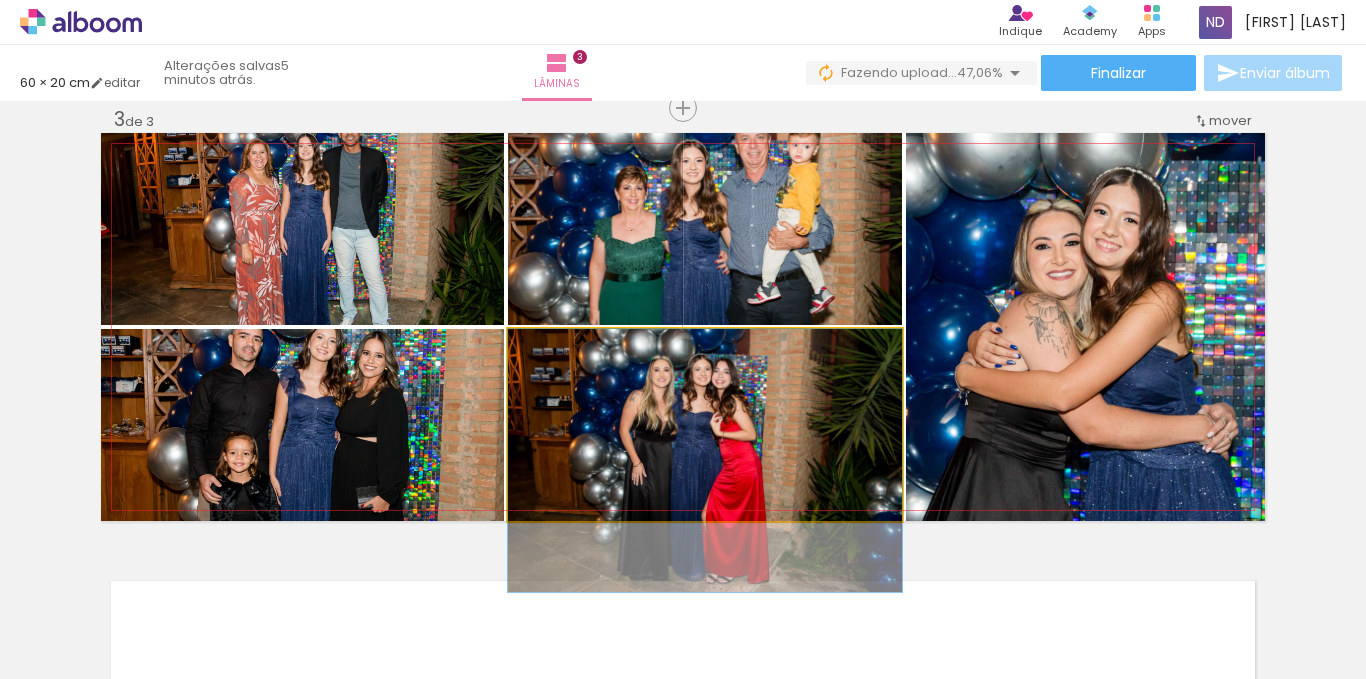 drag, startPoint x: 819, startPoint y: 465, endPoint x: 826, endPoint y: 504, distance: 39.623226 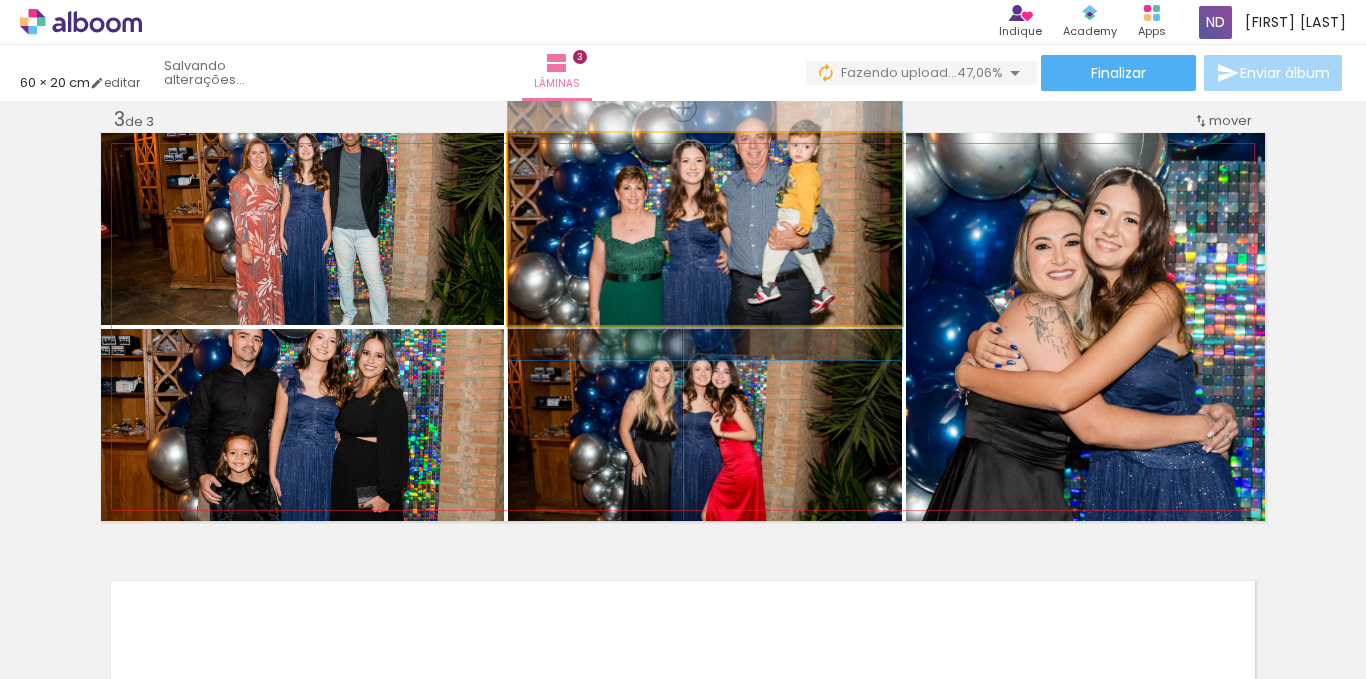 click 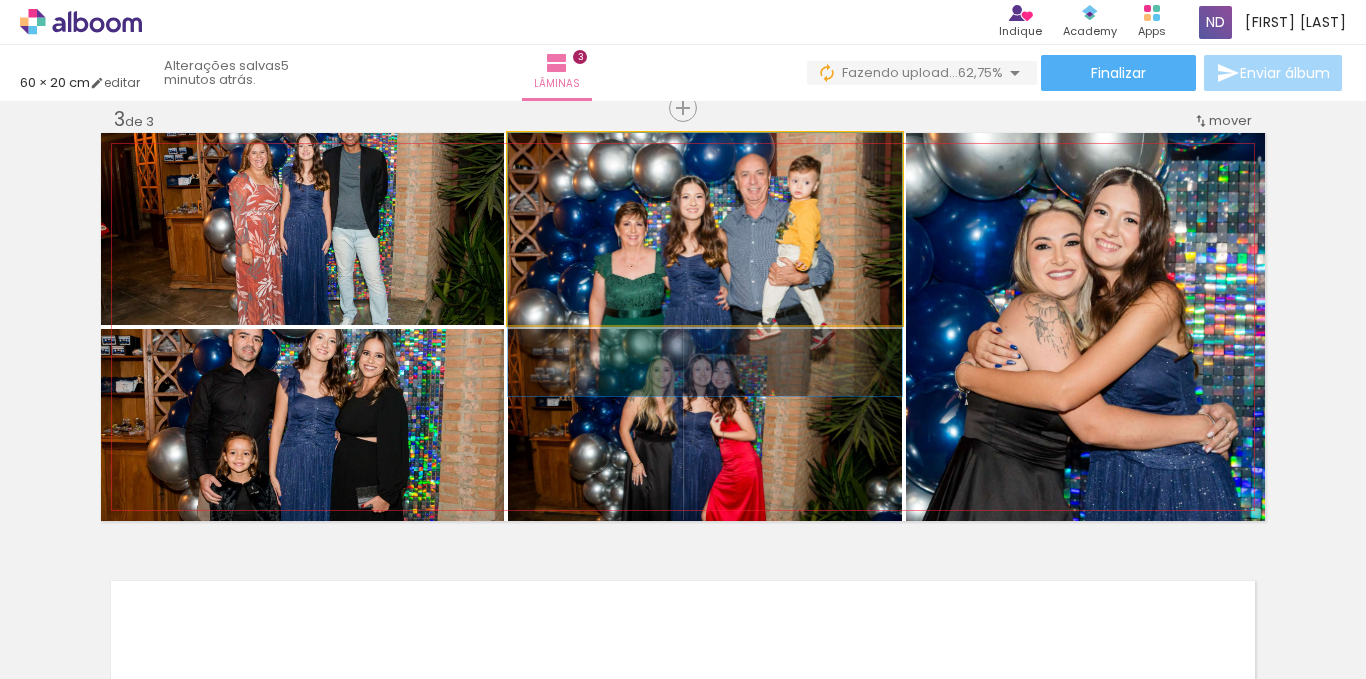 drag, startPoint x: 795, startPoint y: 248, endPoint x: 797, endPoint y: 290, distance: 42.047592 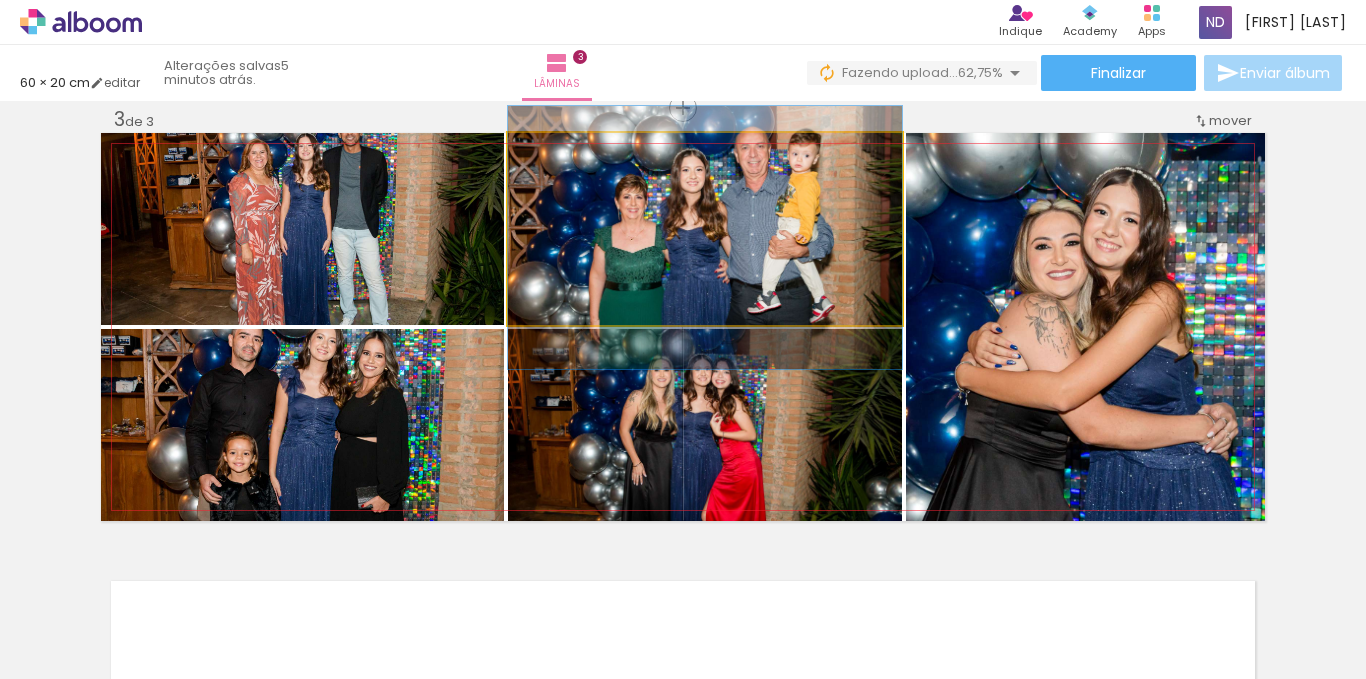 drag, startPoint x: 783, startPoint y: 219, endPoint x: 783, endPoint y: 192, distance: 27 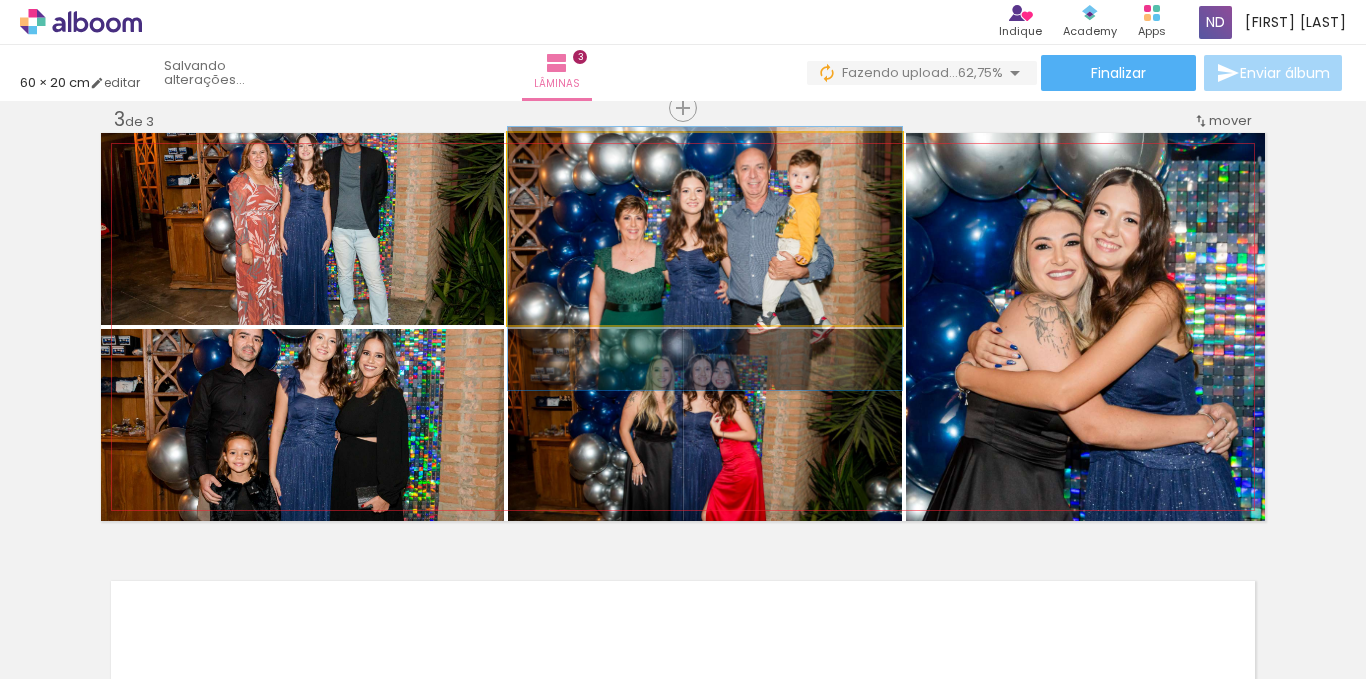 drag, startPoint x: 783, startPoint y: 192, endPoint x: 784, endPoint y: 213, distance: 21.023796 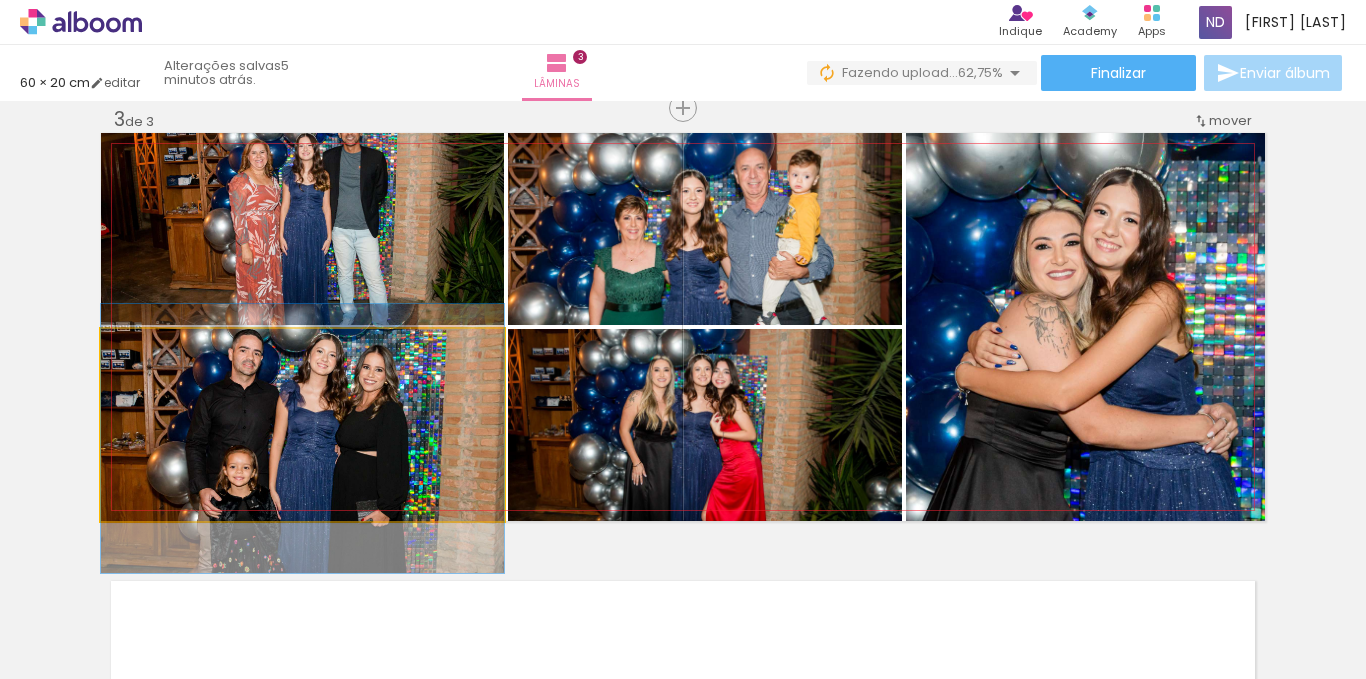 drag, startPoint x: 379, startPoint y: 394, endPoint x: 380, endPoint y: 408, distance: 14.035668 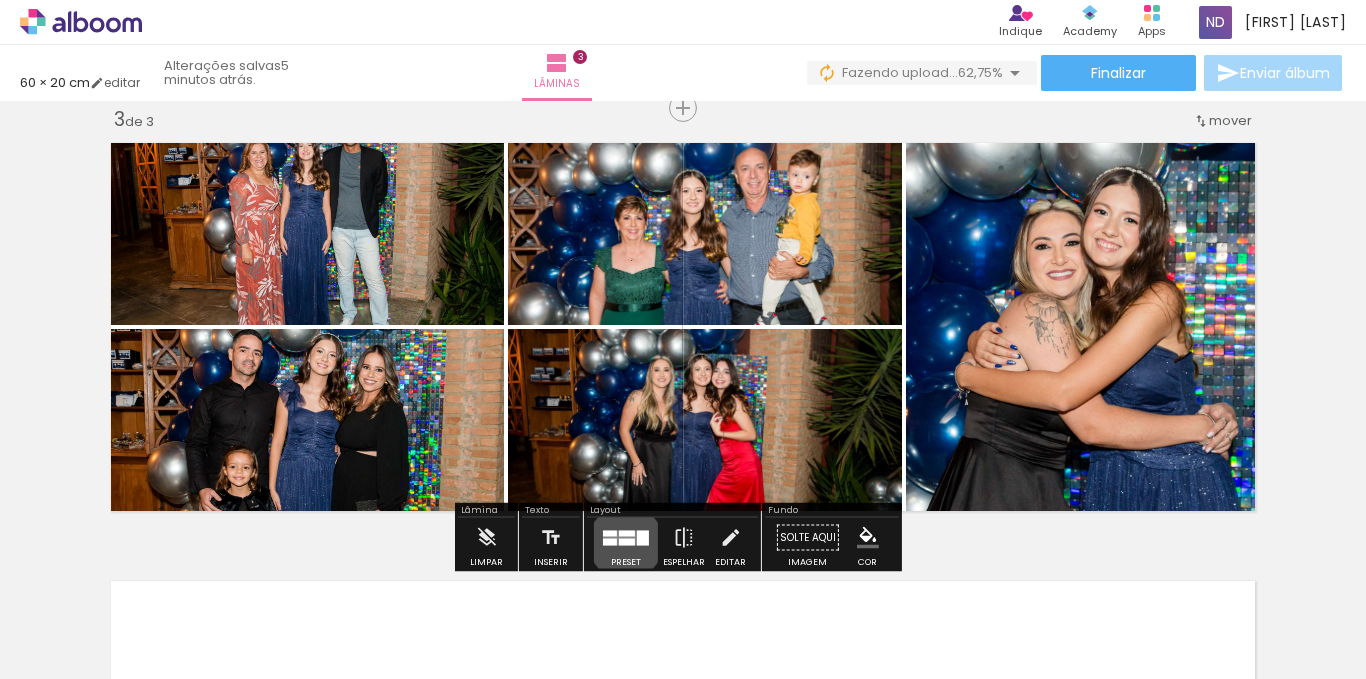 click at bounding box center (627, 541) 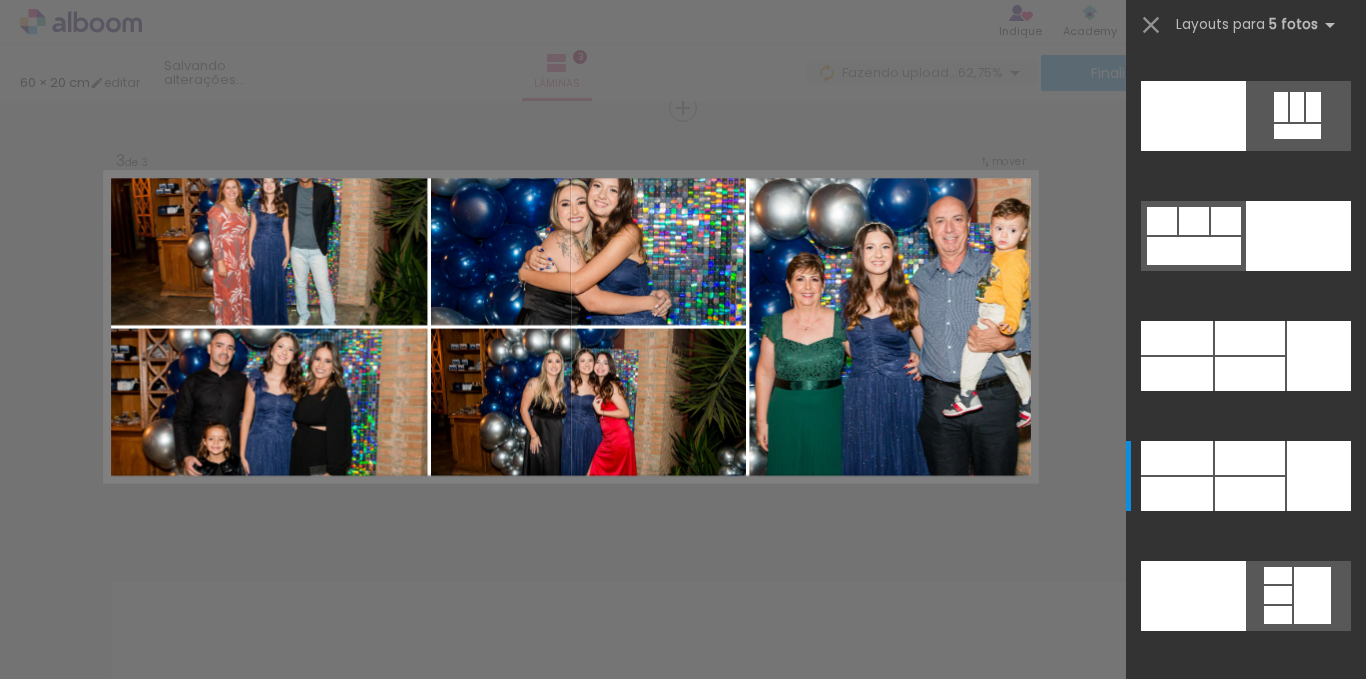 scroll, scrollTop: 53760, scrollLeft: 0, axis: vertical 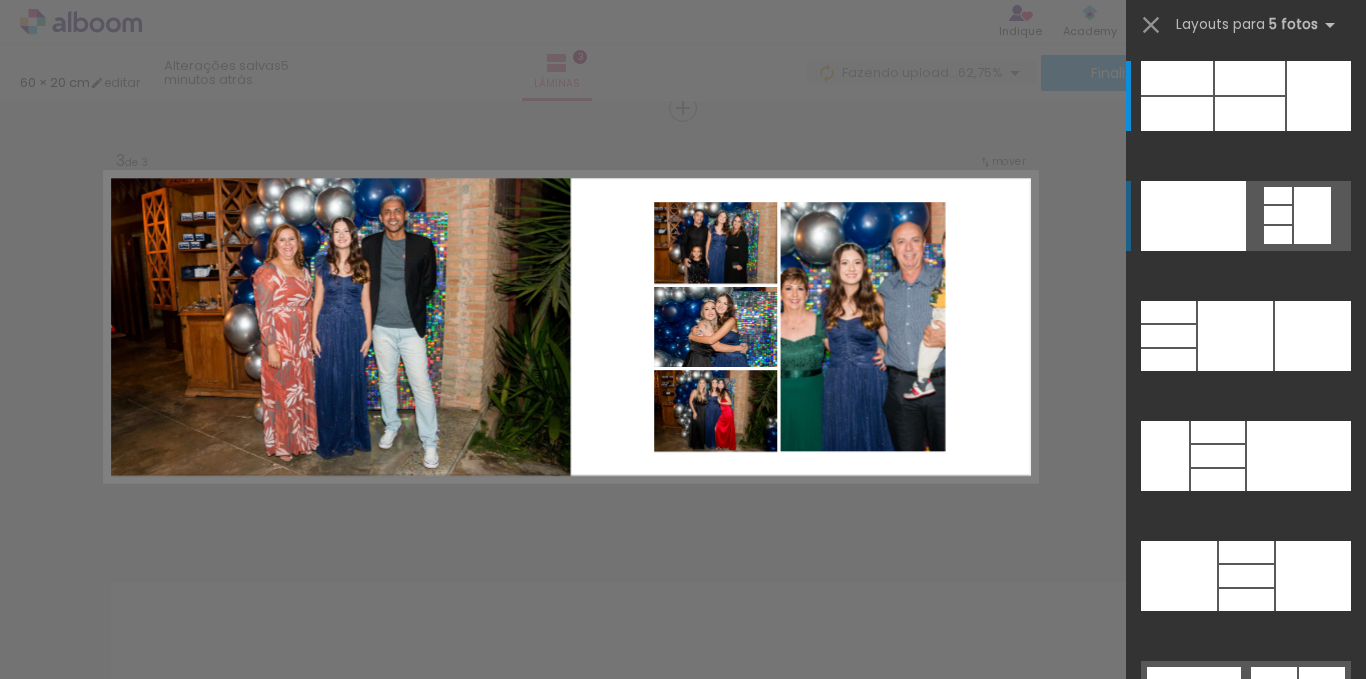 click at bounding box center (1246, 456) 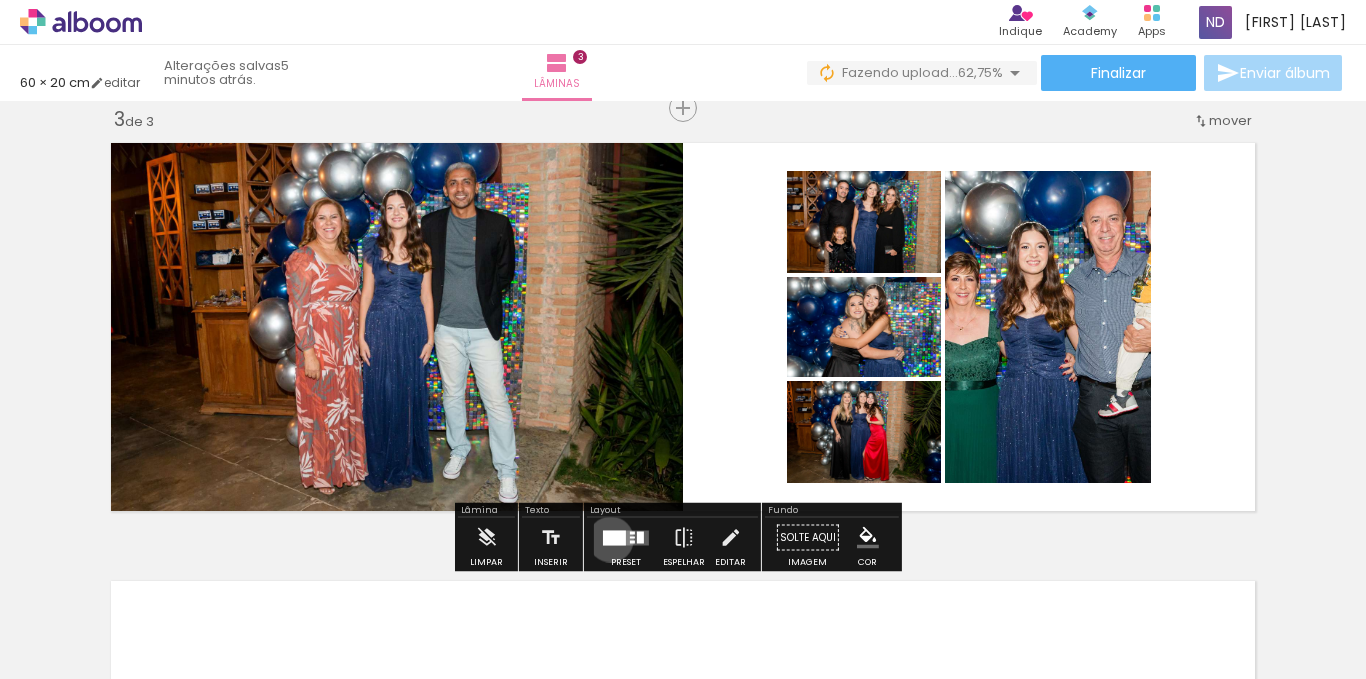 click at bounding box center (614, 537) 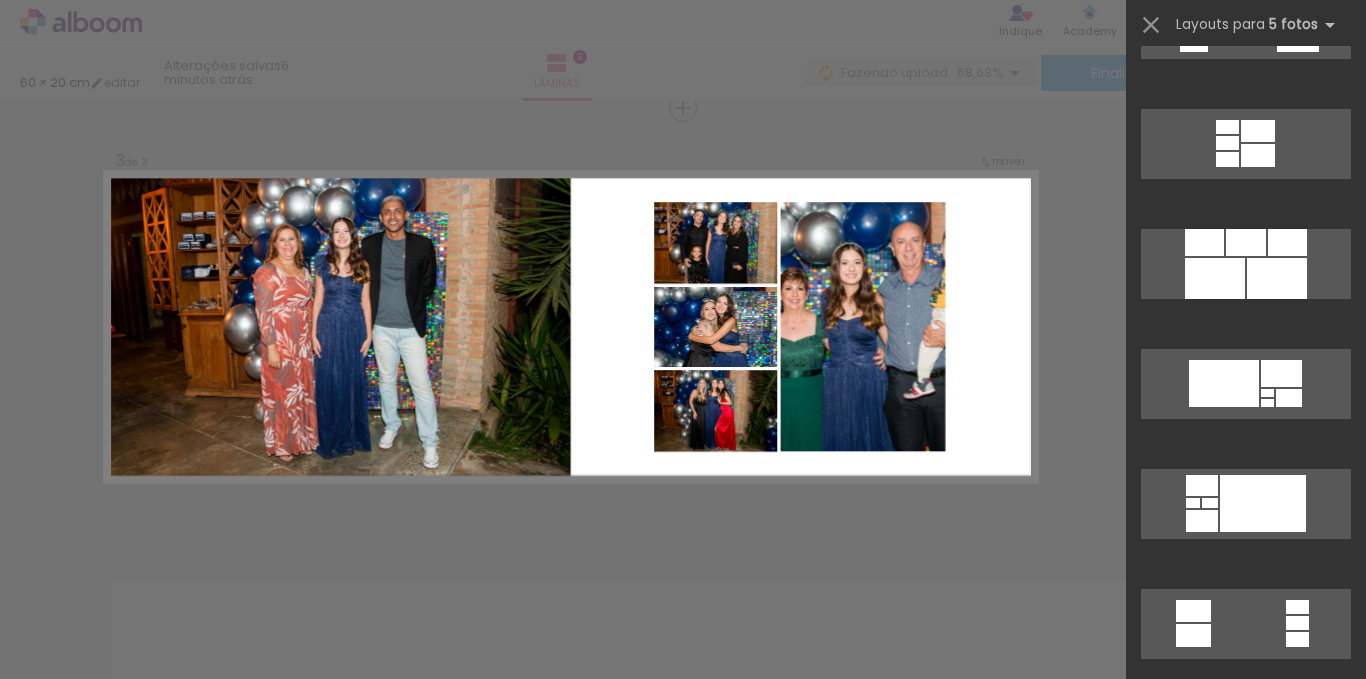 scroll, scrollTop: 11271, scrollLeft: 0, axis: vertical 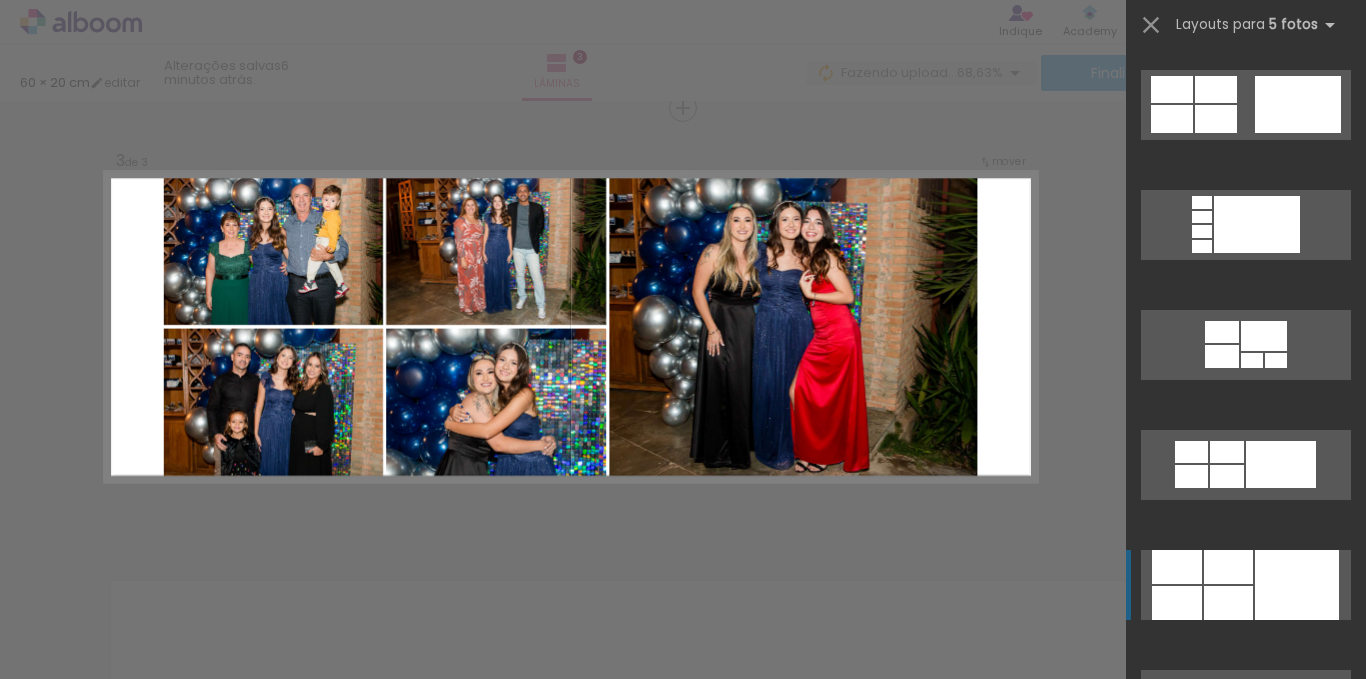 click at bounding box center (1228, 567) 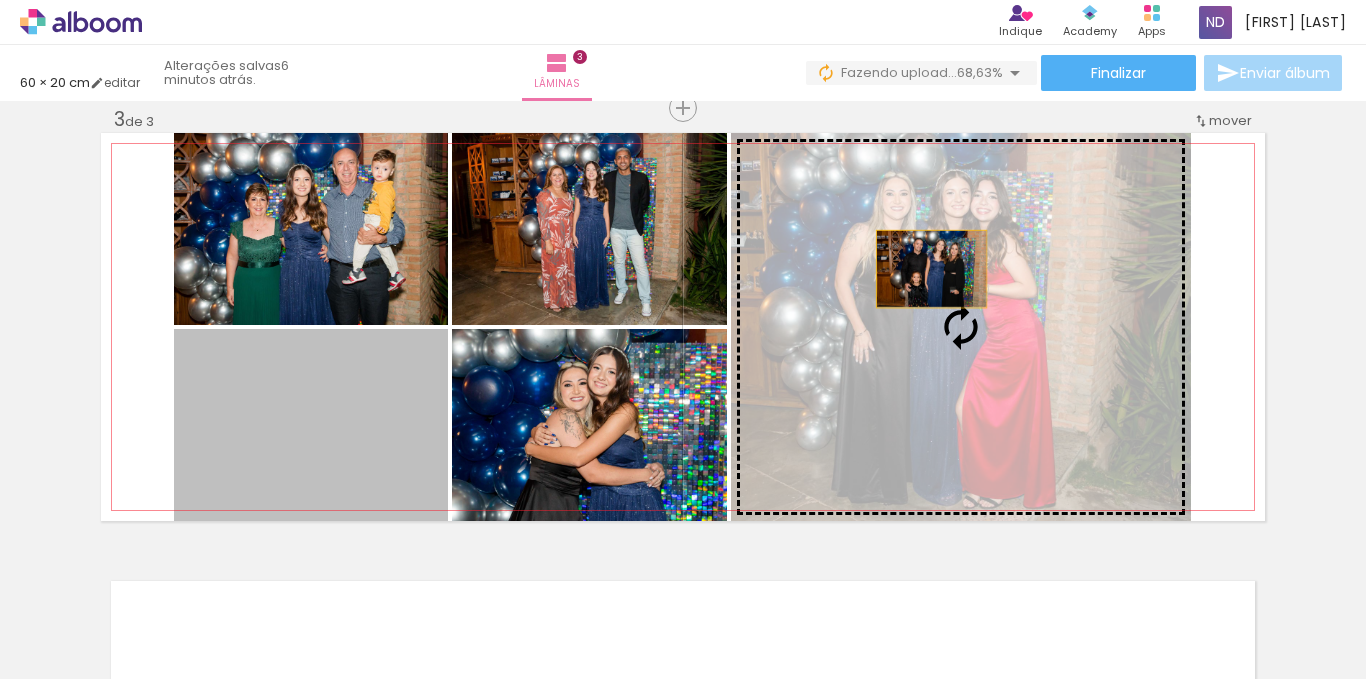 drag, startPoint x: 356, startPoint y: 468, endPoint x: 926, endPoint y: 269, distance: 603.7392 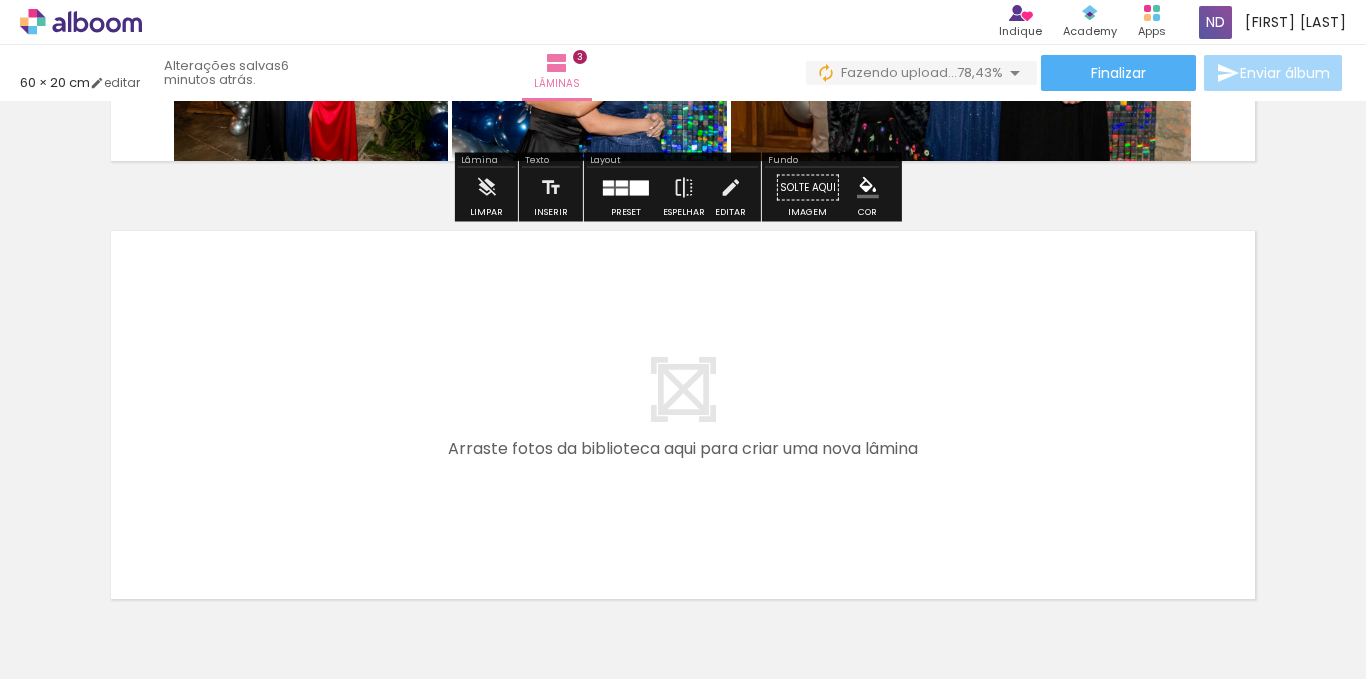 scroll, scrollTop: 1302, scrollLeft: 0, axis: vertical 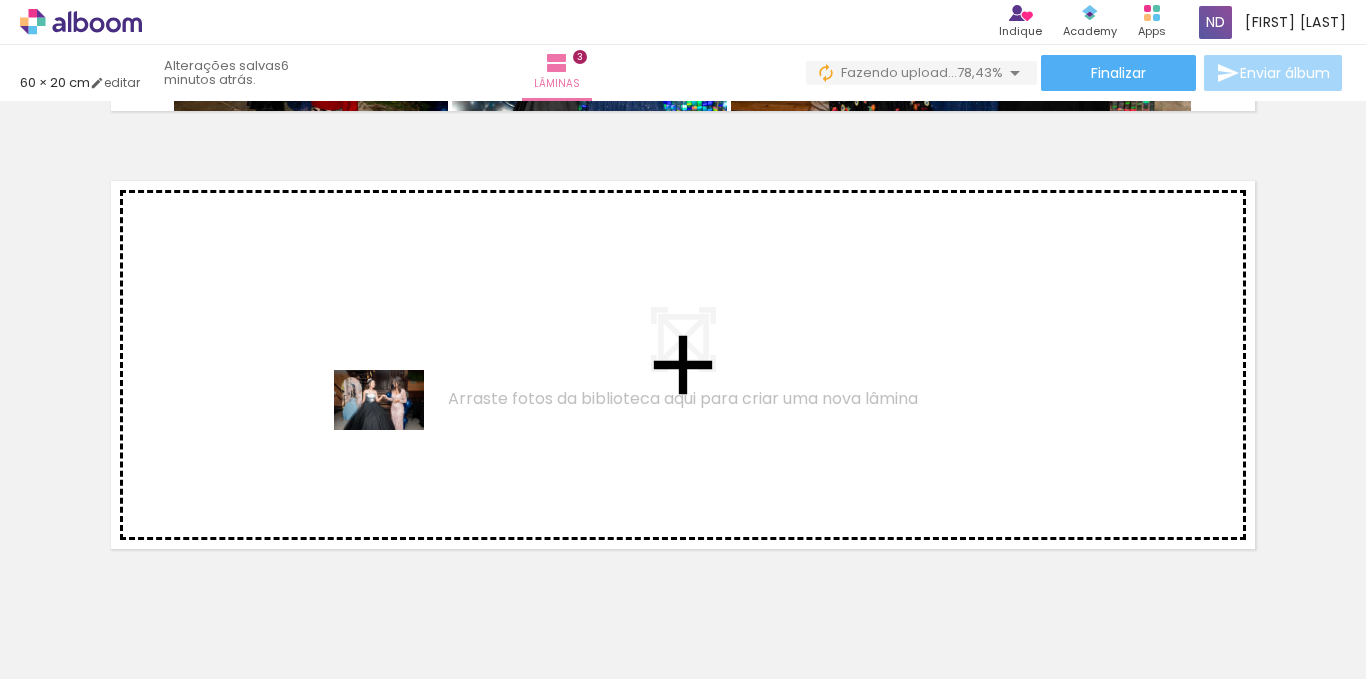 drag, startPoint x: 507, startPoint y: 623, endPoint x: 394, endPoint y: 430, distance: 223.64705 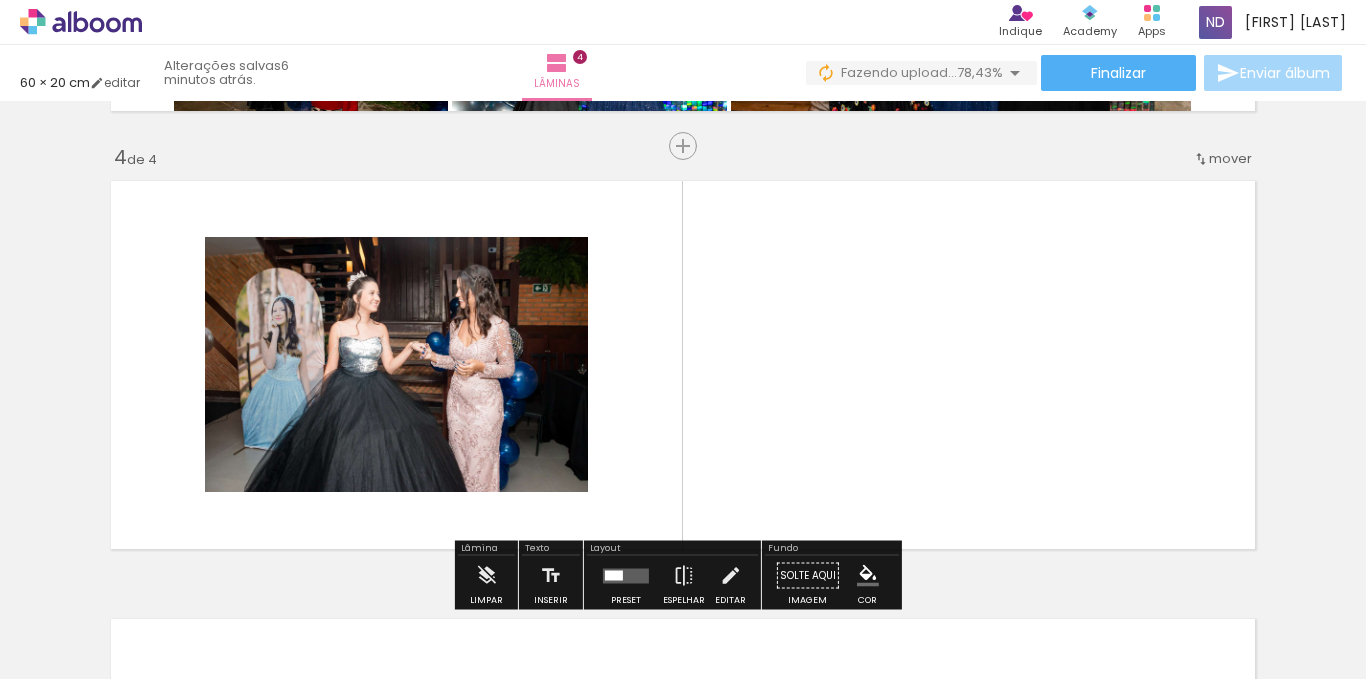 scroll, scrollTop: 1340, scrollLeft: 0, axis: vertical 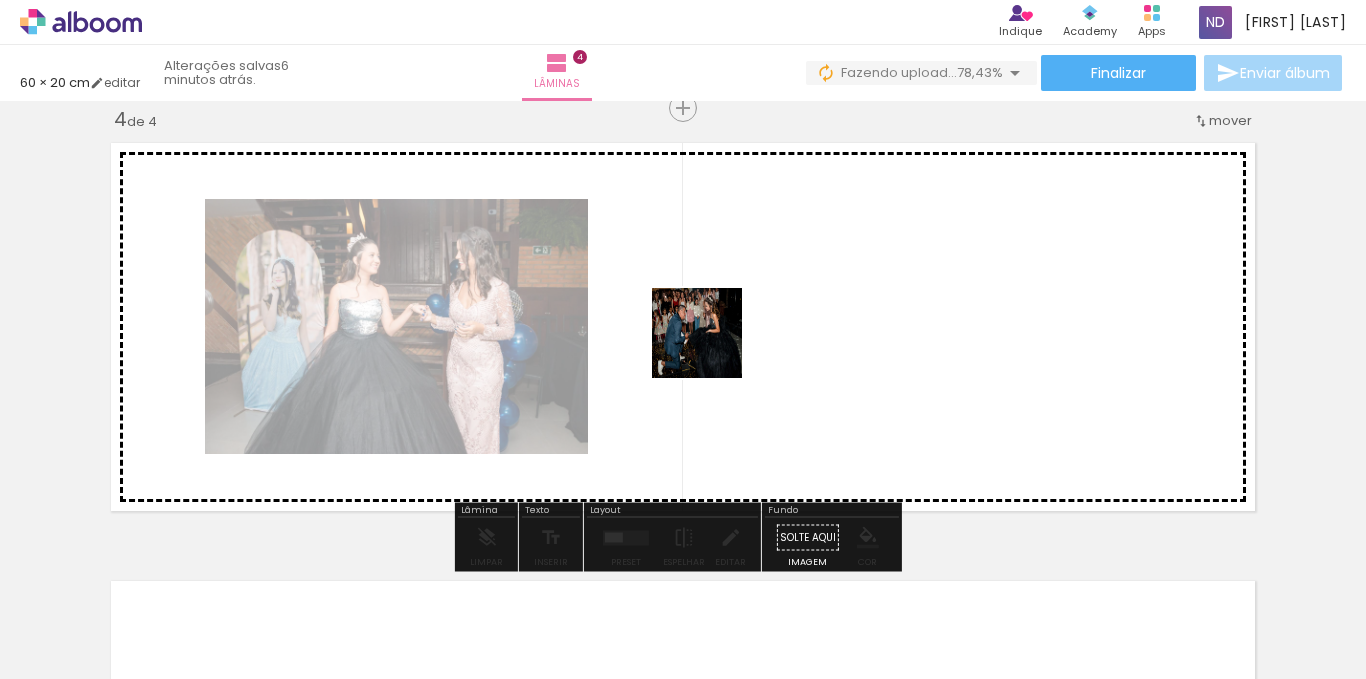 drag, startPoint x: 627, startPoint y: 615, endPoint x: 732, endPoint y: 309, distance: 323.51352 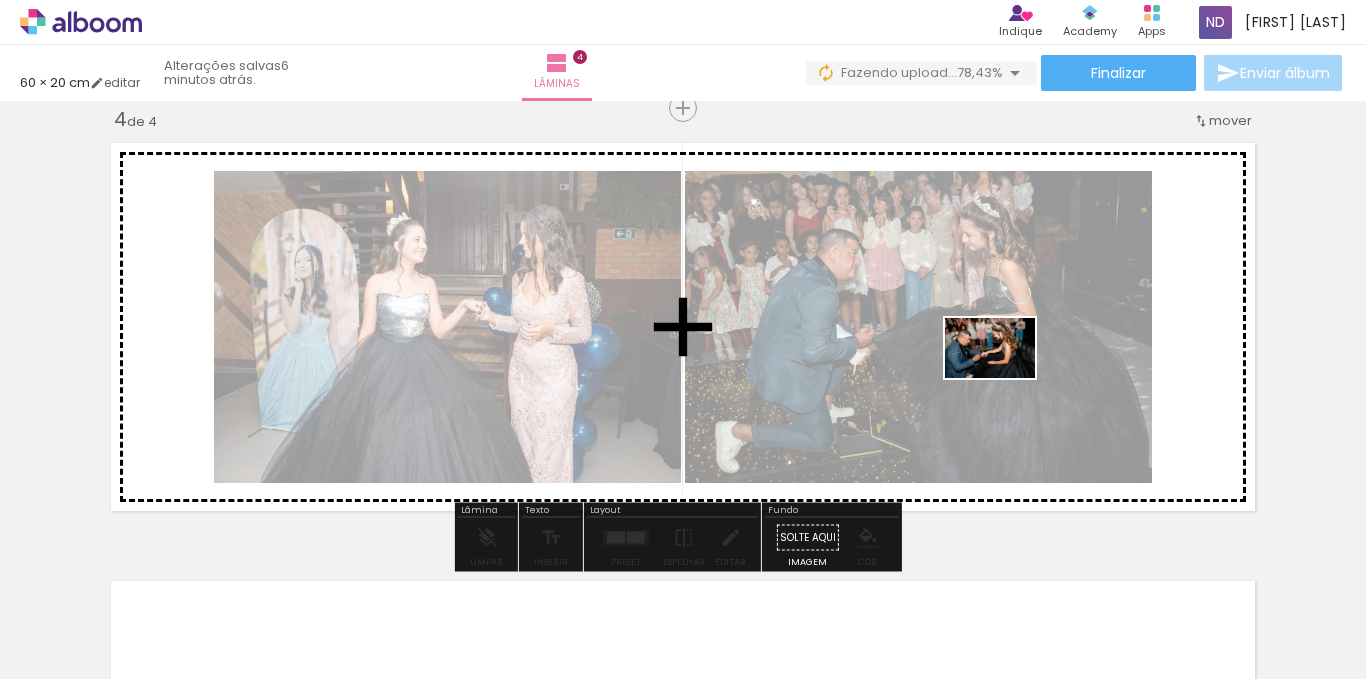 drag, startPoint x: 729, startPoint y: 613, endPoint x: 1005, endPoint y: 378, distance: 362.49277 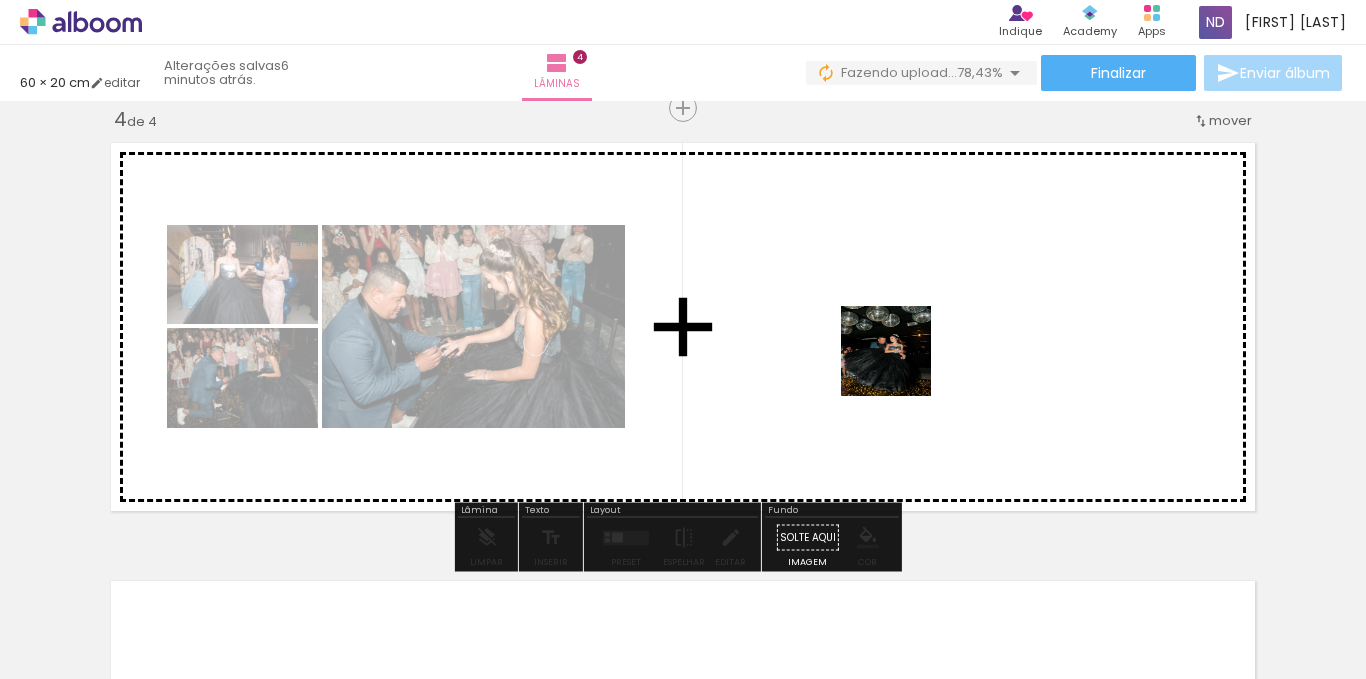 drag, startPoint x: 858, startPoint y: 621, endPoint x: 901, endPoint y: 365, distance: 259.5862 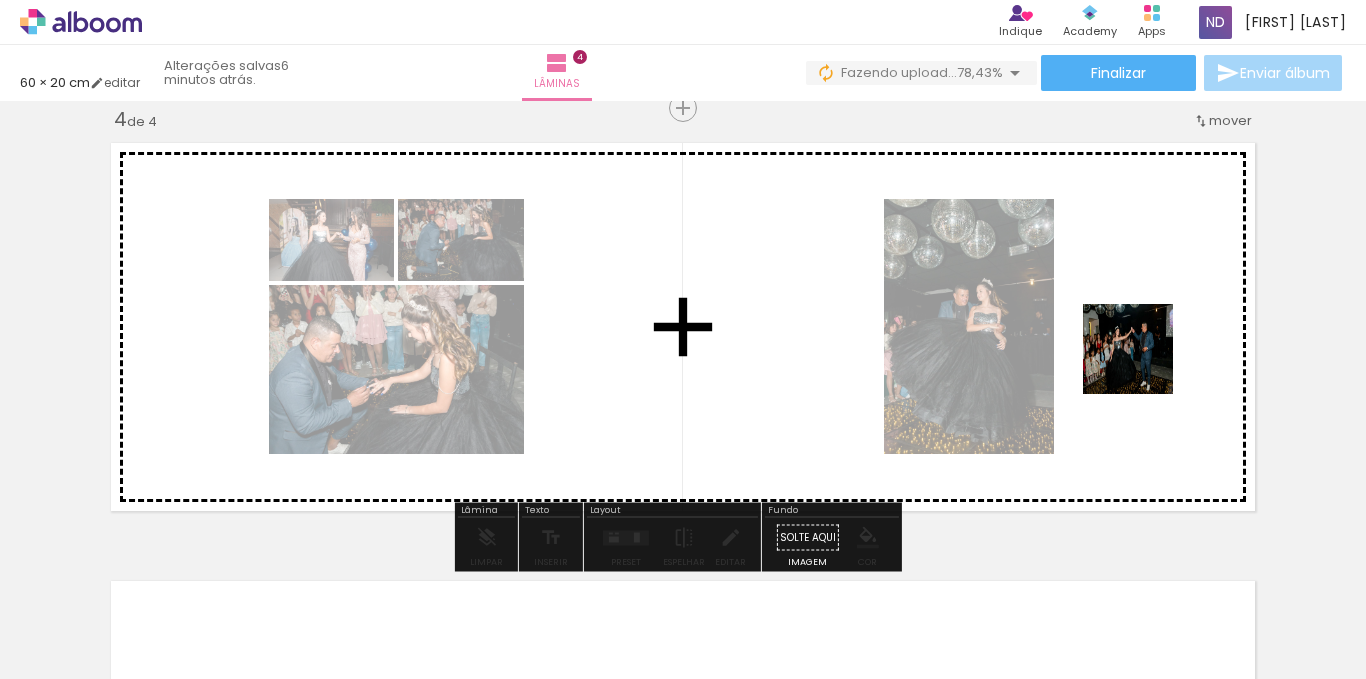 drag, startPoint x: 940, startPoint y: 623, endPoint x: 1143, endPoint y: 364, distance: 329.07446 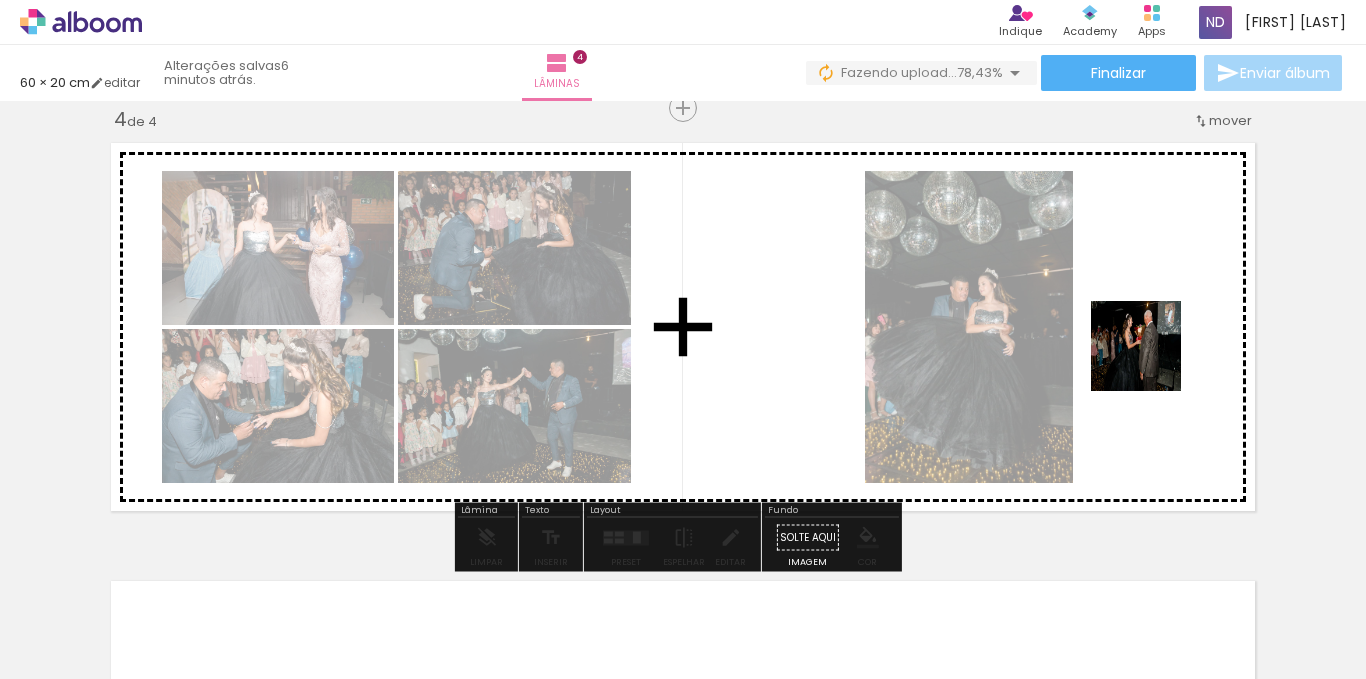 drag, startPoint x: 1056, startPoint y: 636, endPoint x: 1152, endPoint y: 347, distance: 304.5275 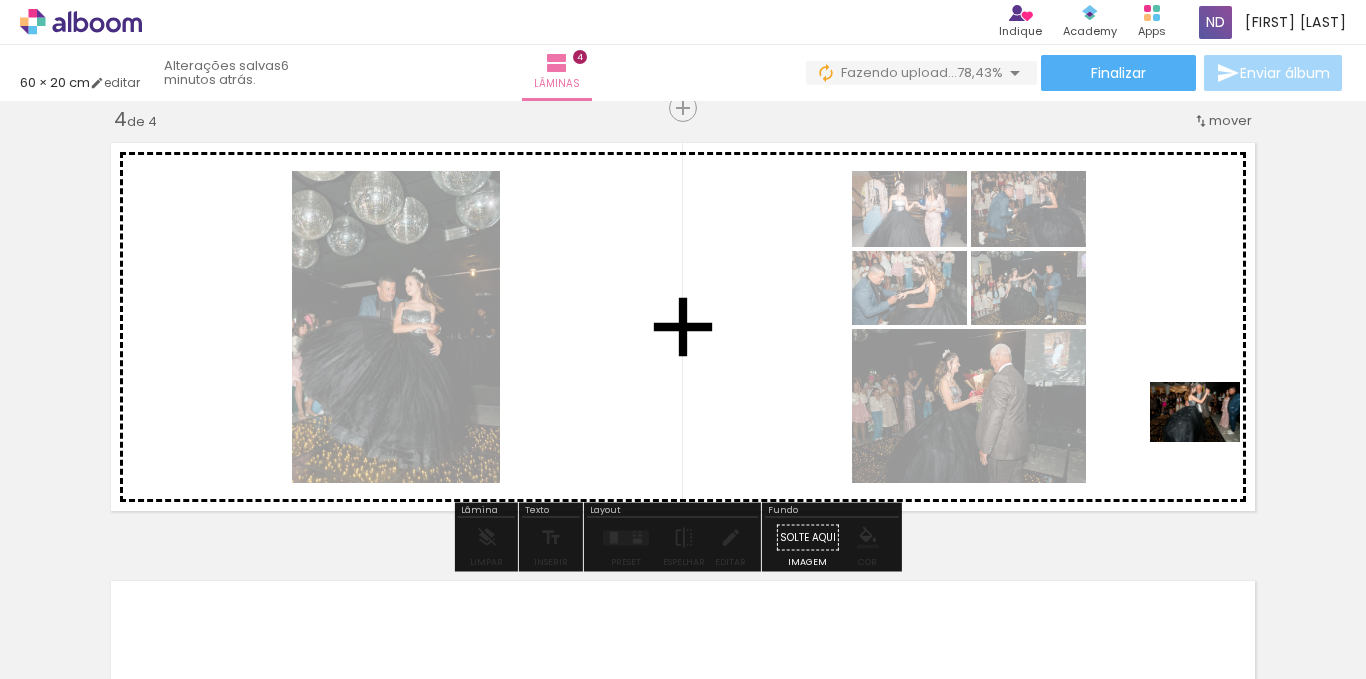 drag, startPoint x: 1172, startPoint y: 614, endPoint x: 1210, endPoint y: 440, distance: 178.10109 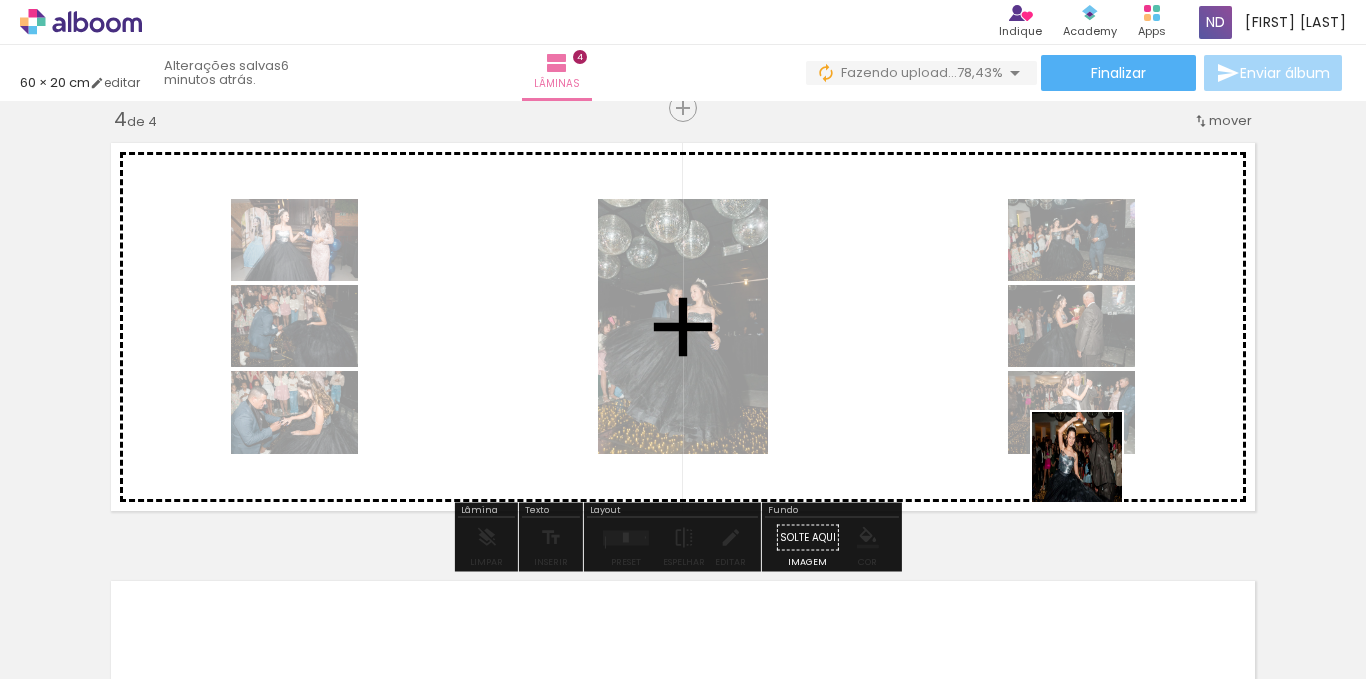 drag, startPoint x: 1279, startPoint y: 616, endPoint x: 1031, endPoint y: 437, distance: 305.85126 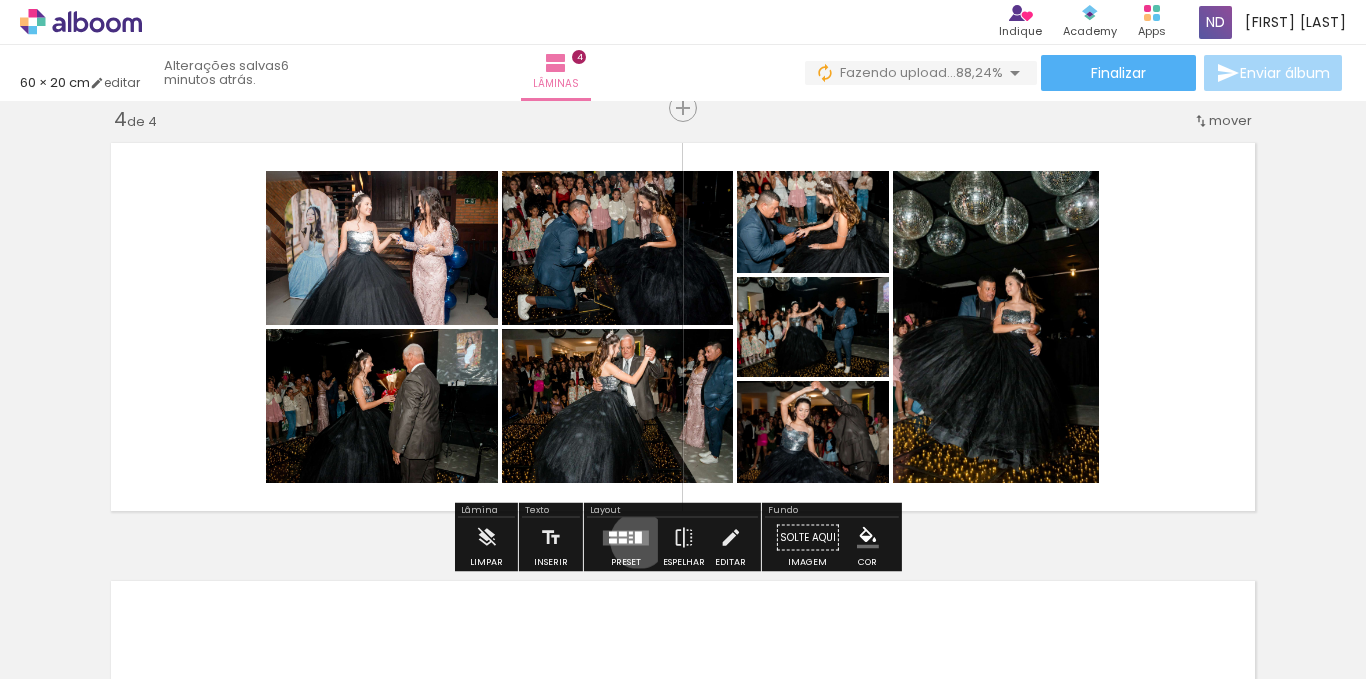 click at bounding box center [638, 537] 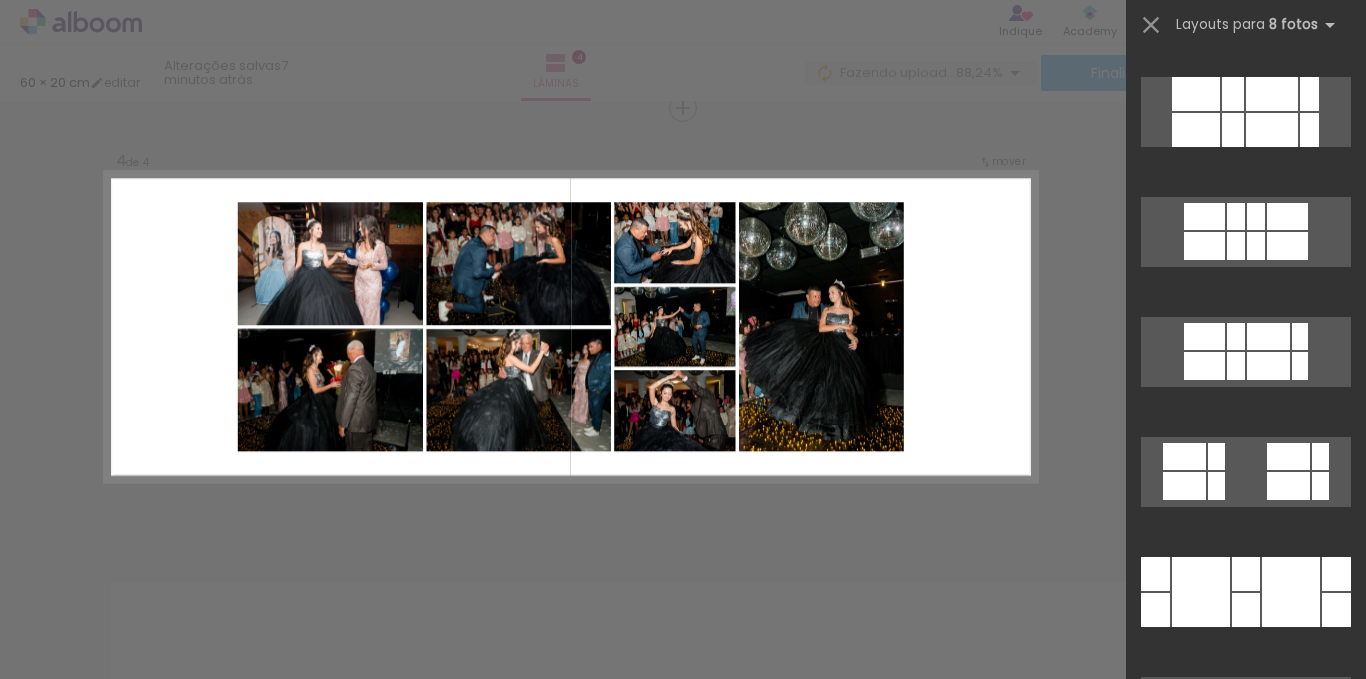 scroll, scrollTop: 5182, scrollLeft: 0, axis: vertical 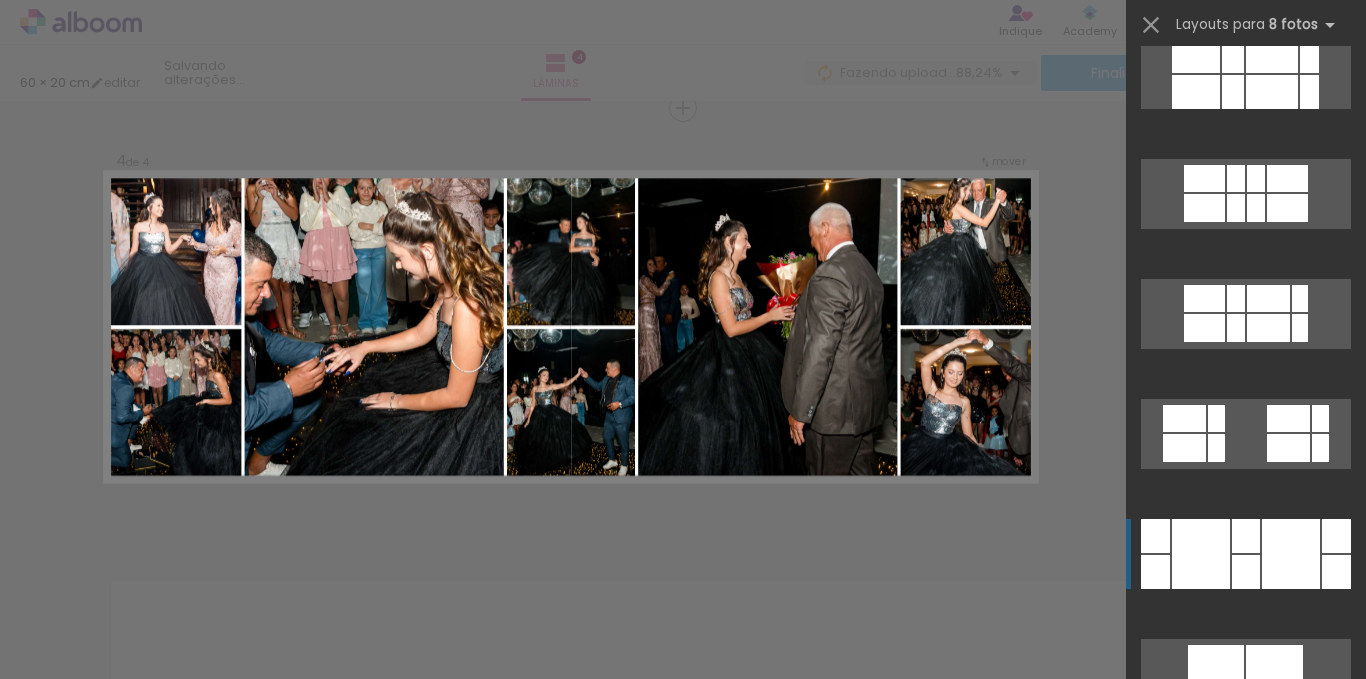 click at bounding box center [1246, 572] 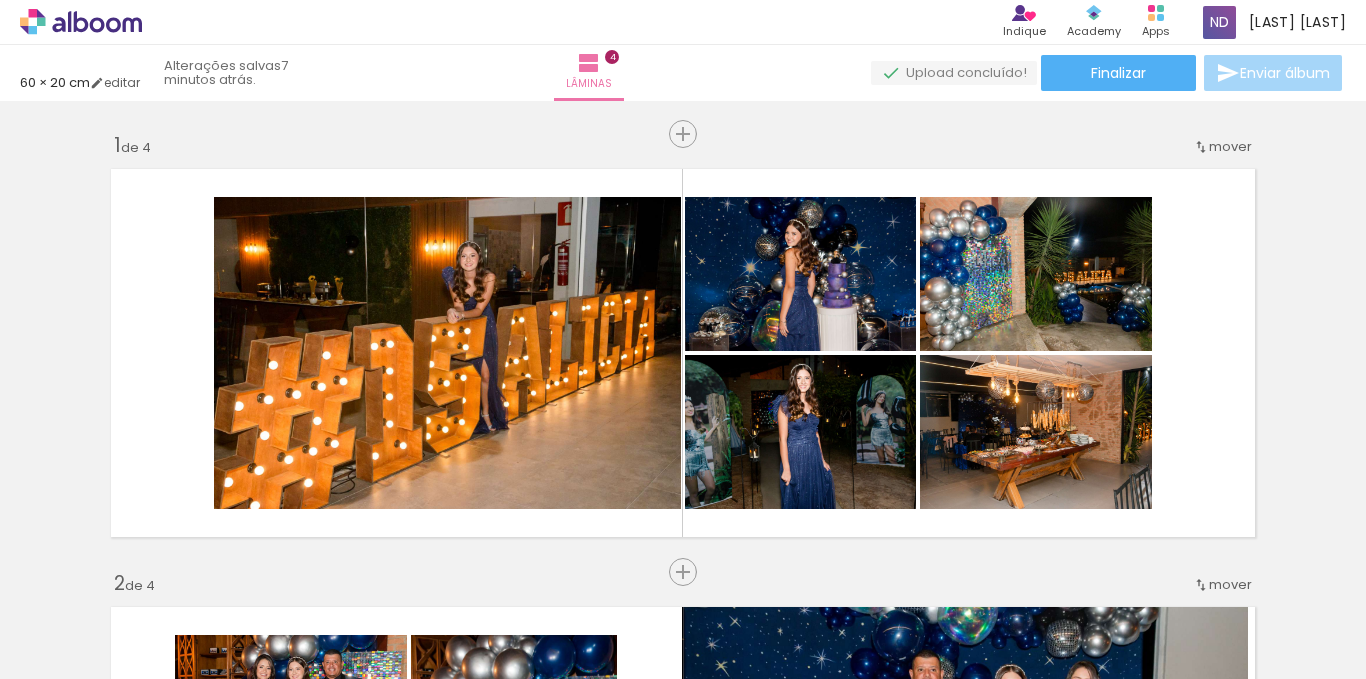 click 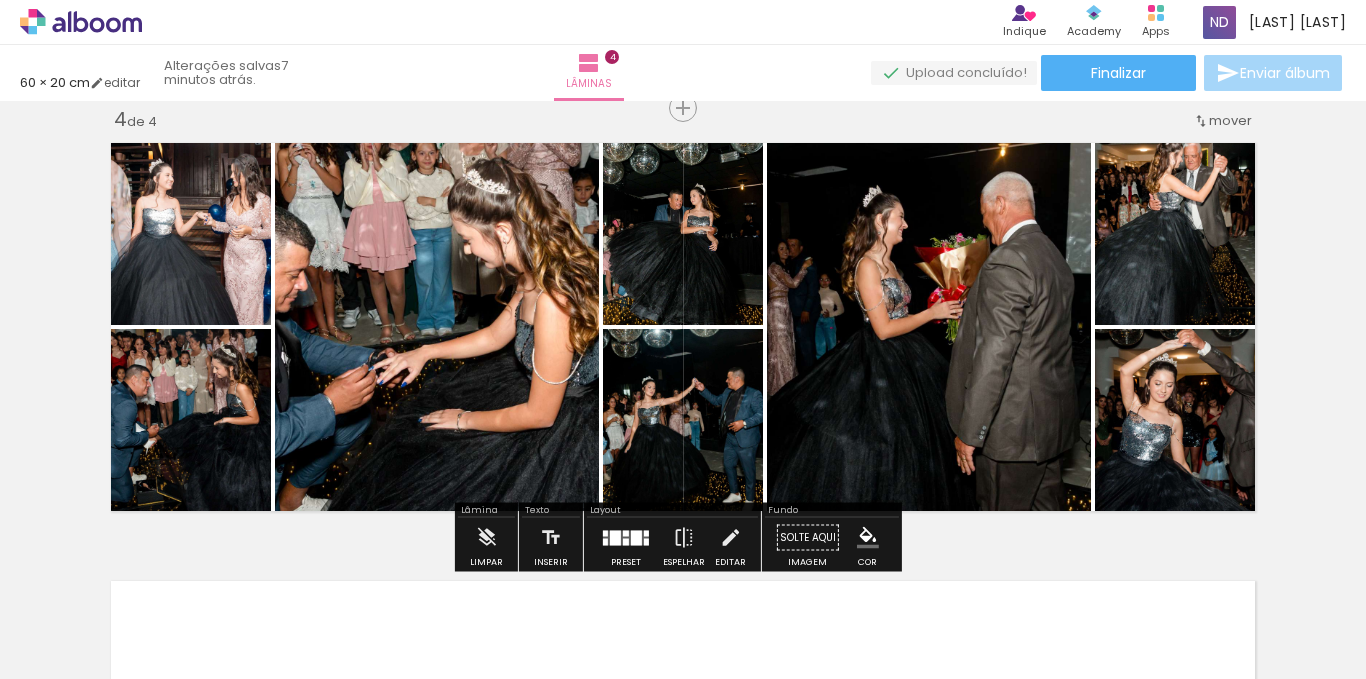 scroll, scrollTop: 5182, scrollLeft: 0, axis: vertical 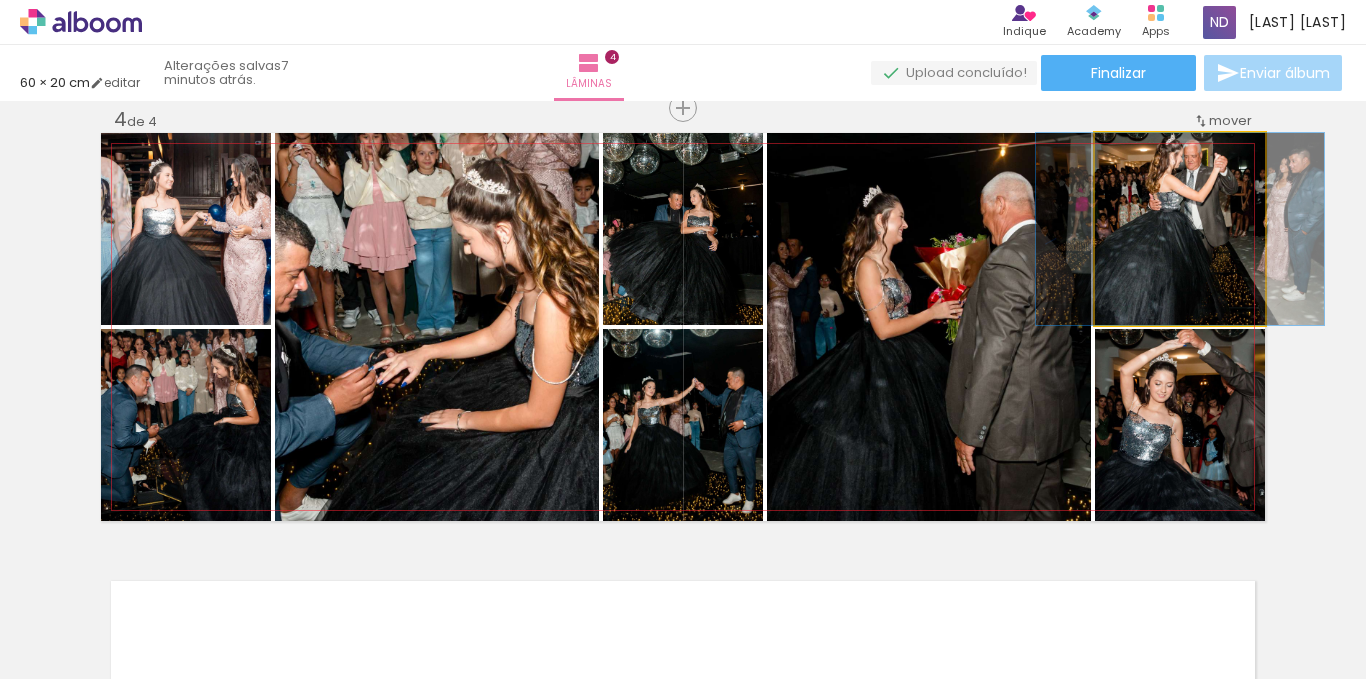 click 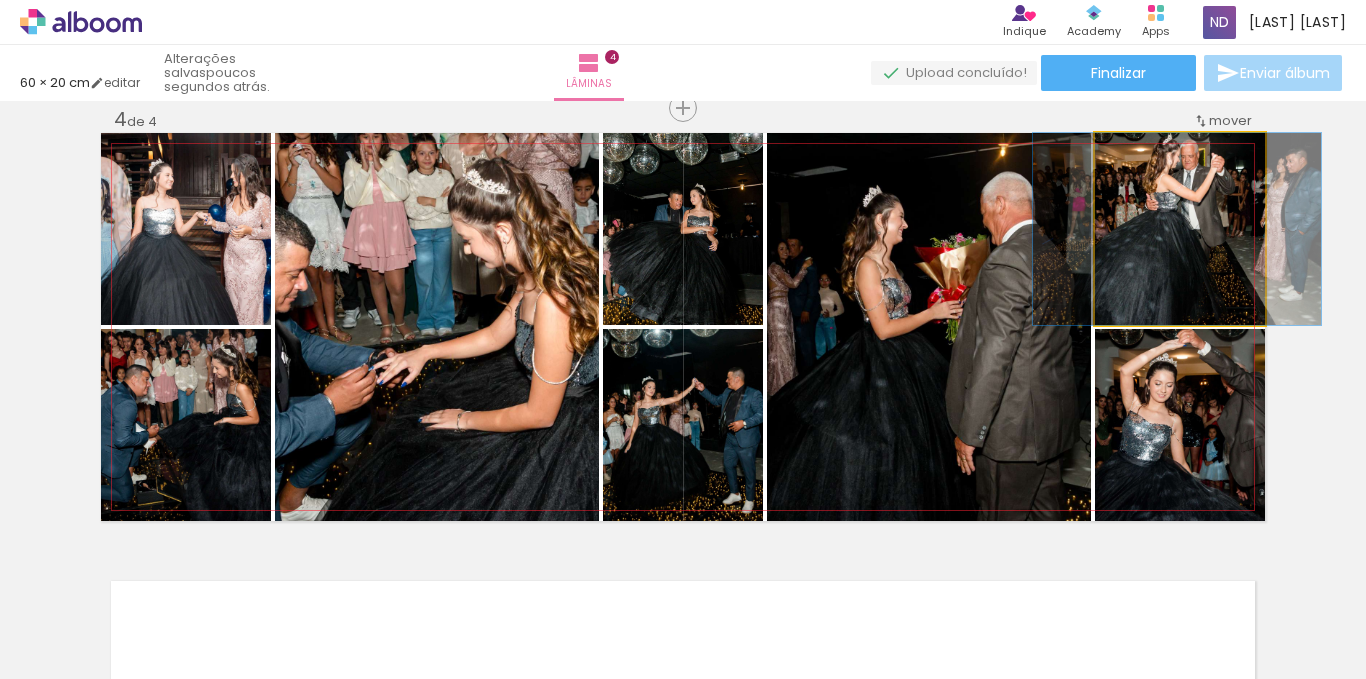 drag, startPoint x: 1217, startPoint y: 225, endPoint x: 1214, endPoint y: 248, distance: 23.194826 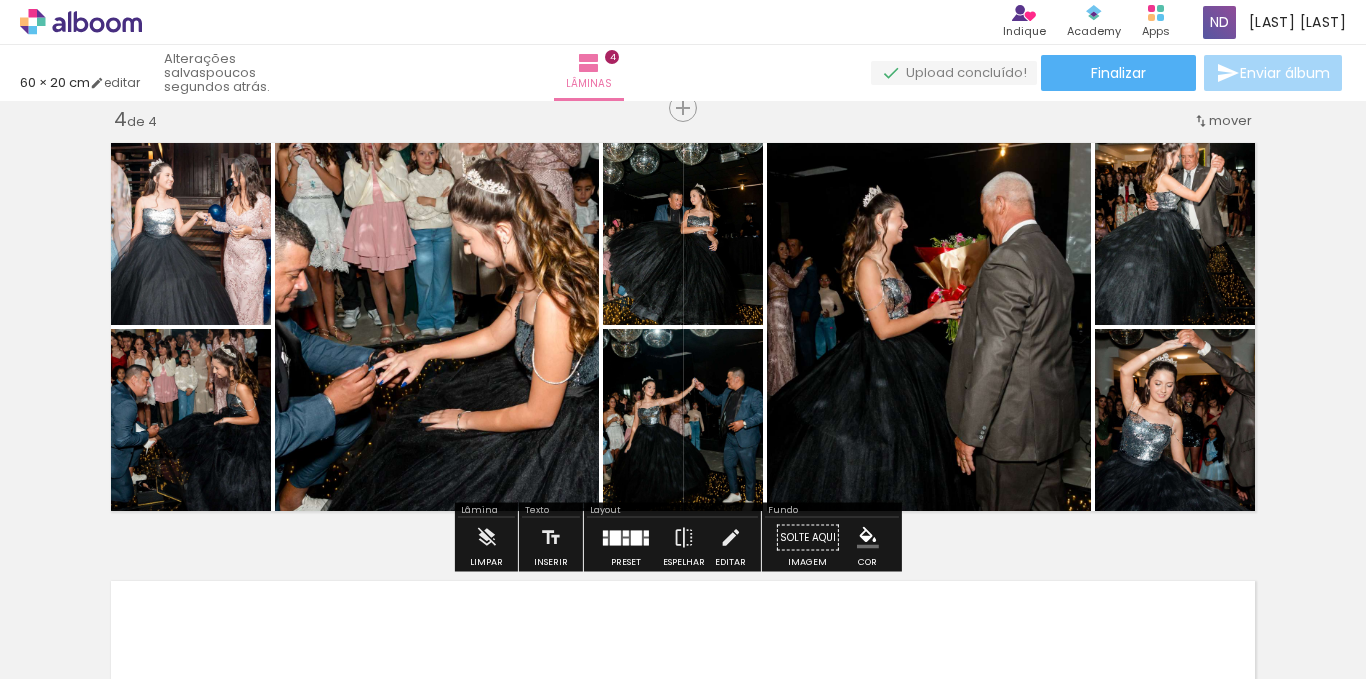 click on "Inserir lâmina 1  de 4  Inserir lâmina 2  de 4  Inserir lâmina 3  de 4  Inserir lâmina 4  de 4" at bounding box center [683, -137] 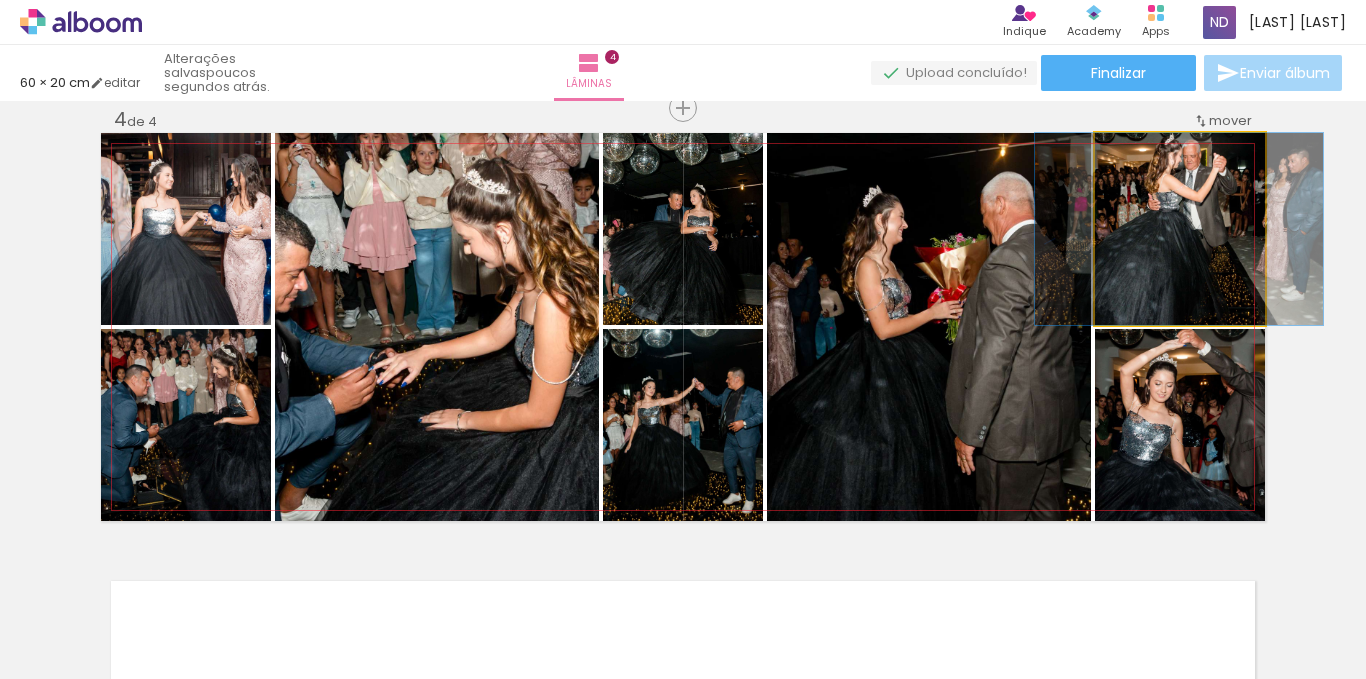 drag, startPoint x: 1207, startPoint y: 243, endPoint x: 1209, endPoint y: 253, distance: 10.198039 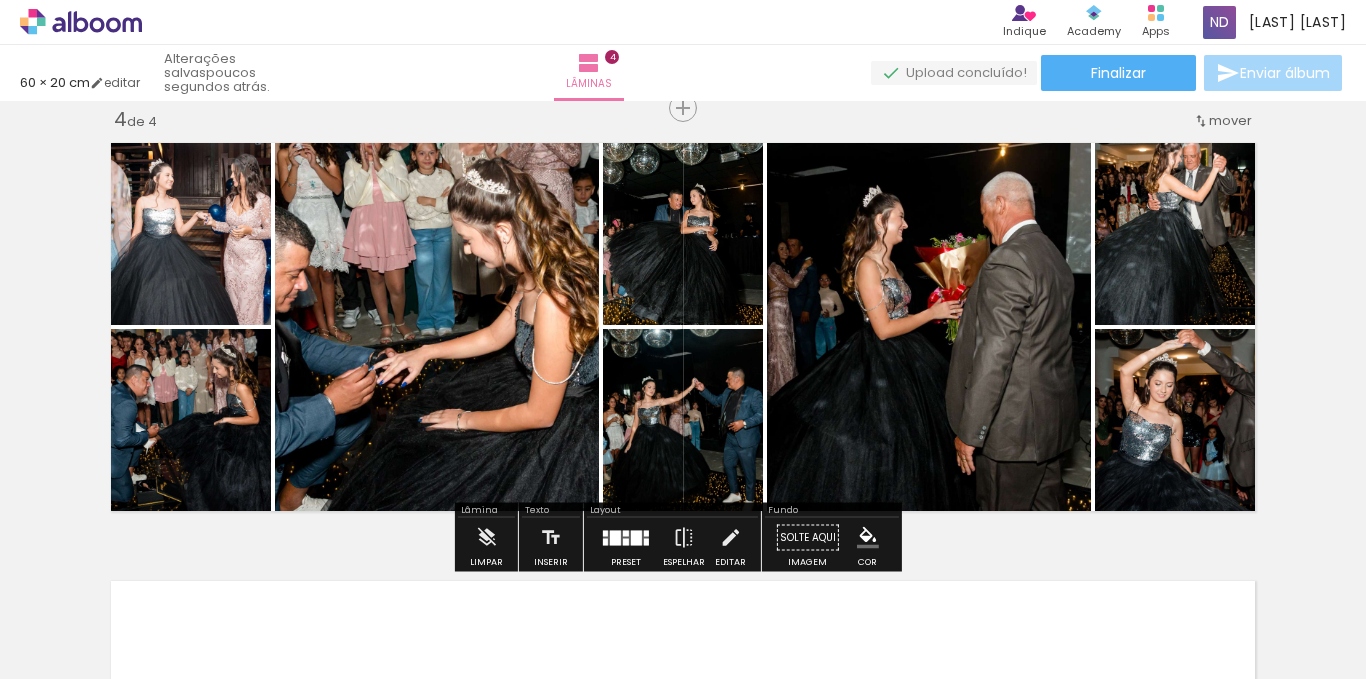 click on "Inserir lâmina 1  de 4  Inserir lâmina 2  de 4  Inserir lâmina 3  de 4  Inserir lâmina 4  de 4" at bounding box center [683, -137] 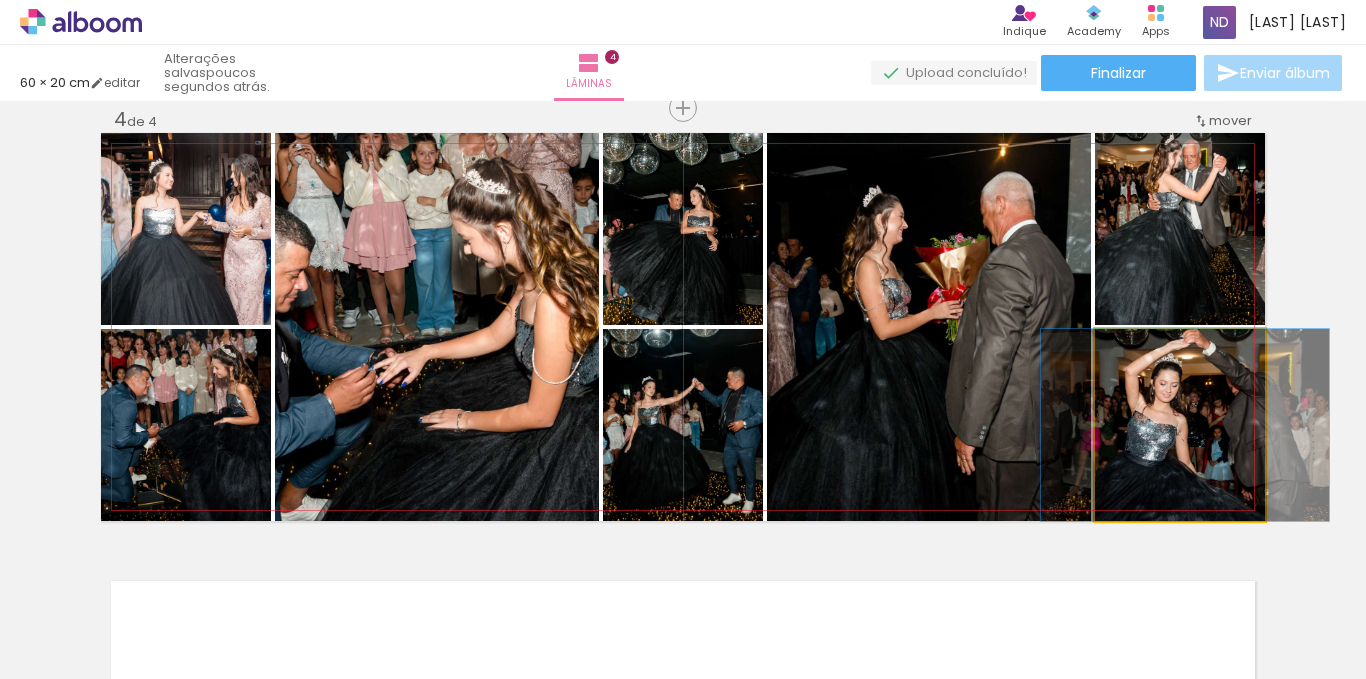 drag, startPoint x: 1183, startPoint y: 410, endPoint x: 1188, endPoint y: 389, distance: 21.587032 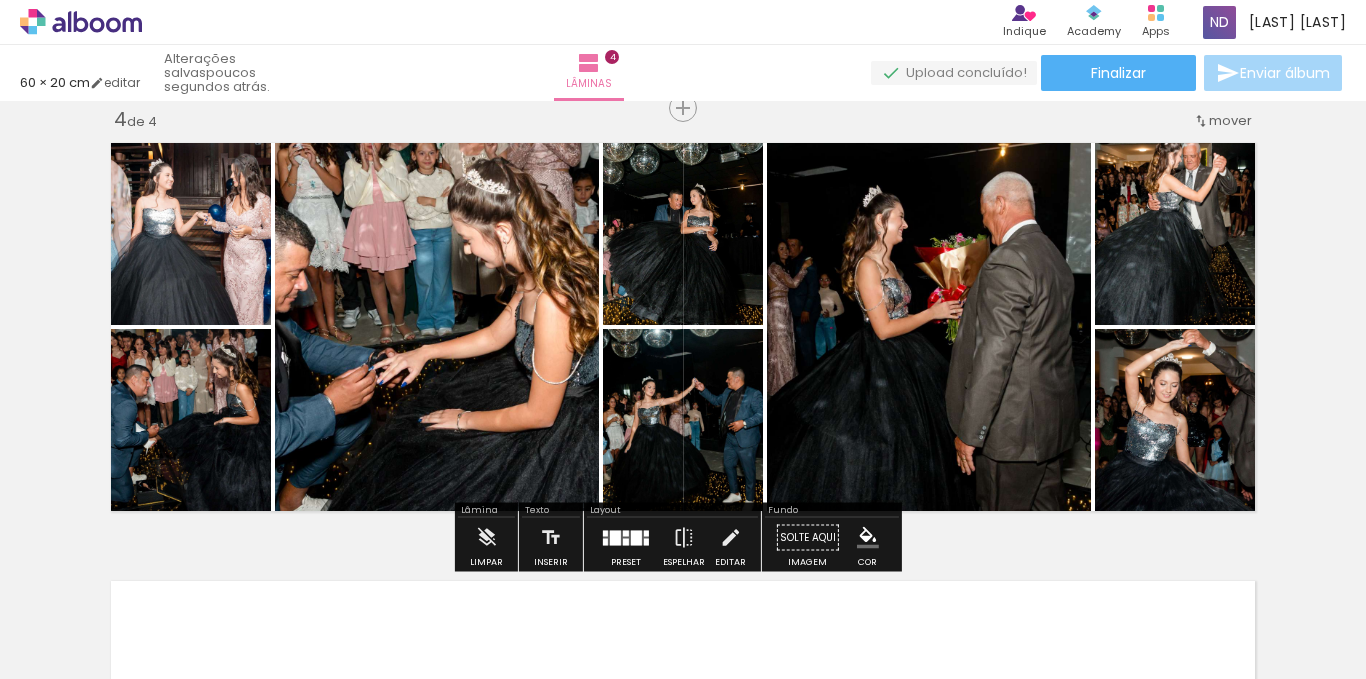 click on "Inserir lâmina 1  de 4  Inserir lâmina 2  de 4  Inserir lâmina 3  de 4  Inserir lâmina 4  de 4" at bounding box center (683, -137) 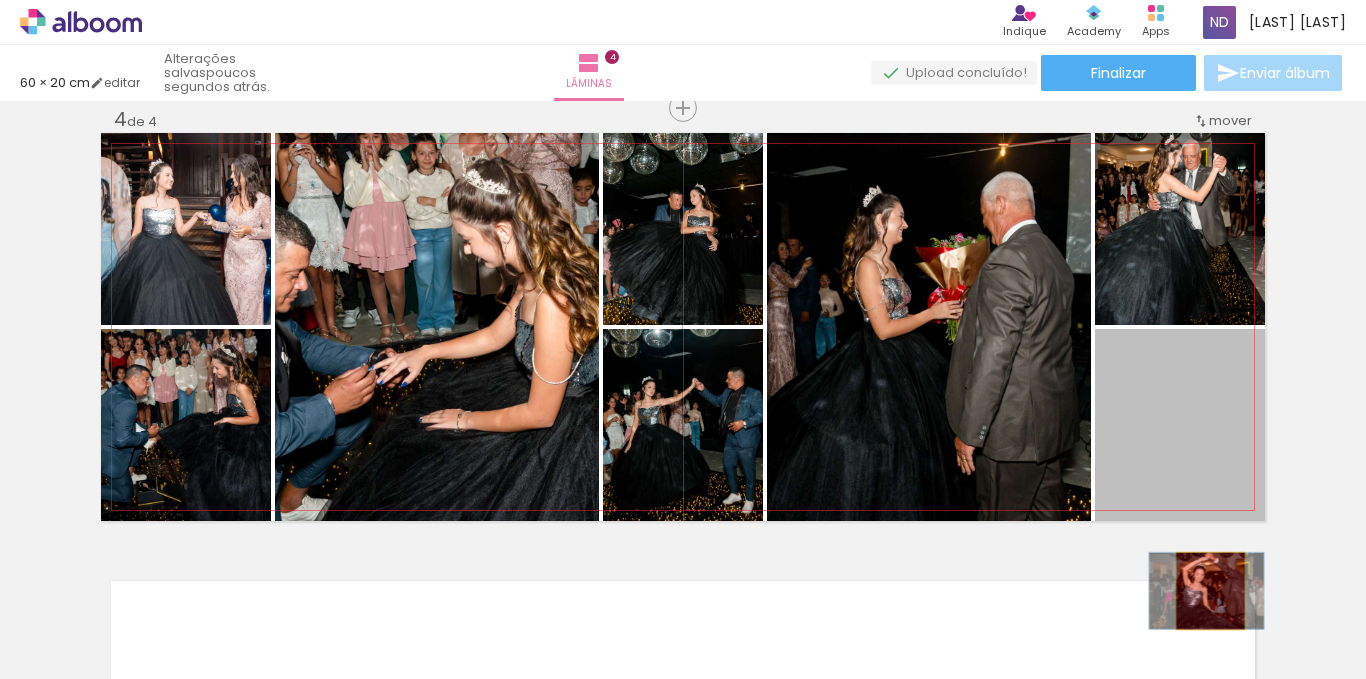drag, startPoint x: 1220, startPoint y: 438, endPoint x: 1203, endPoint y: 591, distance: 153.94154 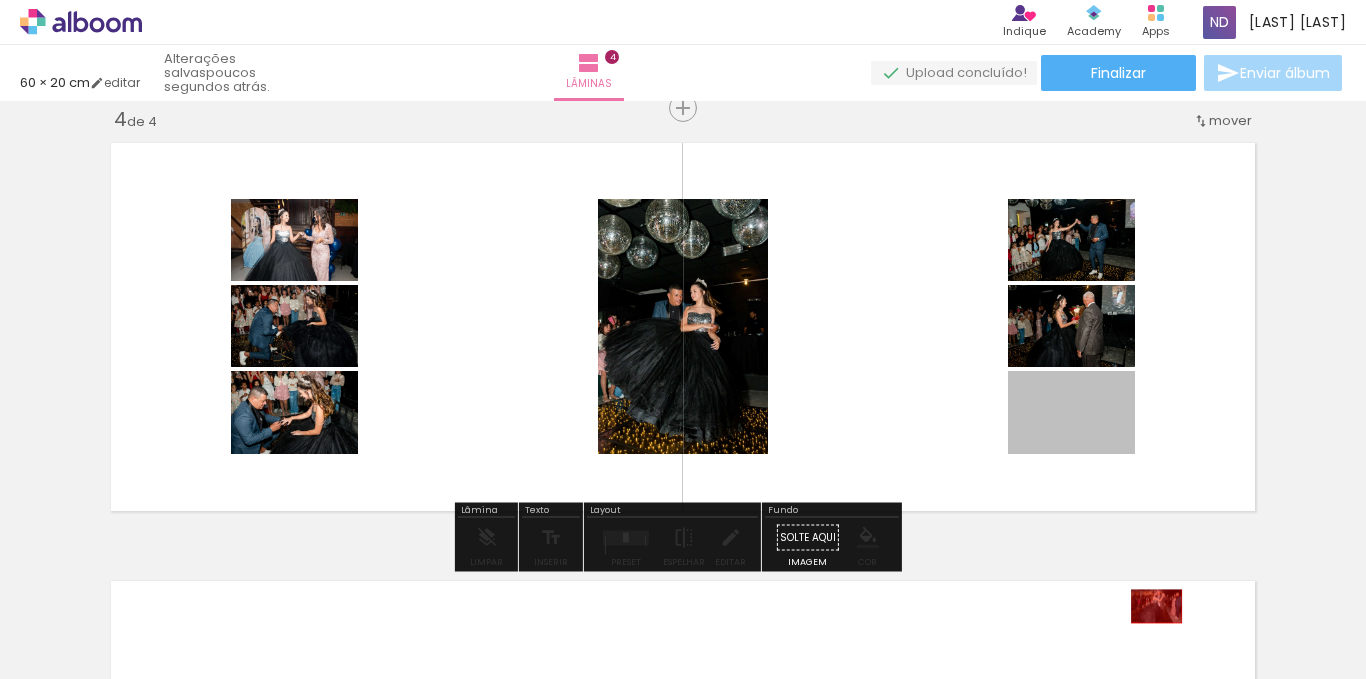 drag, startPoint x: 1062, startPoint y: 419, endPoint x: 1149, endPoint y: 610, distance: 209.88092 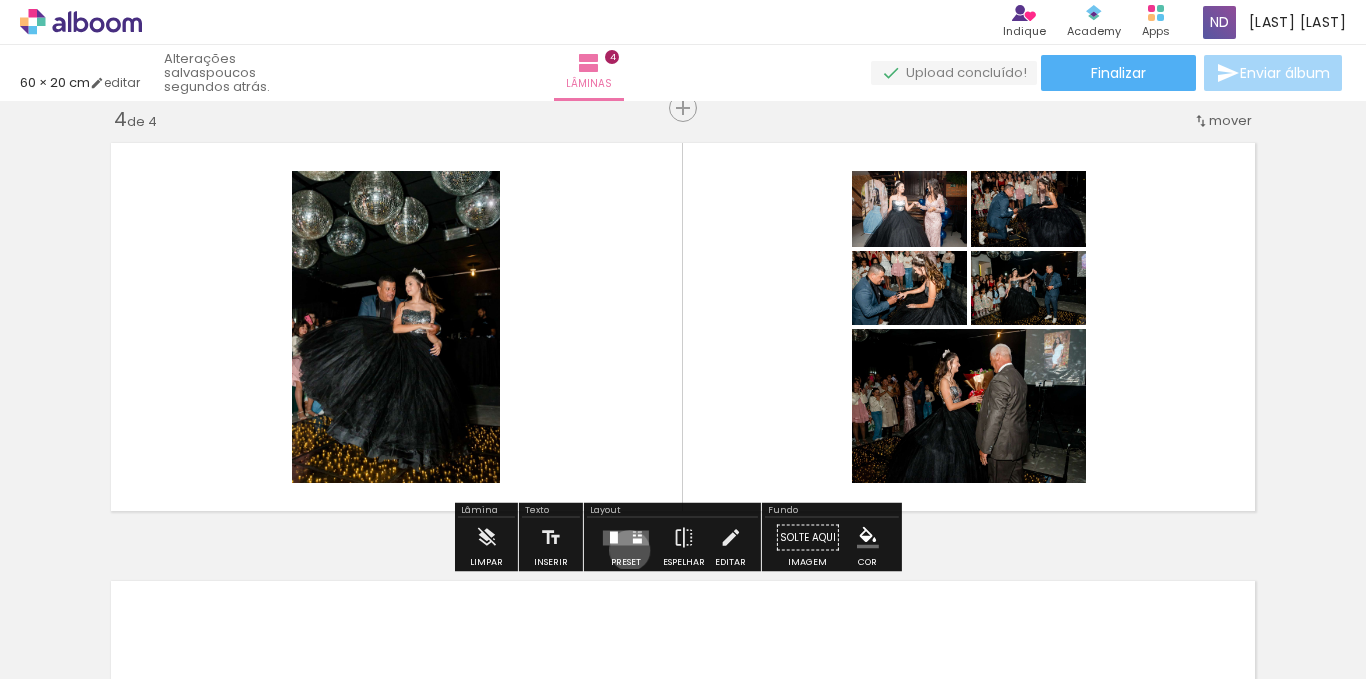 click at bounding box center [626, 538] 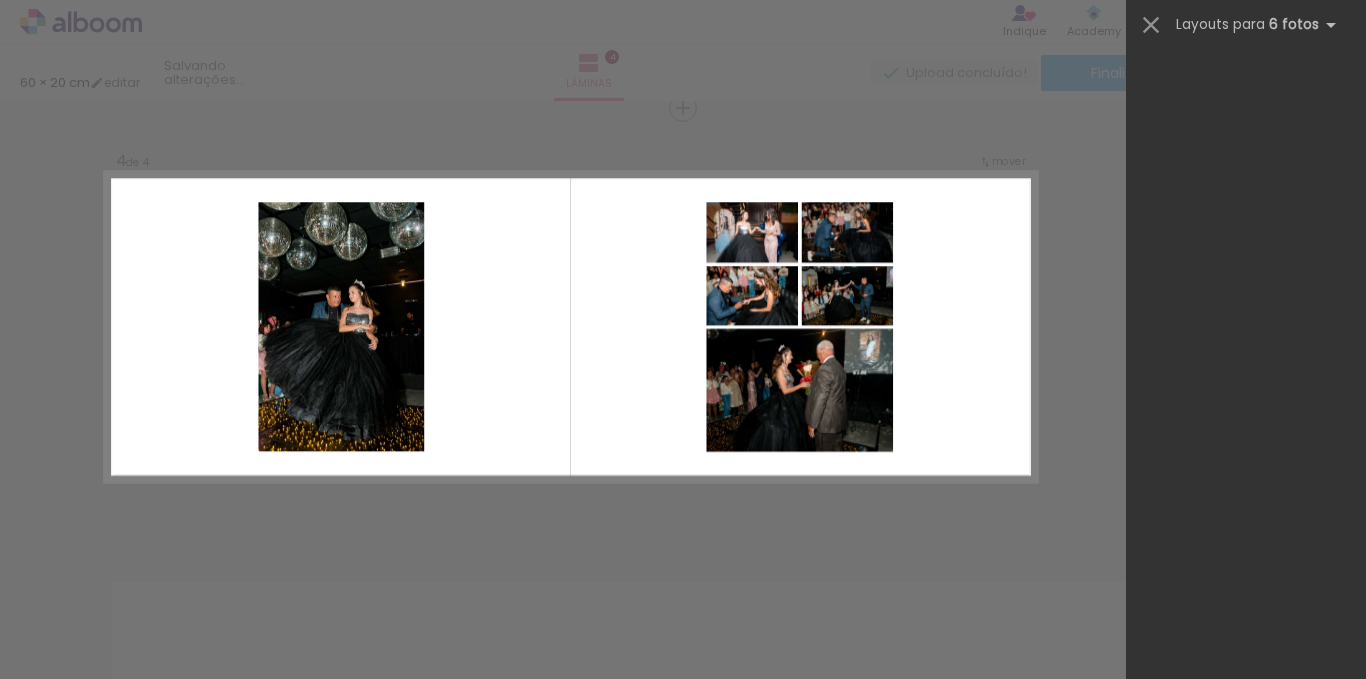 scroll, scrollTop: 0, scrollLeft: 0, axis: both 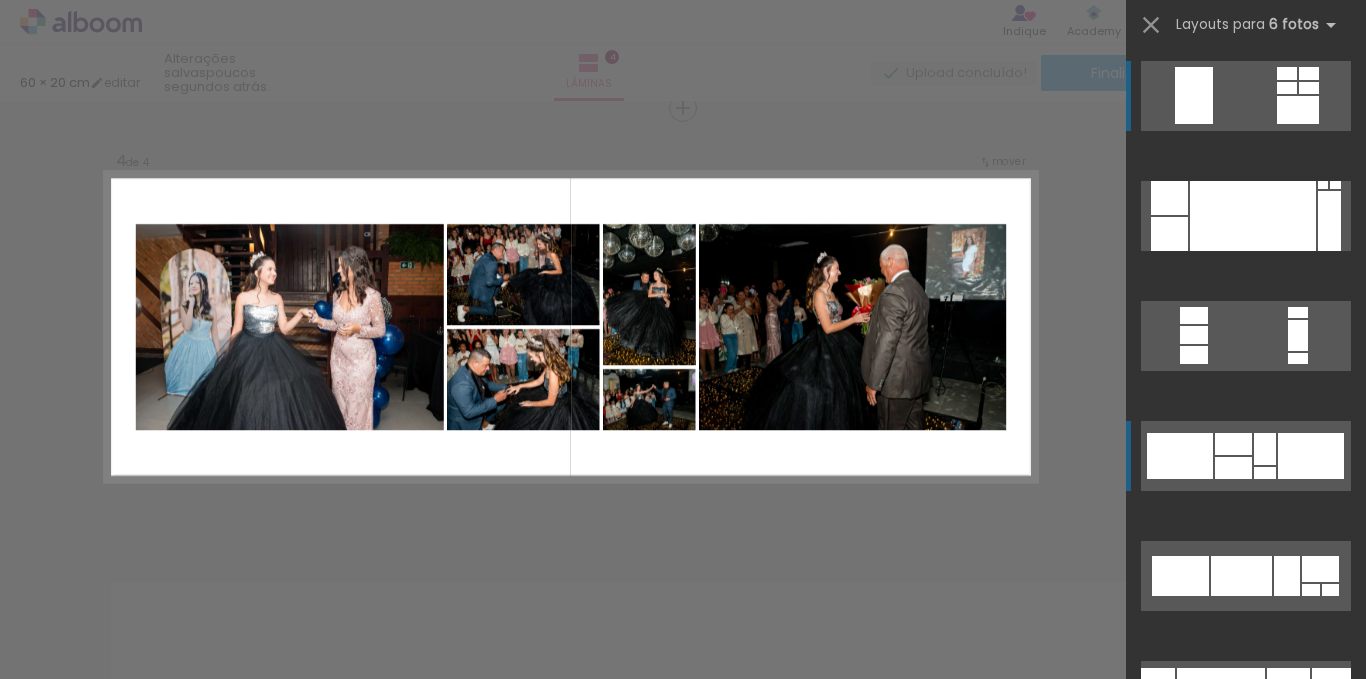 click at bounding box center [1253, 216] 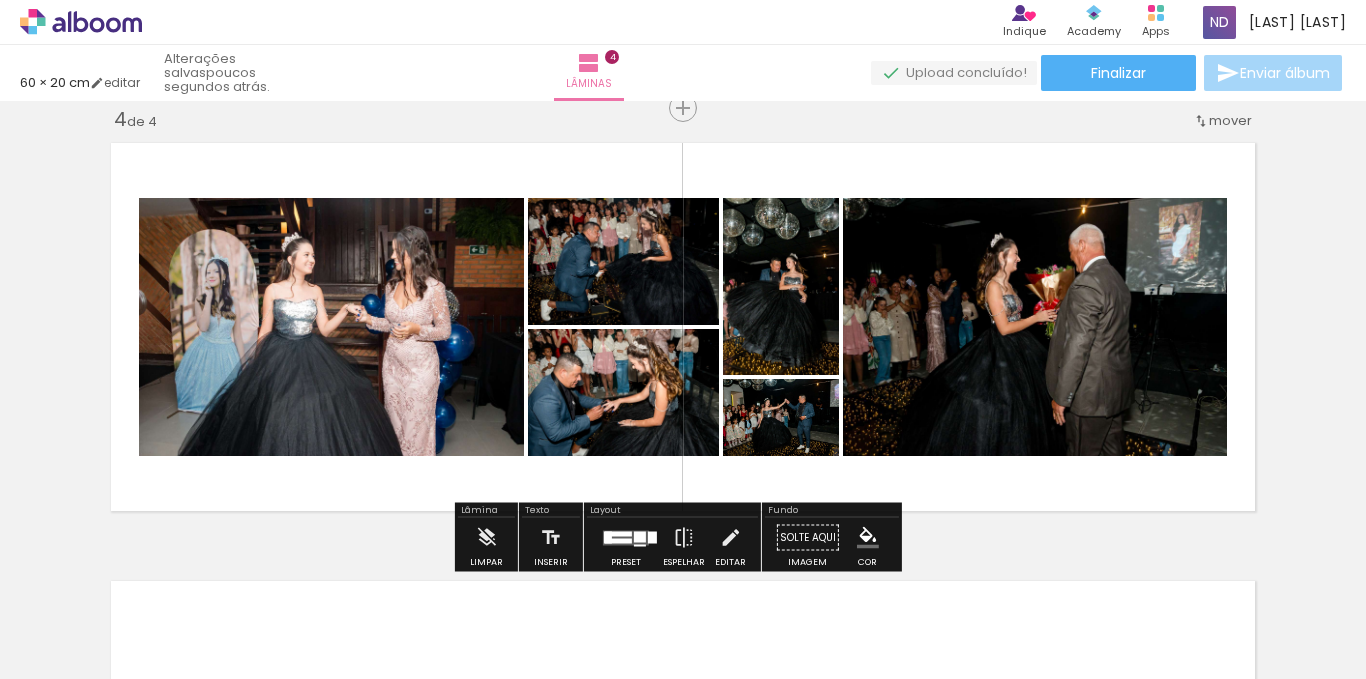 click on "Layout" at bounding box center (672, 512) 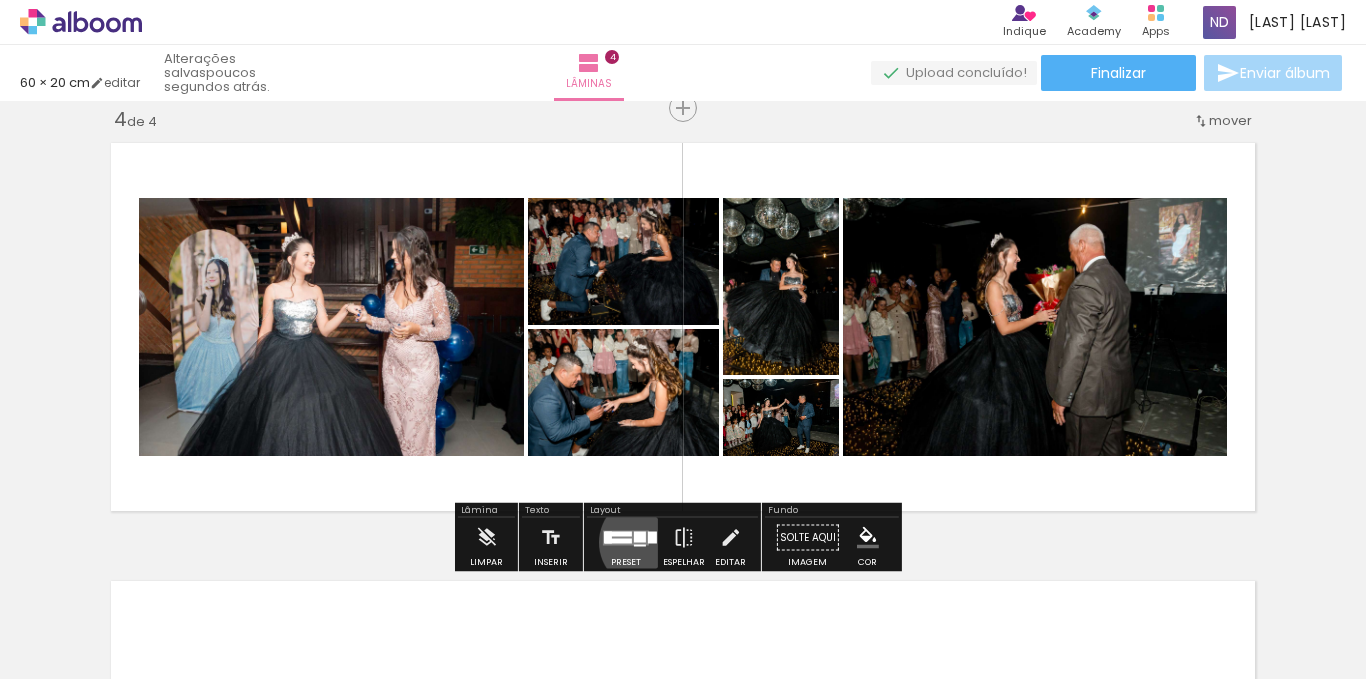 click at bounding box center (626, 537) 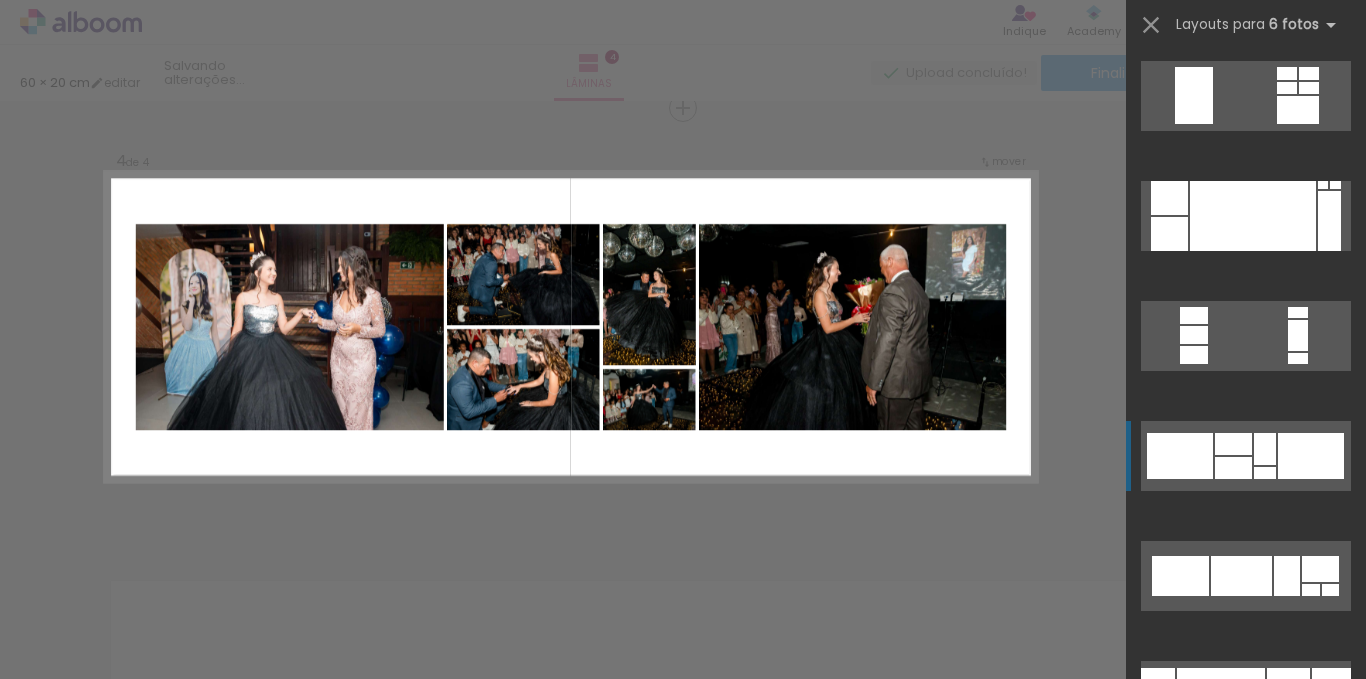 scroll, scrollTop: 360, scrollLeft: 0, axis: vertical 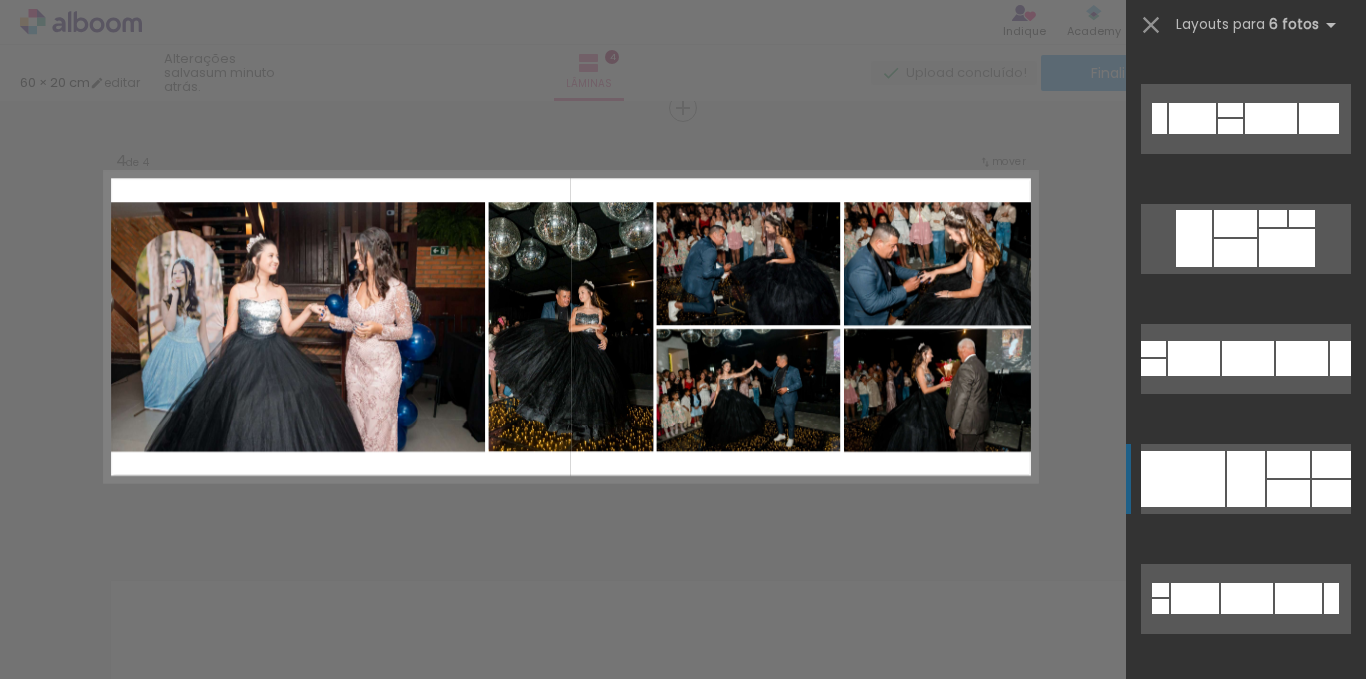 click at bounding box center [1306, -488] 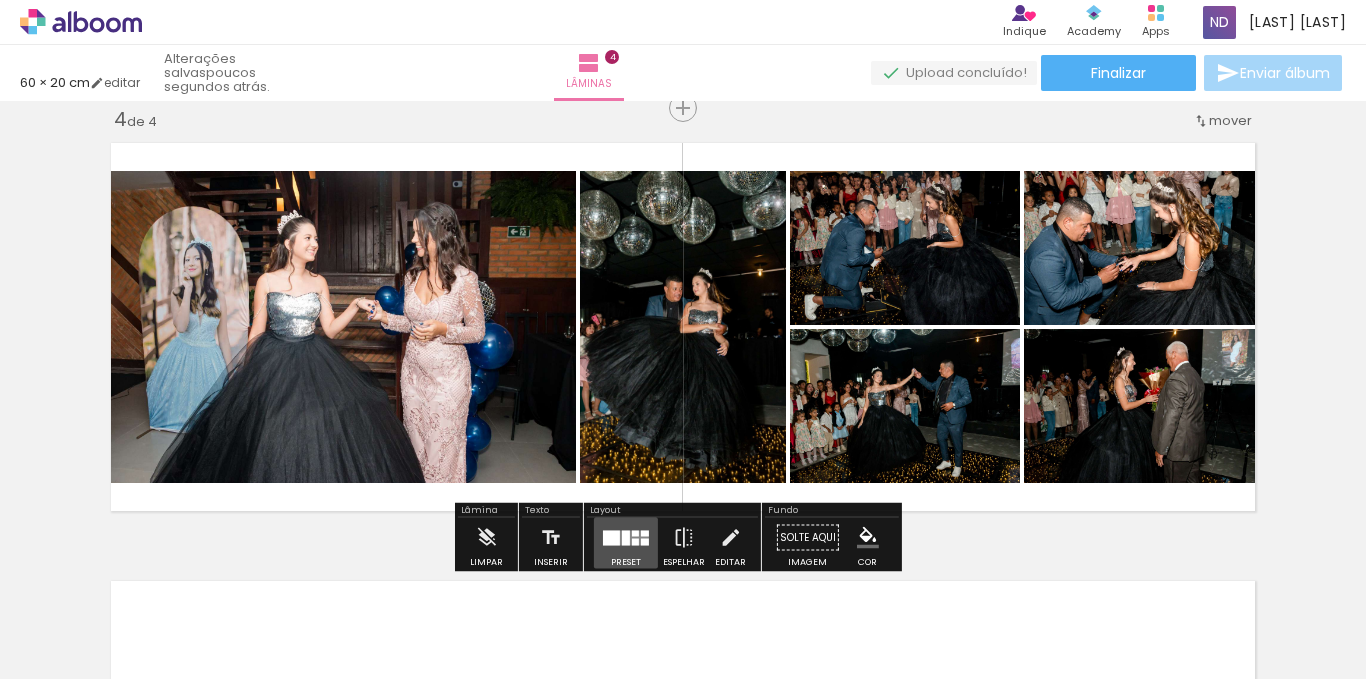 click at bounding box center [626, 537] 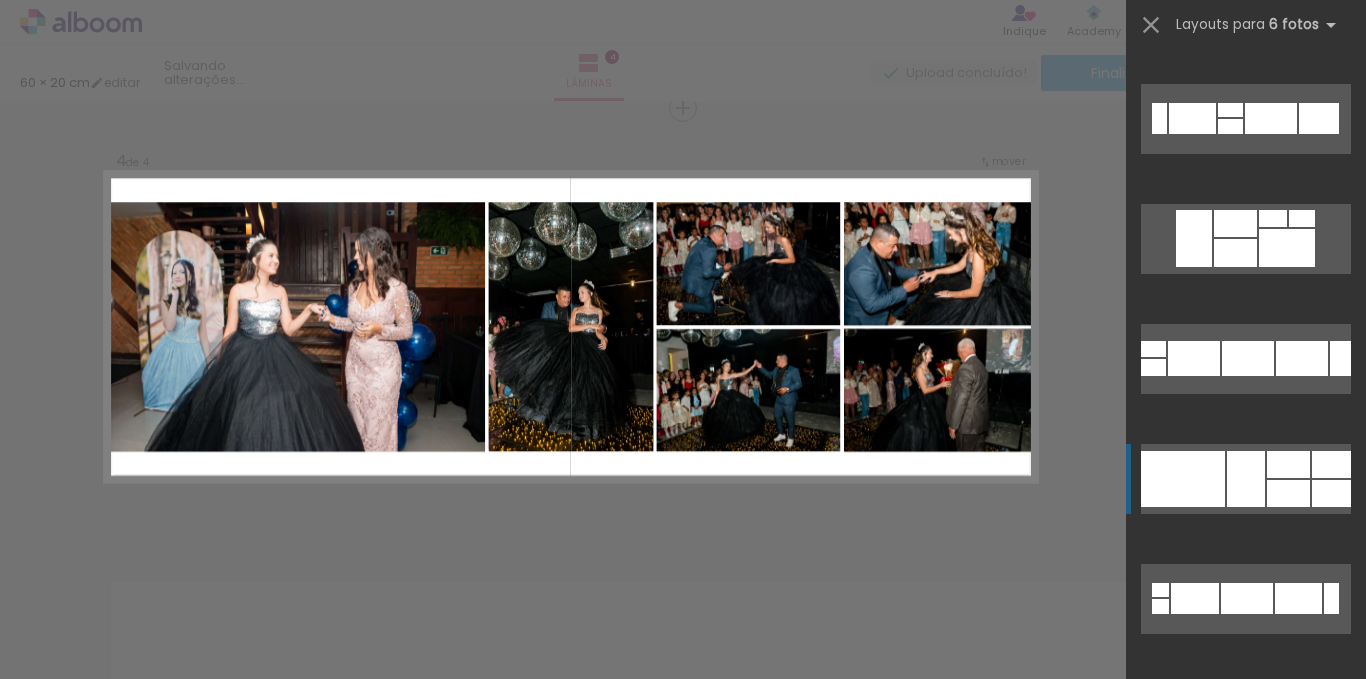 scroll, scrollTop: 3240, scrollLeft: 0, axis: vertical 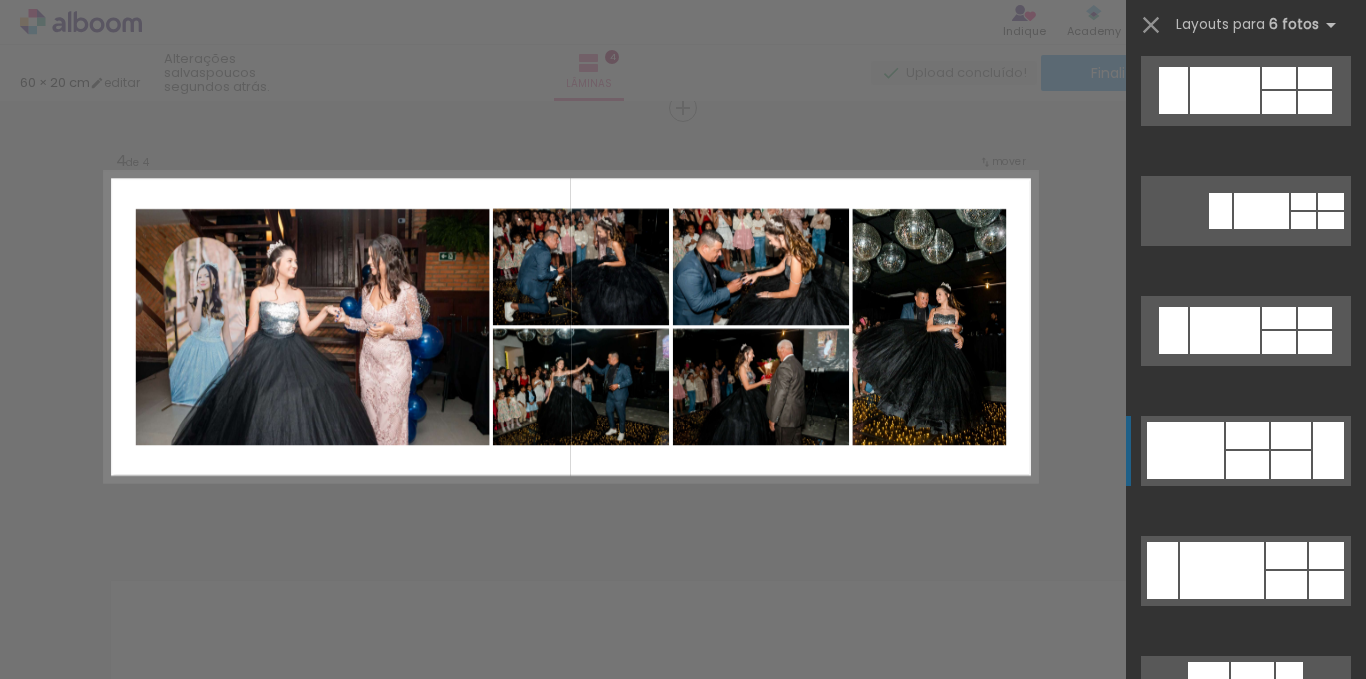 click at bounding box center [1279, 102] 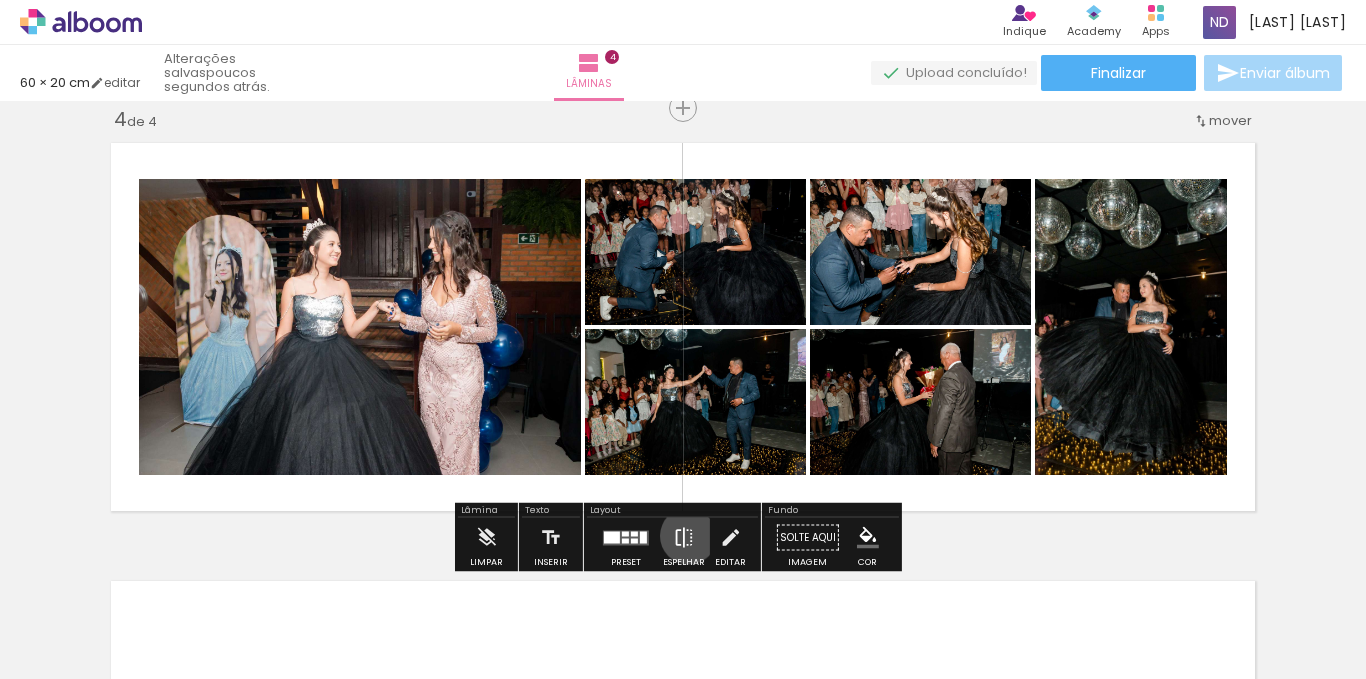 click at bounding box center [684, 538] 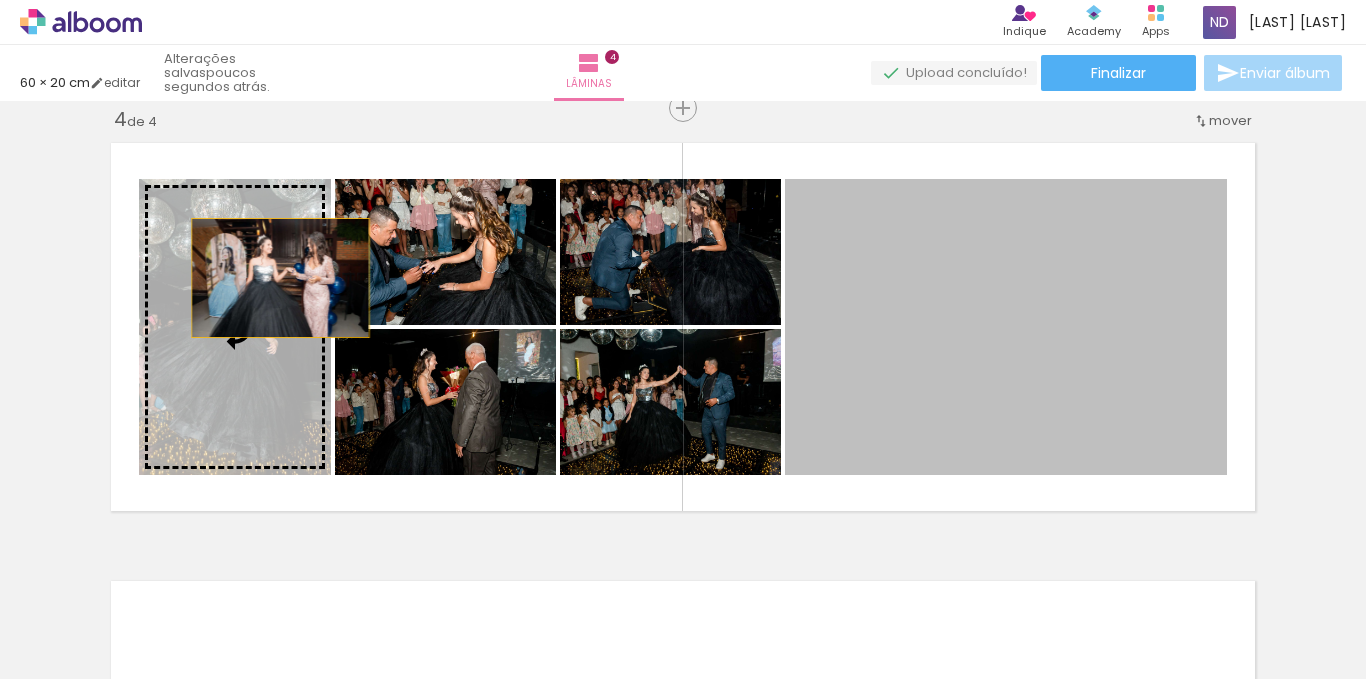 drag, startPoint x: 1015, startPoint y: 374, endPoint x: 244, endPoint y: 299, distance: 774.6393 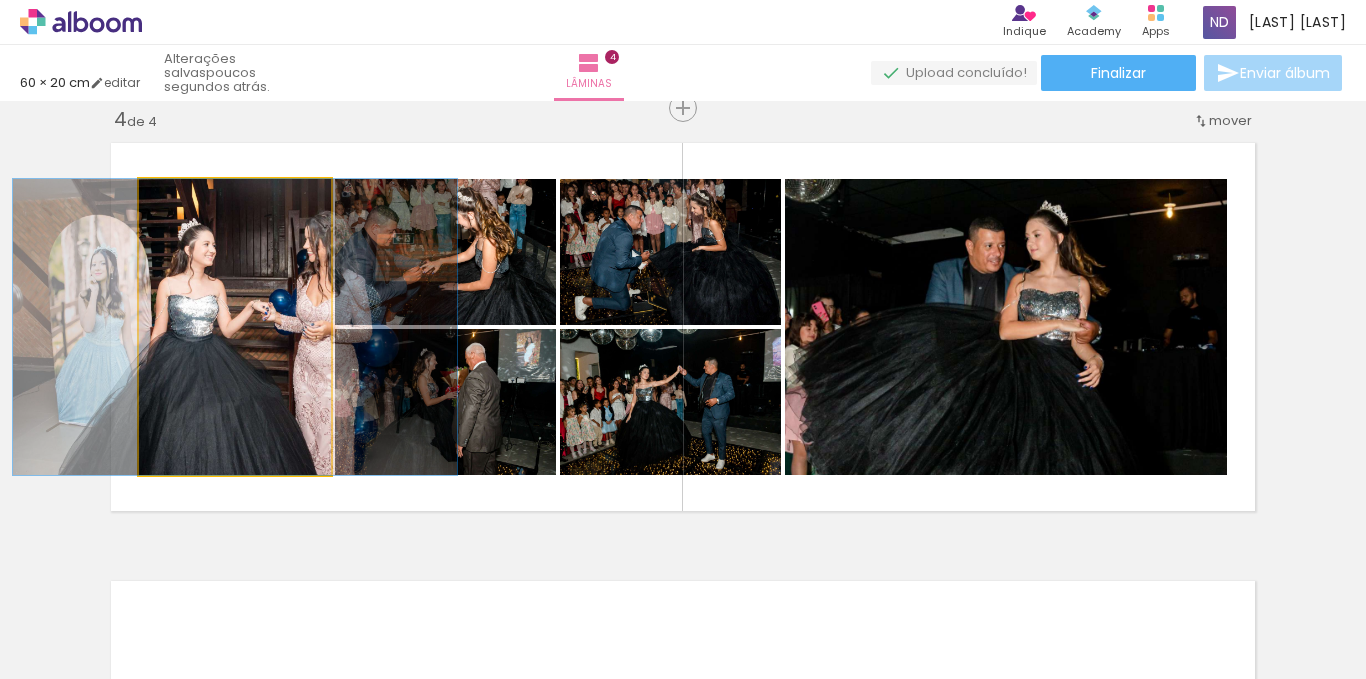 click 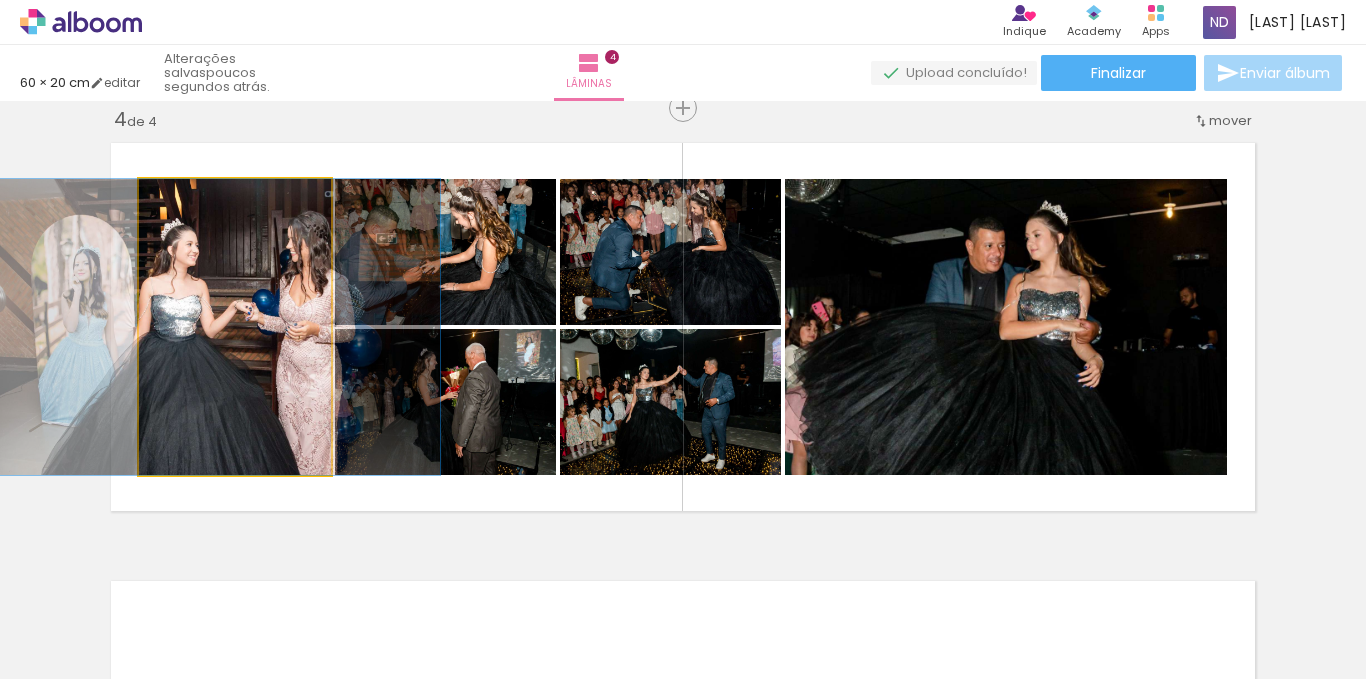 drag, startPoint x: 209, startPoint y: 304, endPoint x: 227, endPoint y: 304, distance: 18 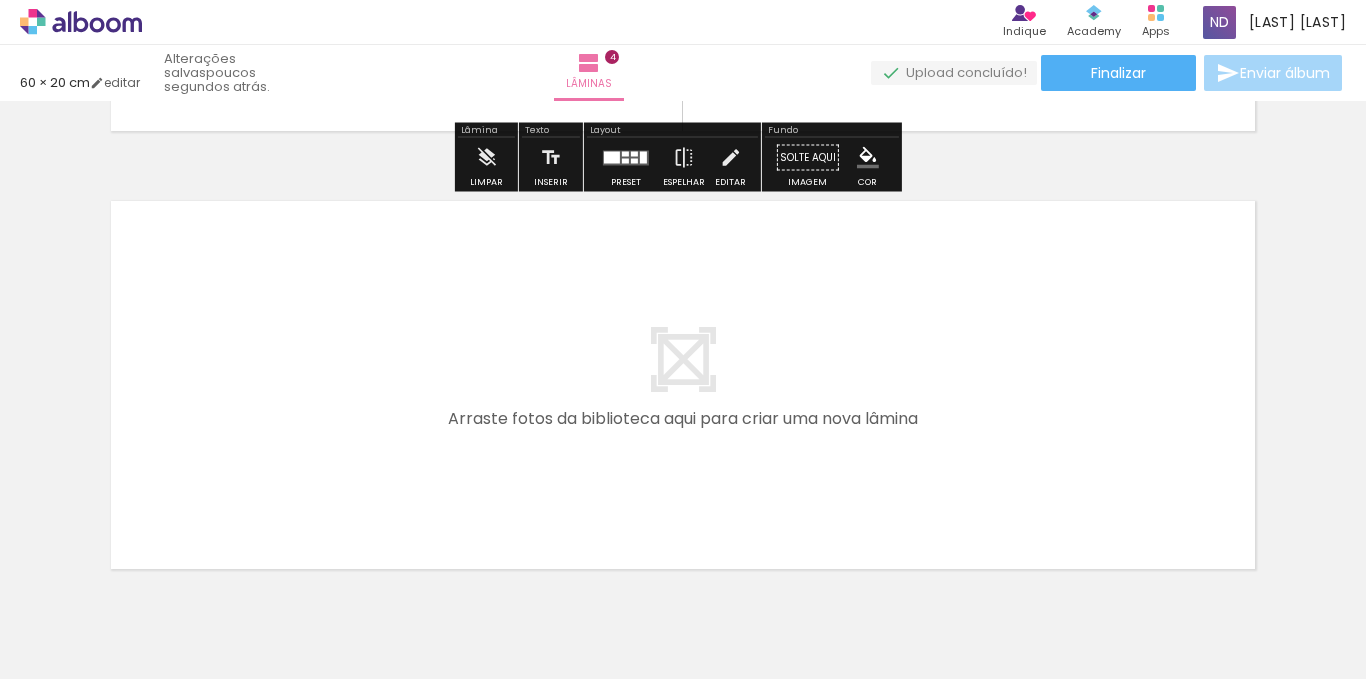 scroll, scrollTop: 1738, scrollLeft: 0, axis: vertical 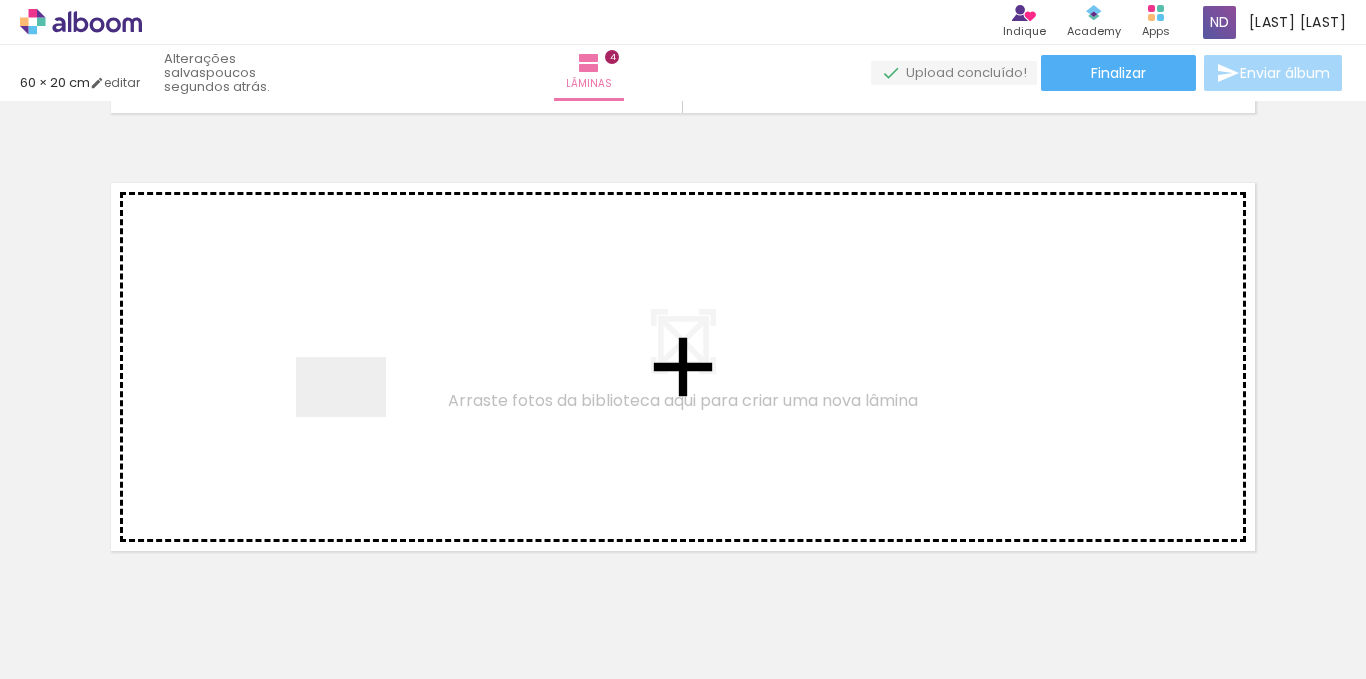 drag, startPoint x: 418, startPoint y: 612, endPoint x: 359, endPoint y: 384, distance: 235.51009 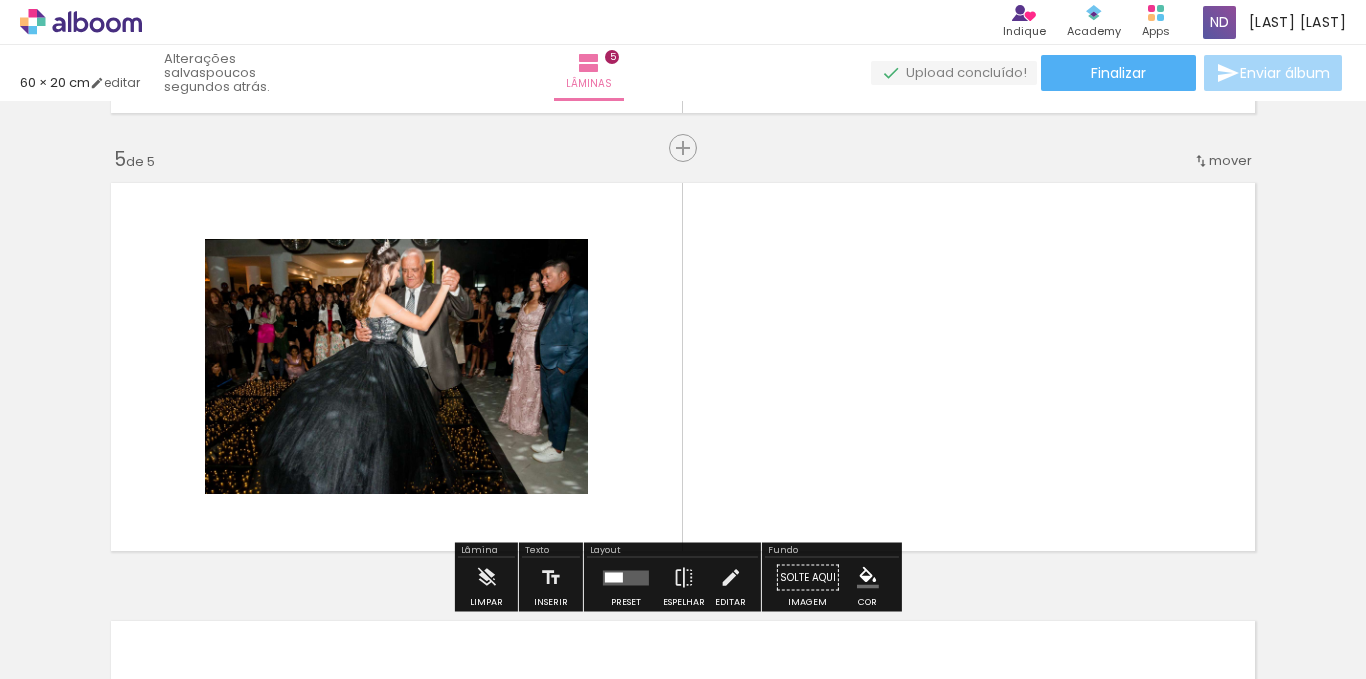 scroll, scrollTop: 1778, scrollLeft: 0, axis: vertical 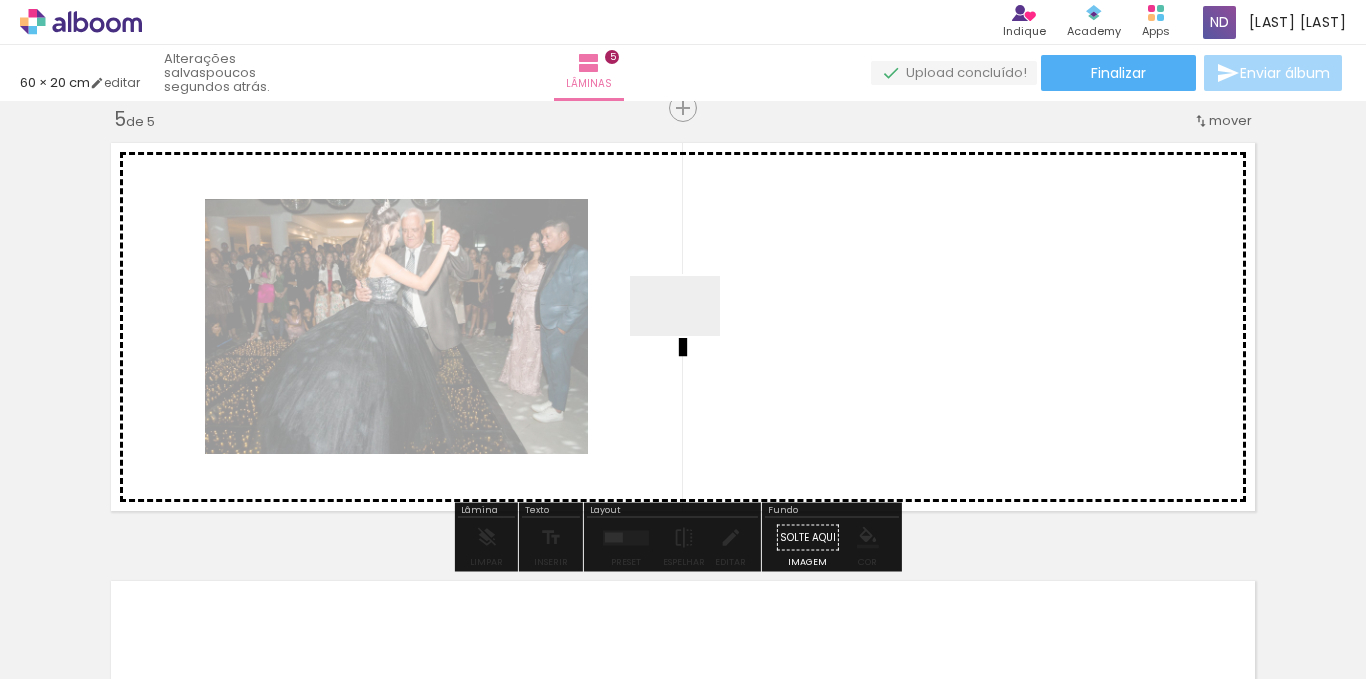 drag, startPoint x: 550, startPoint y: 615, endPoint x: 690, endPoint y: 330, distance: 317.52954 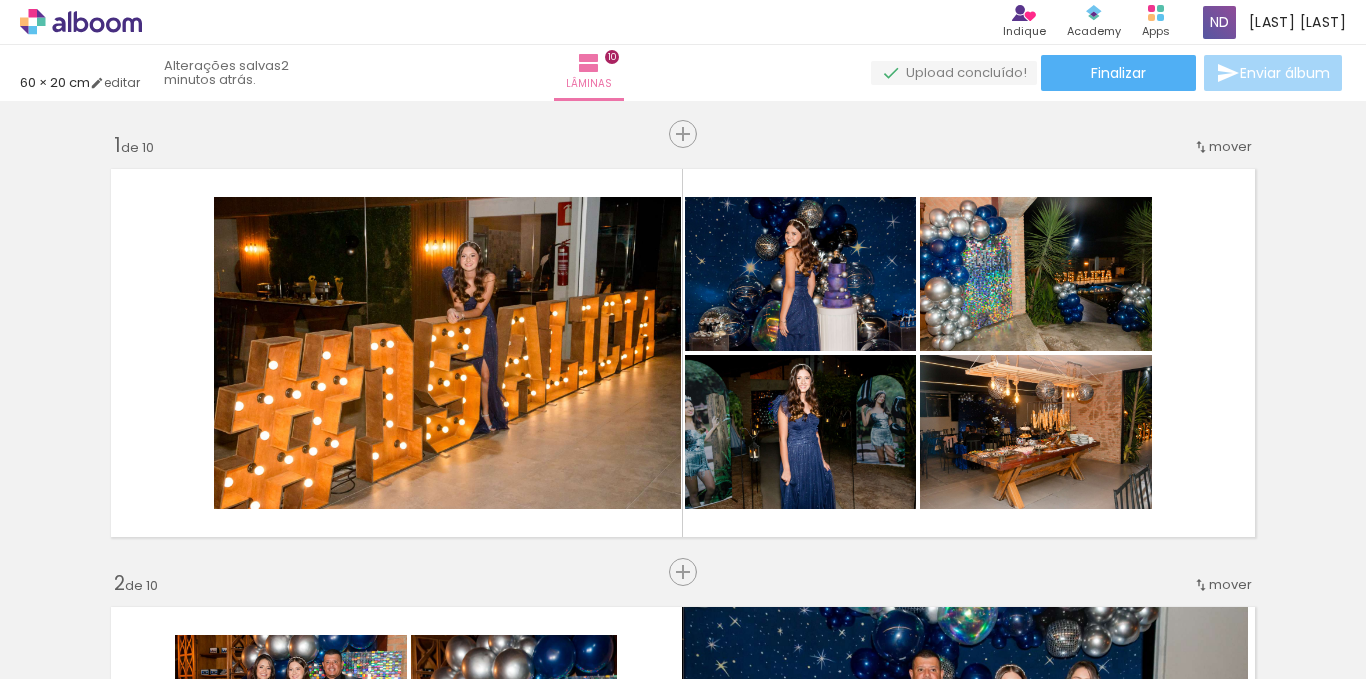 scroll, scrollTop: 0, scrollLeft: 0, axis: both 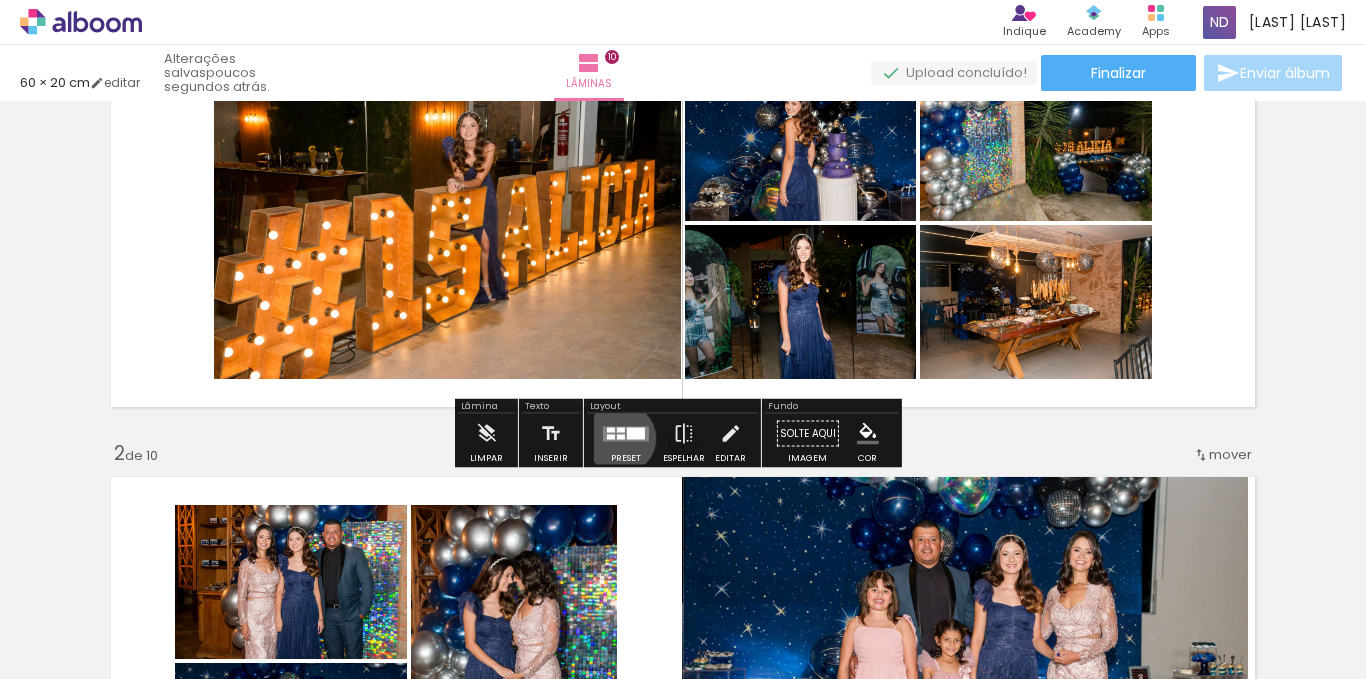 click at bounding box center (621, 436) 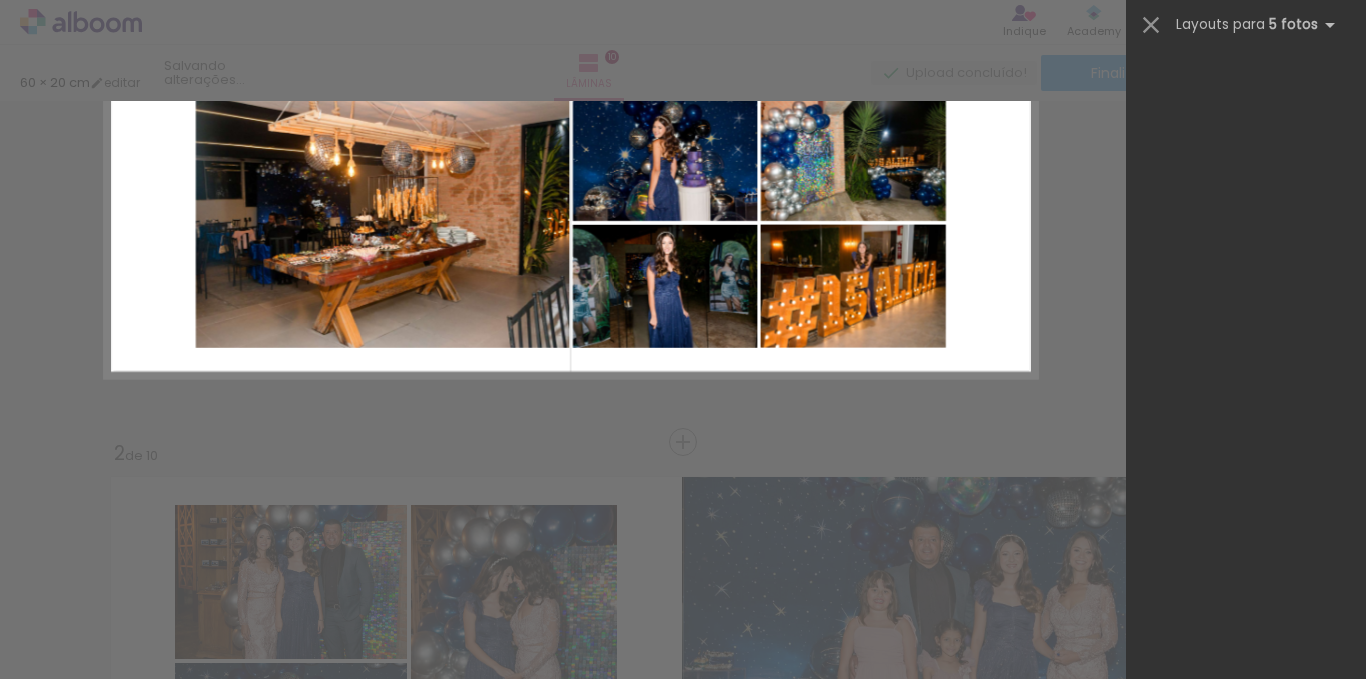 scroll, scrollTop: 1320, scrollLeft: 0, axis: vertical 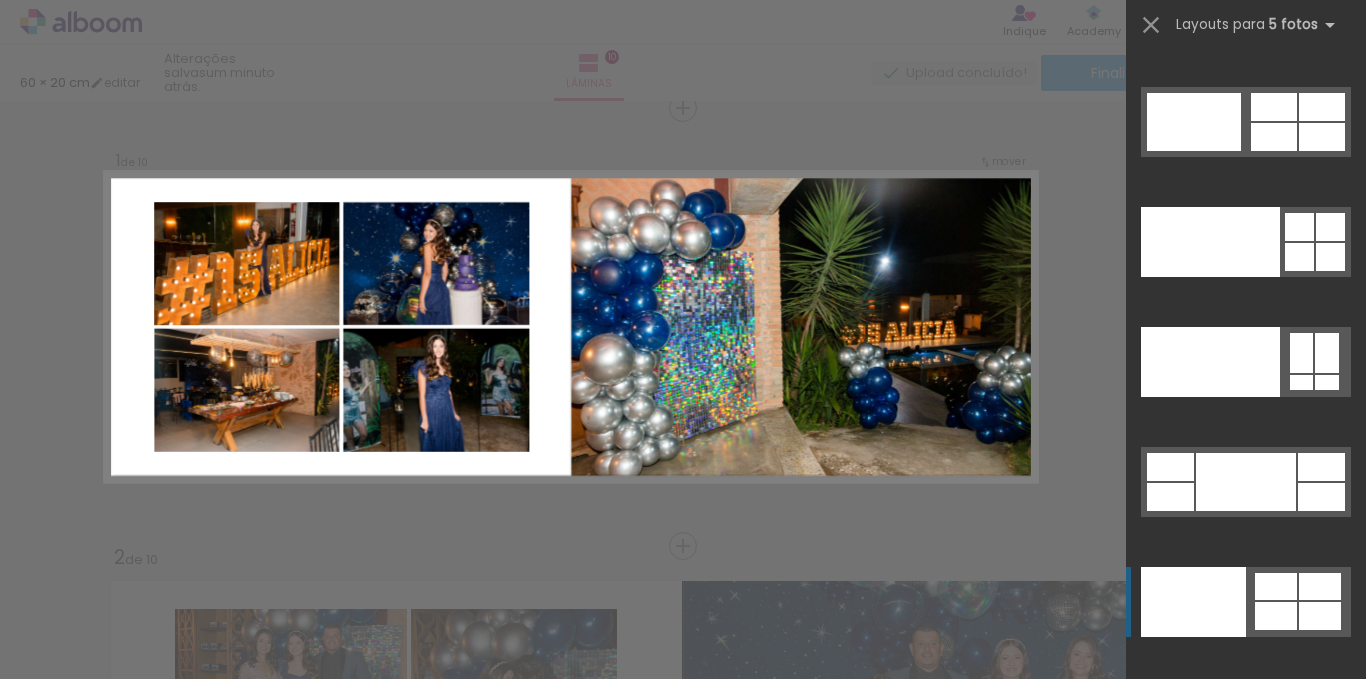 click at bounding box center (1210, 242) 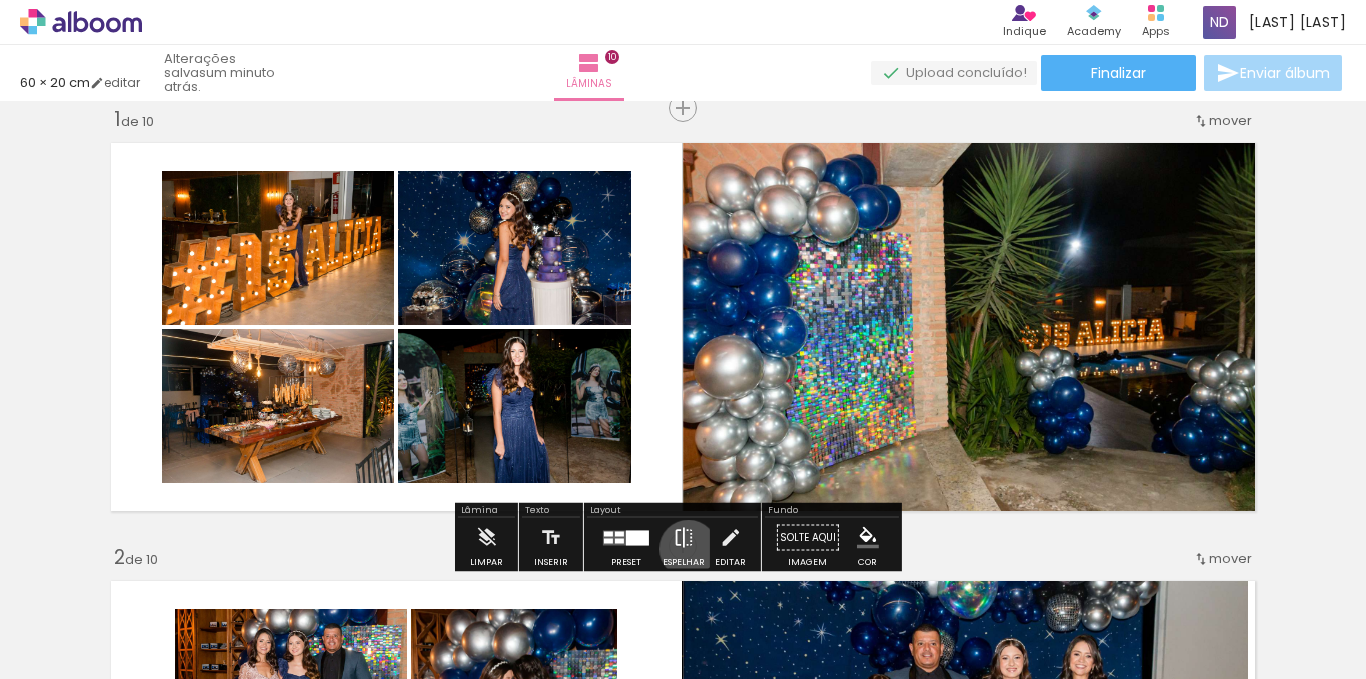 click at bounding box center (684, 538) 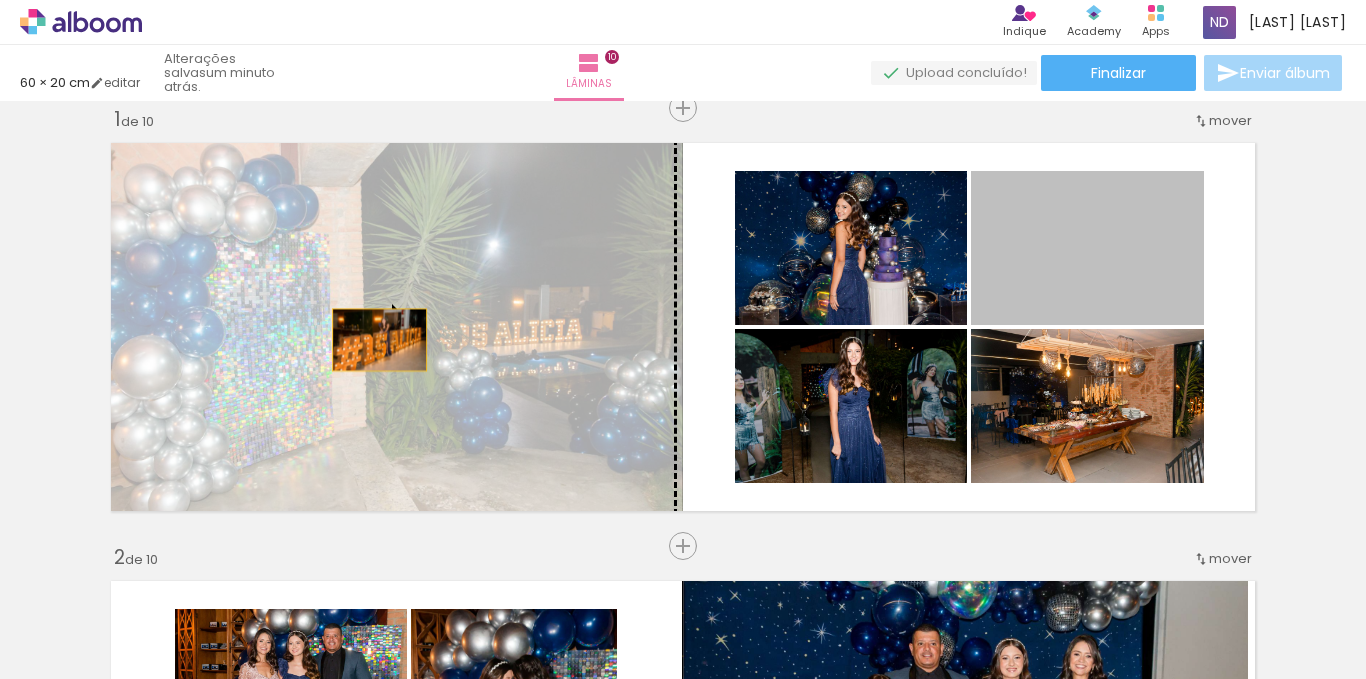 drag, startPoint x: 1083, startPoint y: 267, endPoint x: 294, endPoint y: 322, distance: 790.9147 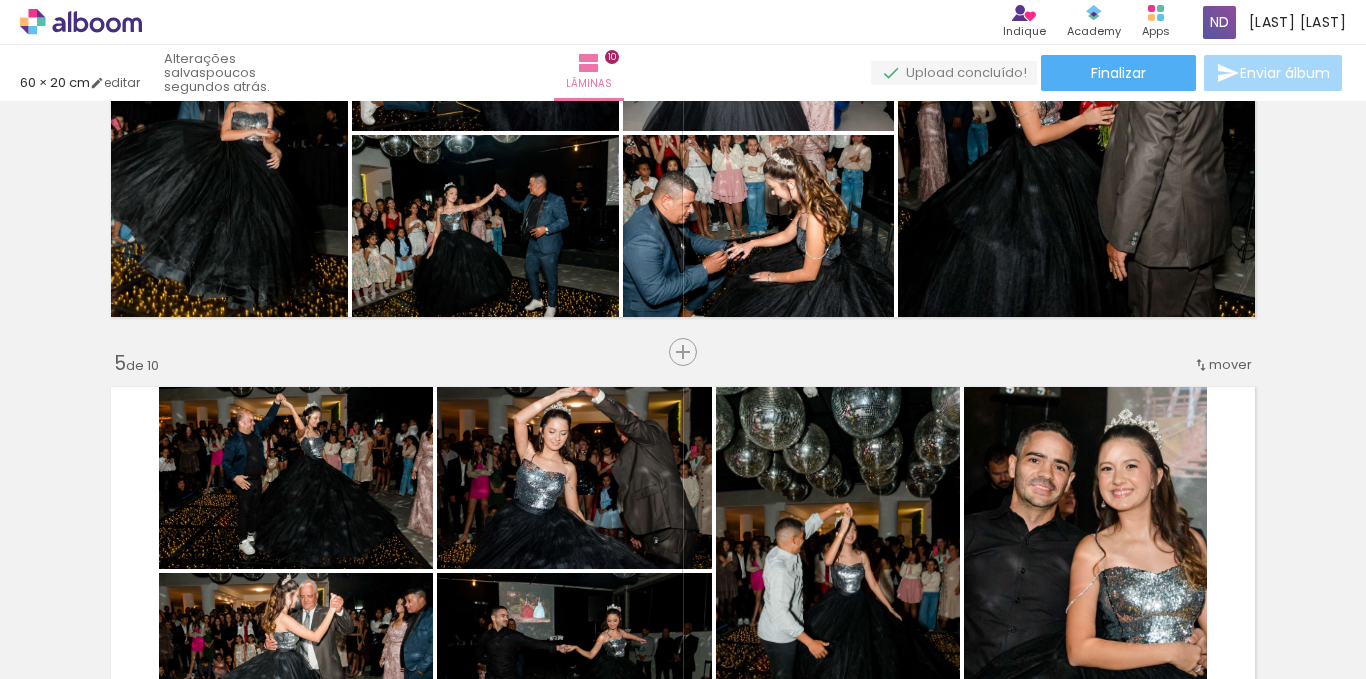 scroll, scrollTop: 1636, scrollLeft: 0, axis: vertical 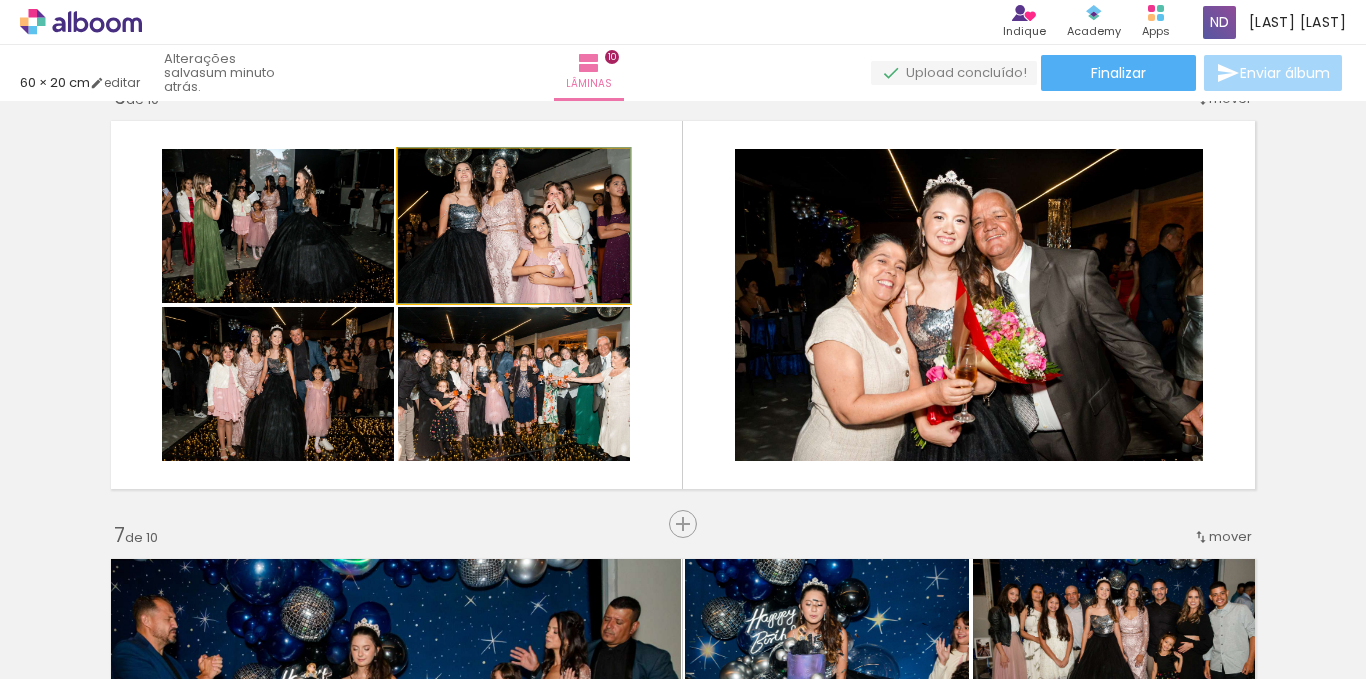click 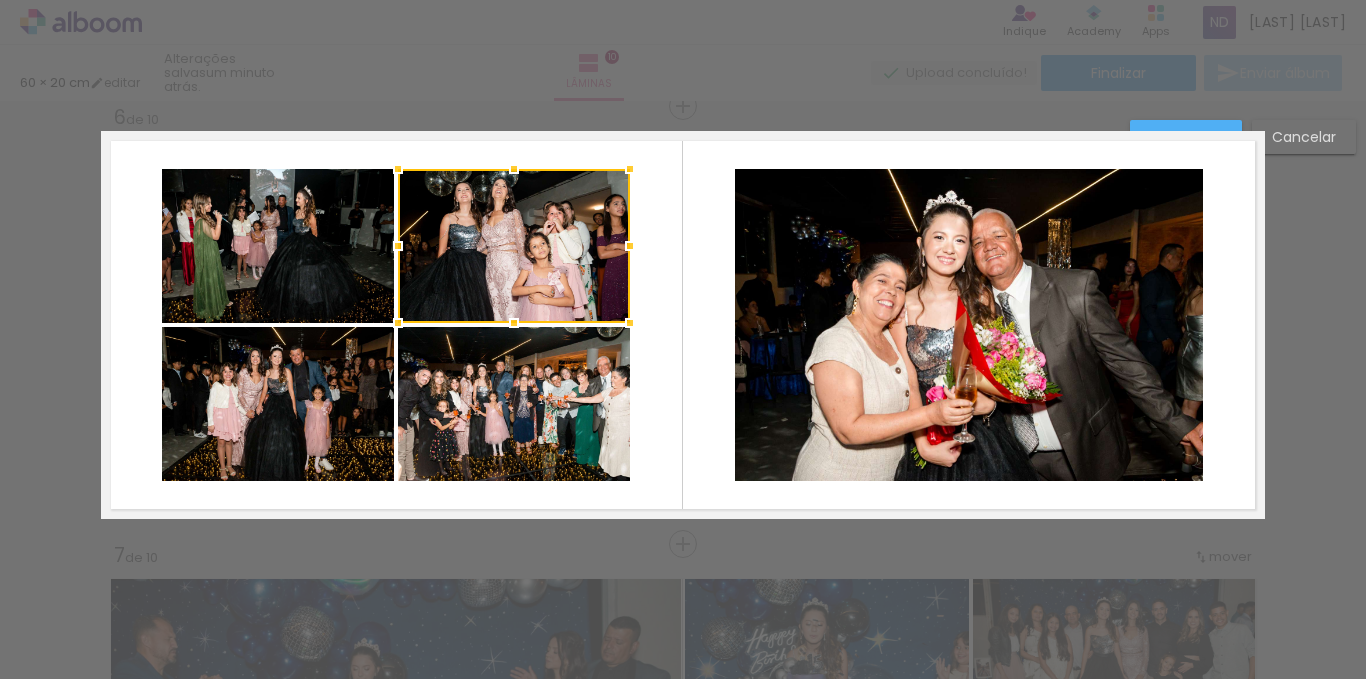 scroll, scrollTop: 2216, scrollLeft: 0, axis: vertical 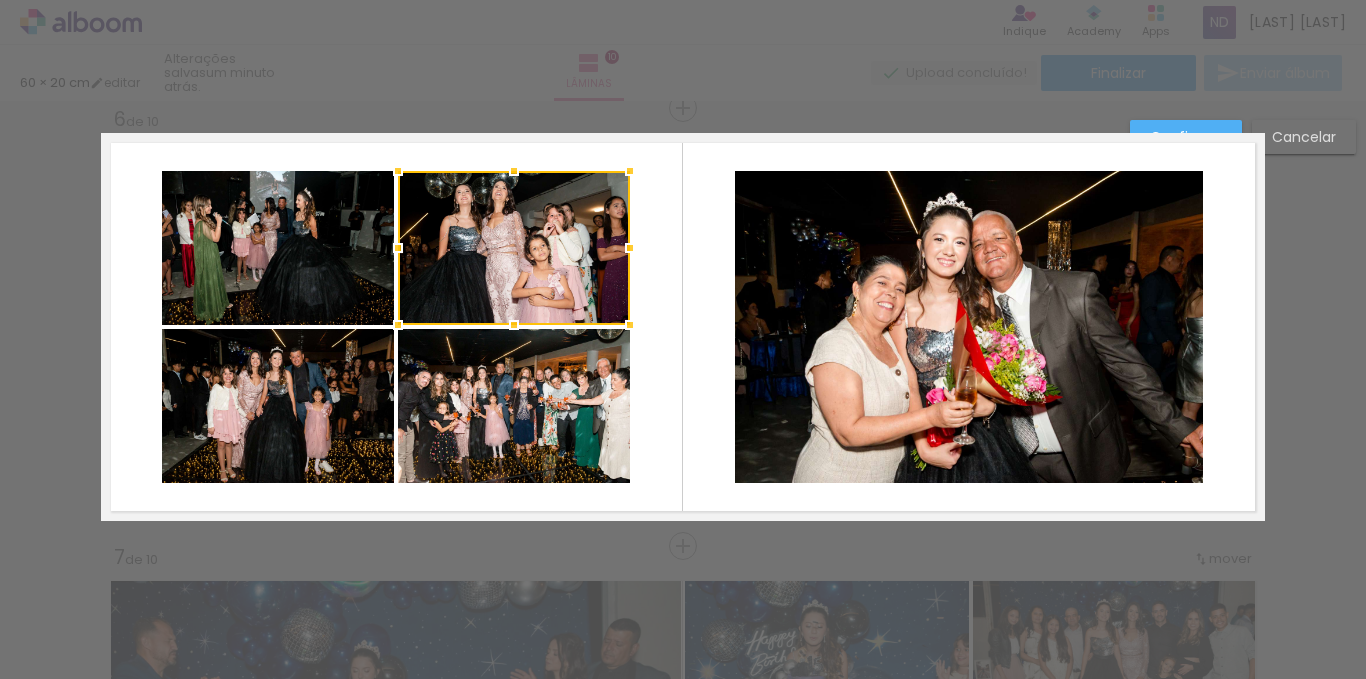 click at bounding box center (514, 248) 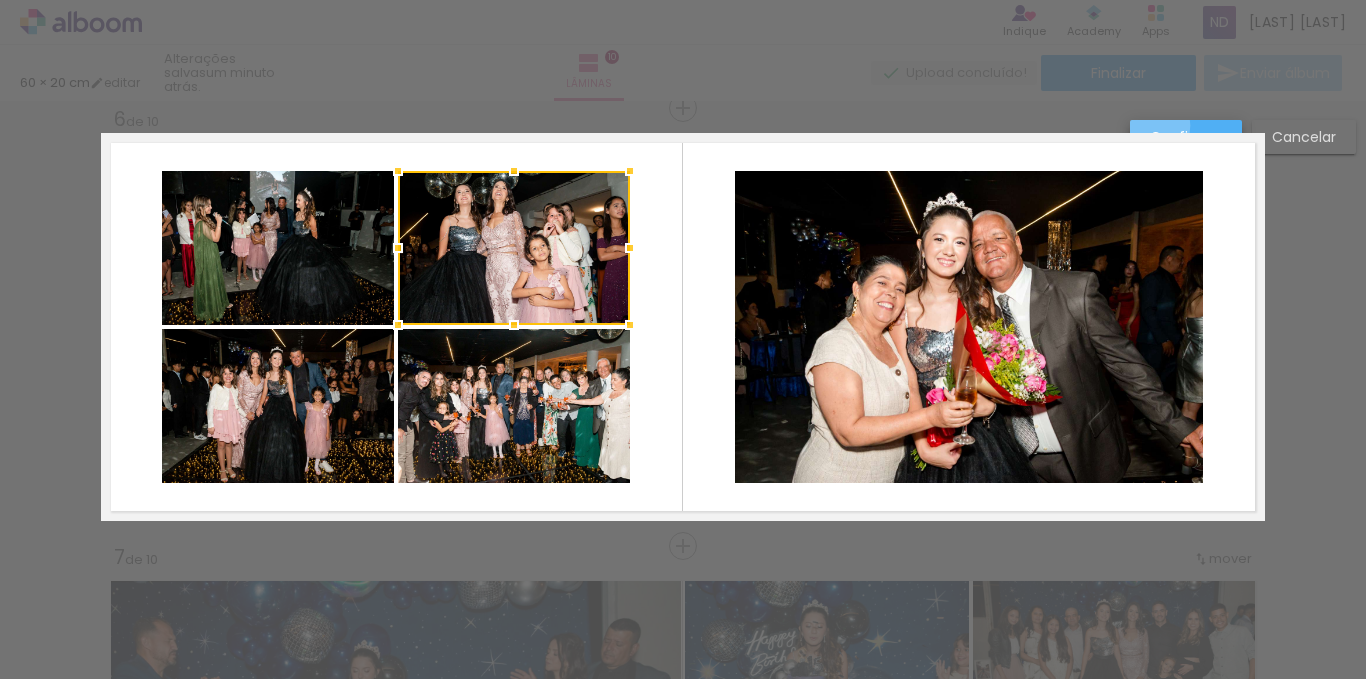 click on "Confirmar" at bounding box center [1186, 137] 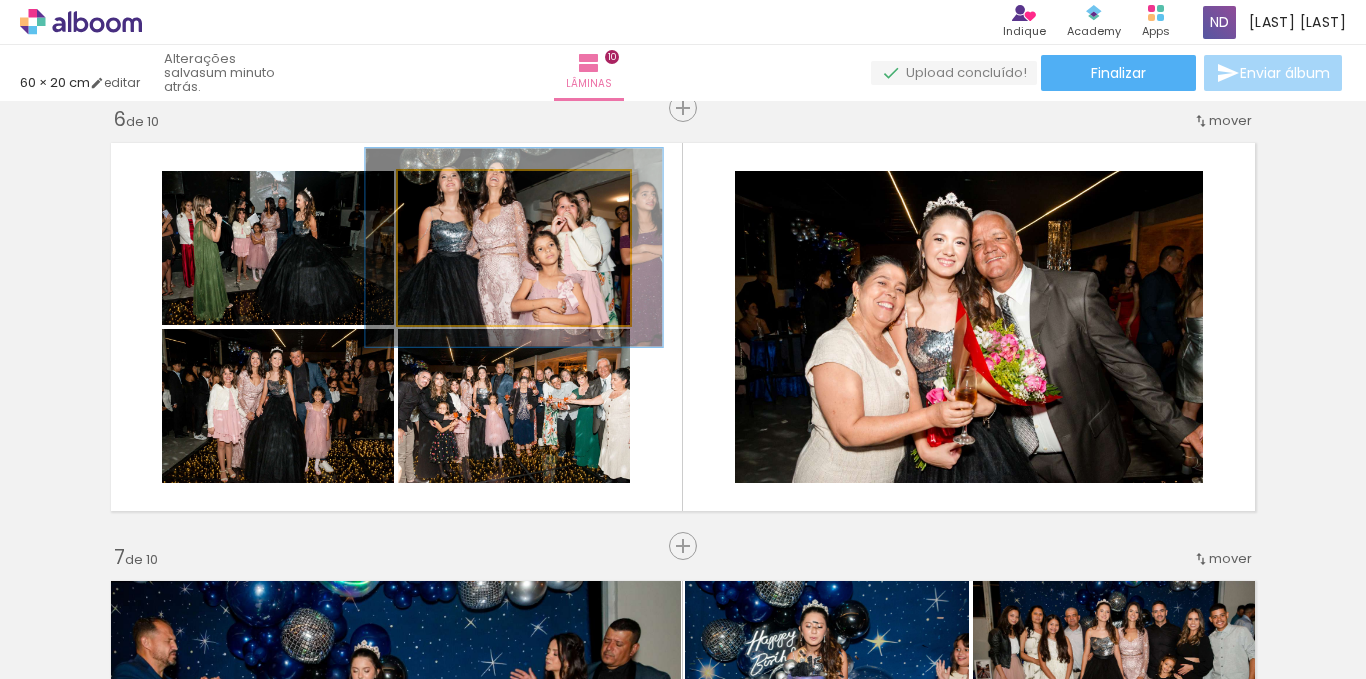 drag, startPoint x: 443, startPoint y: 193, endPoint x: 462, endPoint y: 193, distance: 19 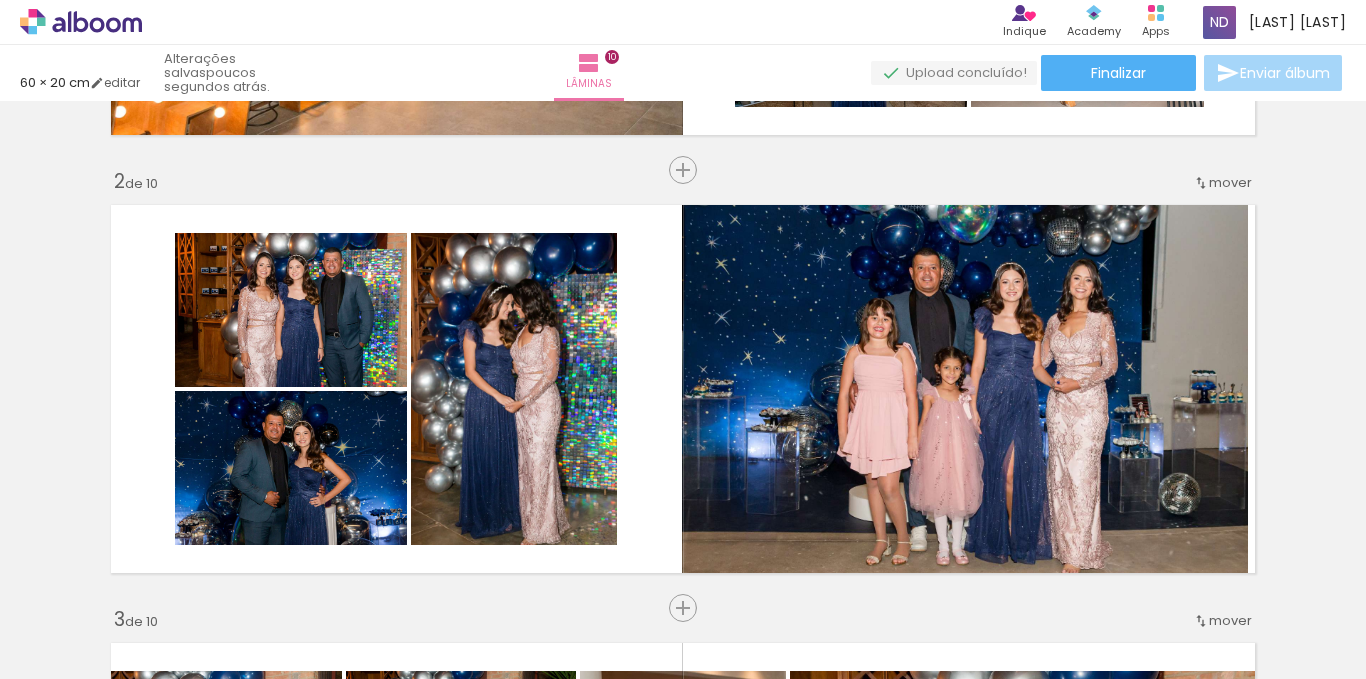 scroll, scrollTop: 0, scrollLeft: 0, axis: both 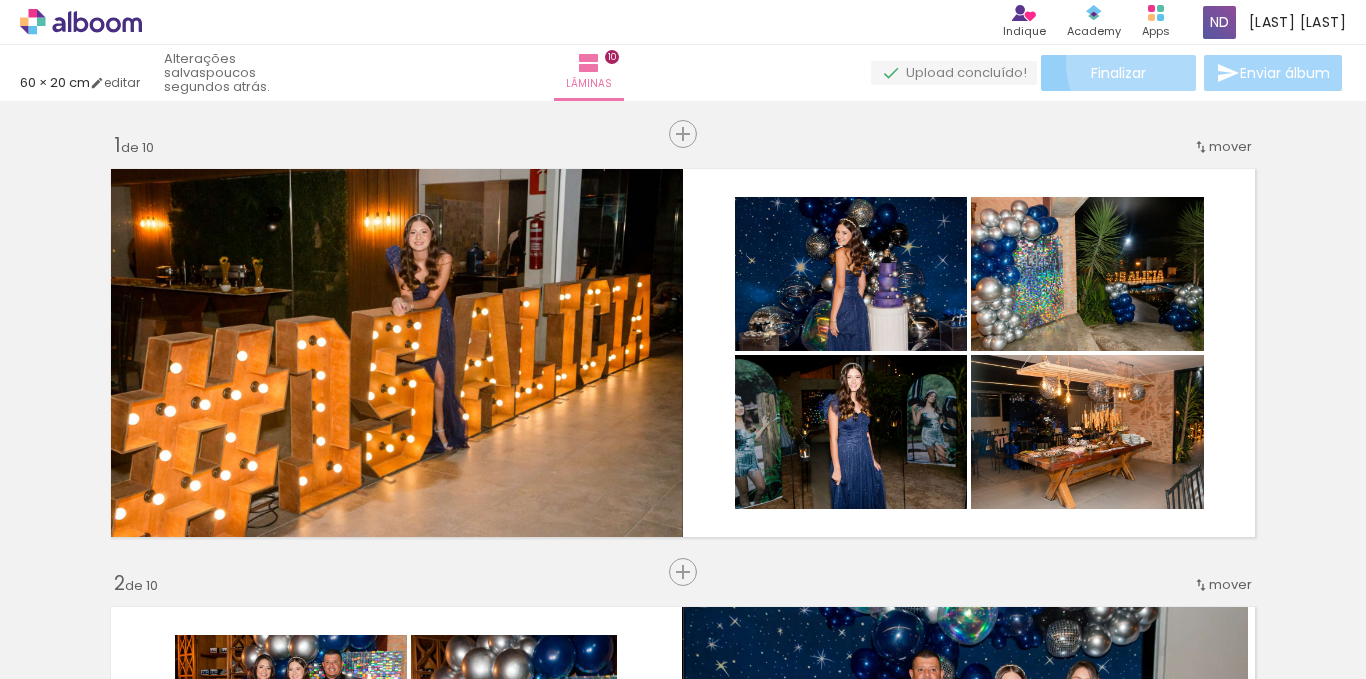 click on "Finalizar" 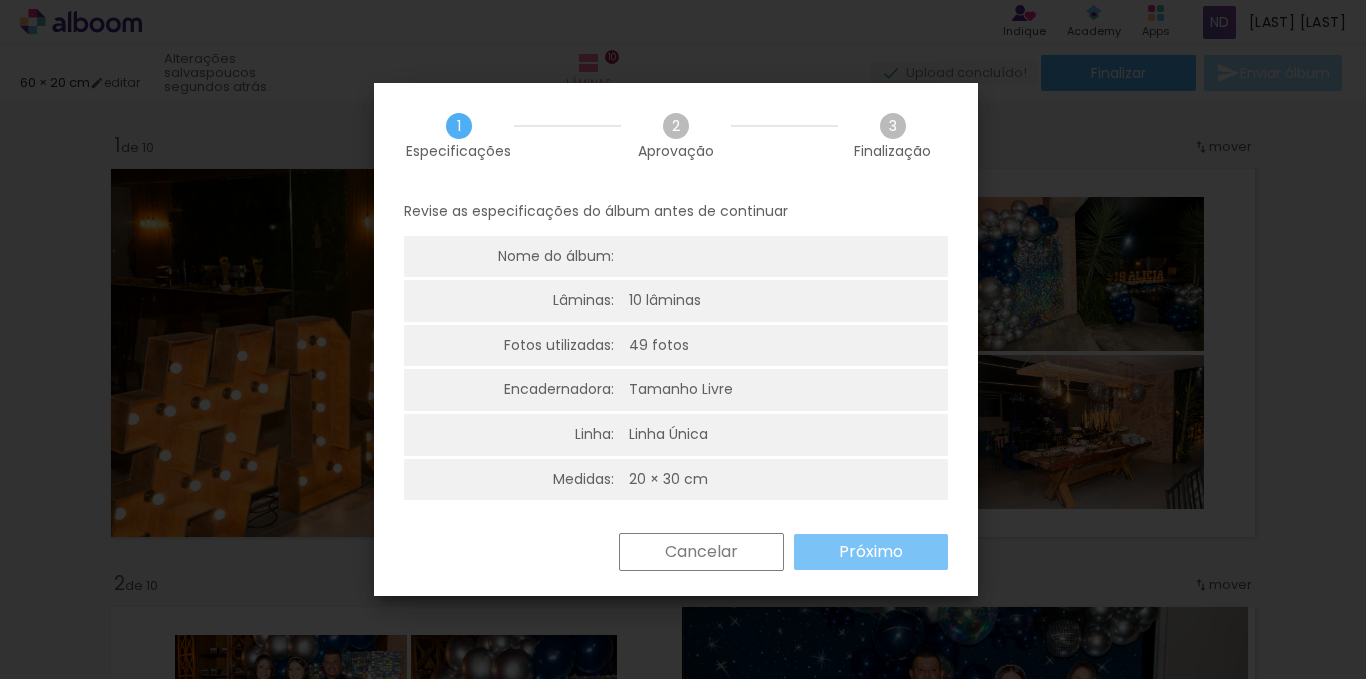 click on "Próximo" at bounding box center [0, 0] 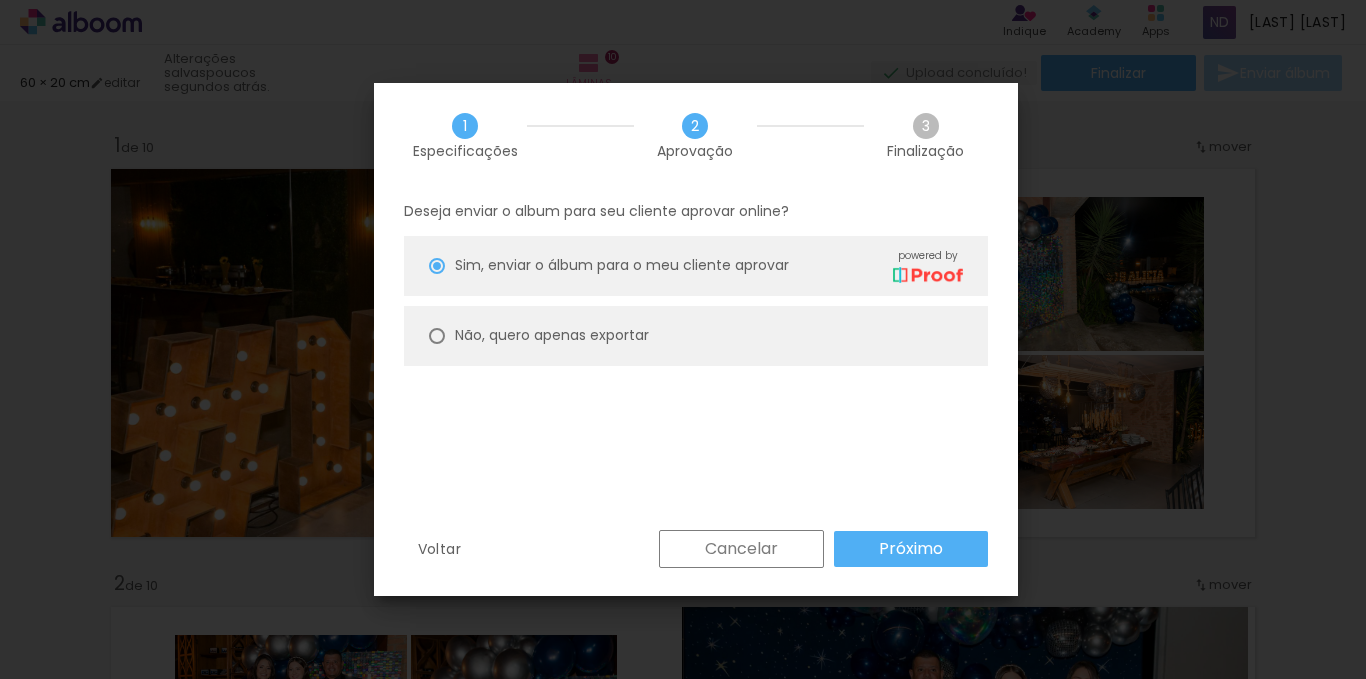 click on "Não, quero apenas exportar" at bounding box center [696, 336] 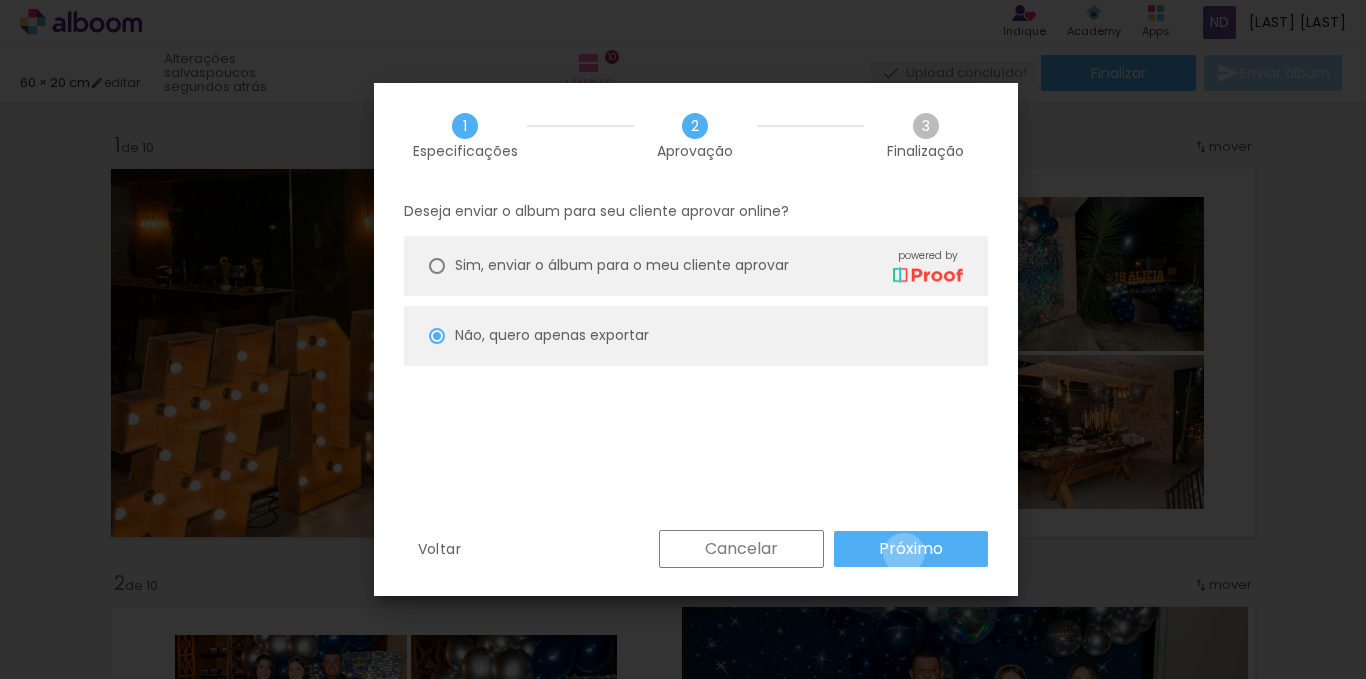 click on "Próximo" at bounding box center (0, 0) 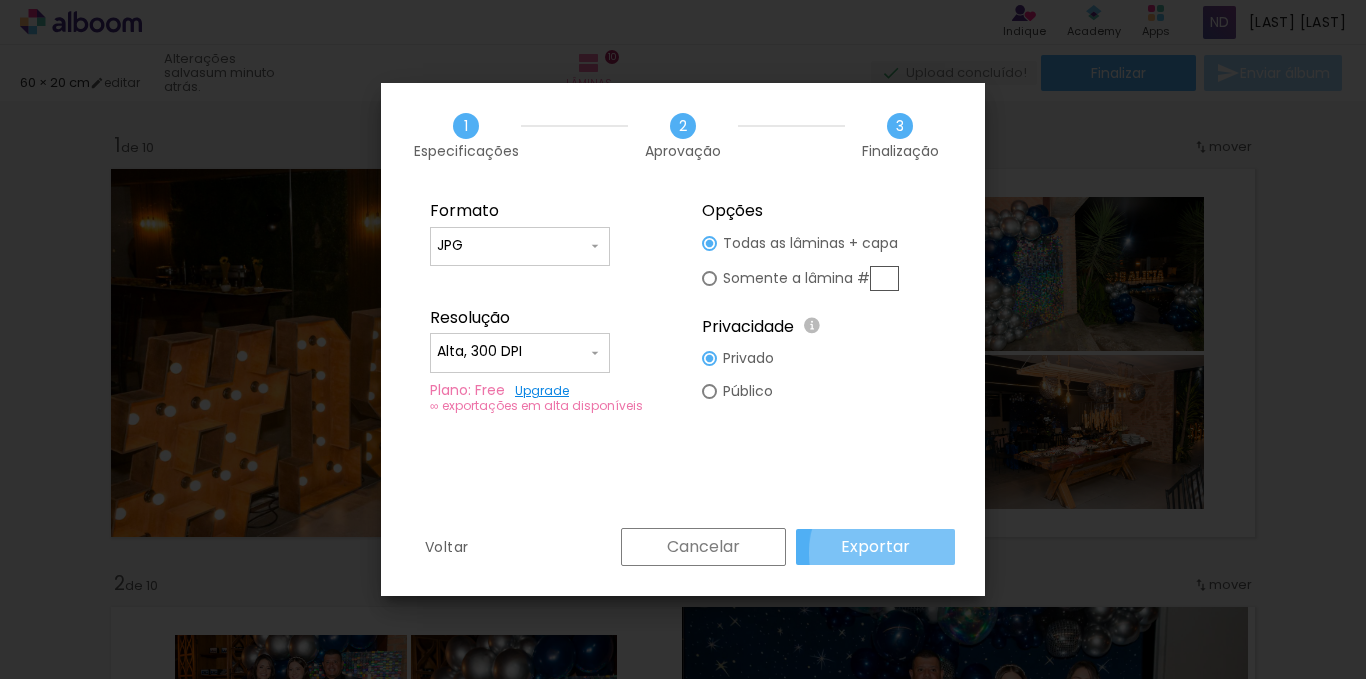 click on "Exportar" at bounding box center [0, 0] 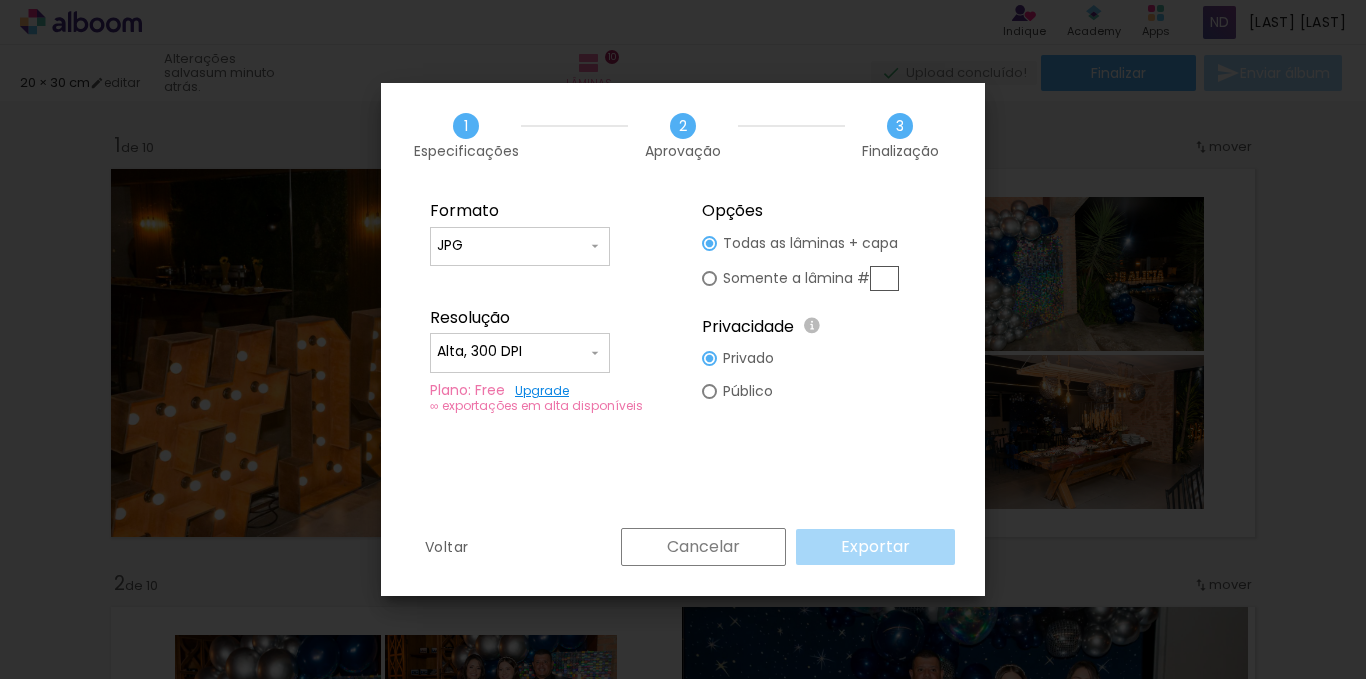 scroll, scrollTop: 0, scrollLeft: 0, axis: both 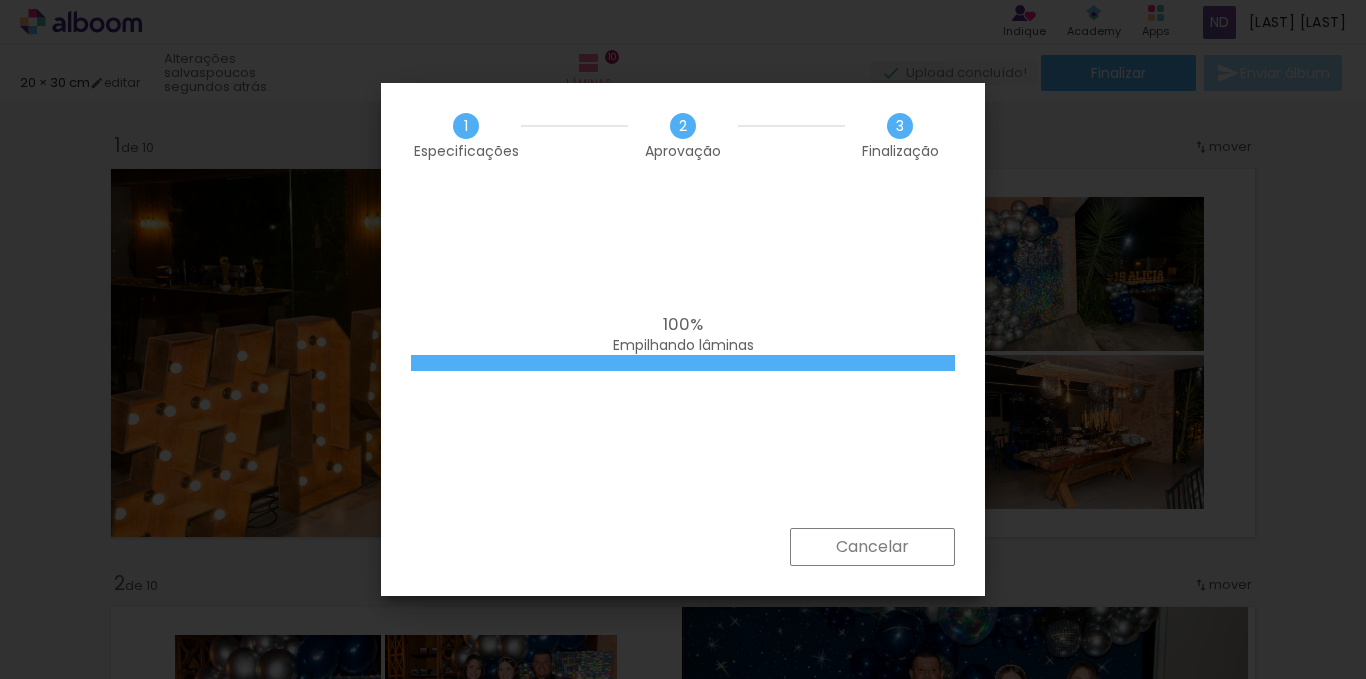 click on "Cancelar" at bounding box center [0, 0] 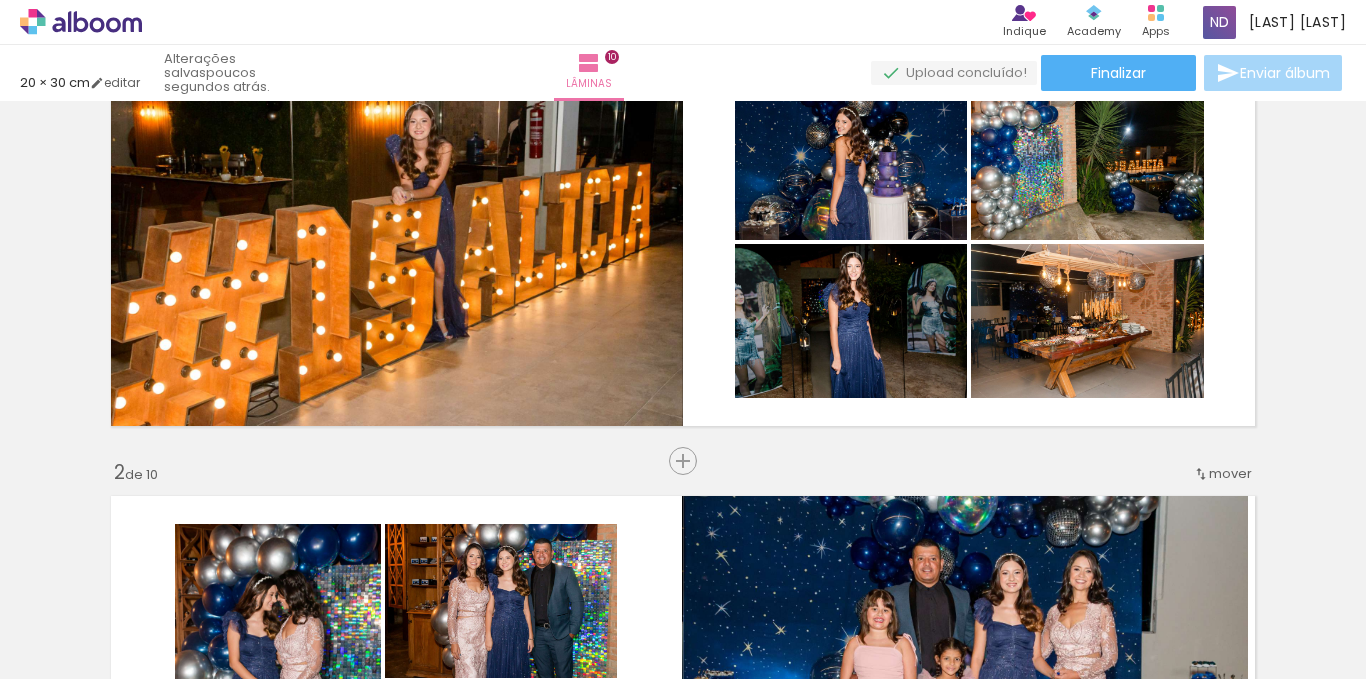 scroll, scrollTop: 0, scrollLeft: 0, axis: both 